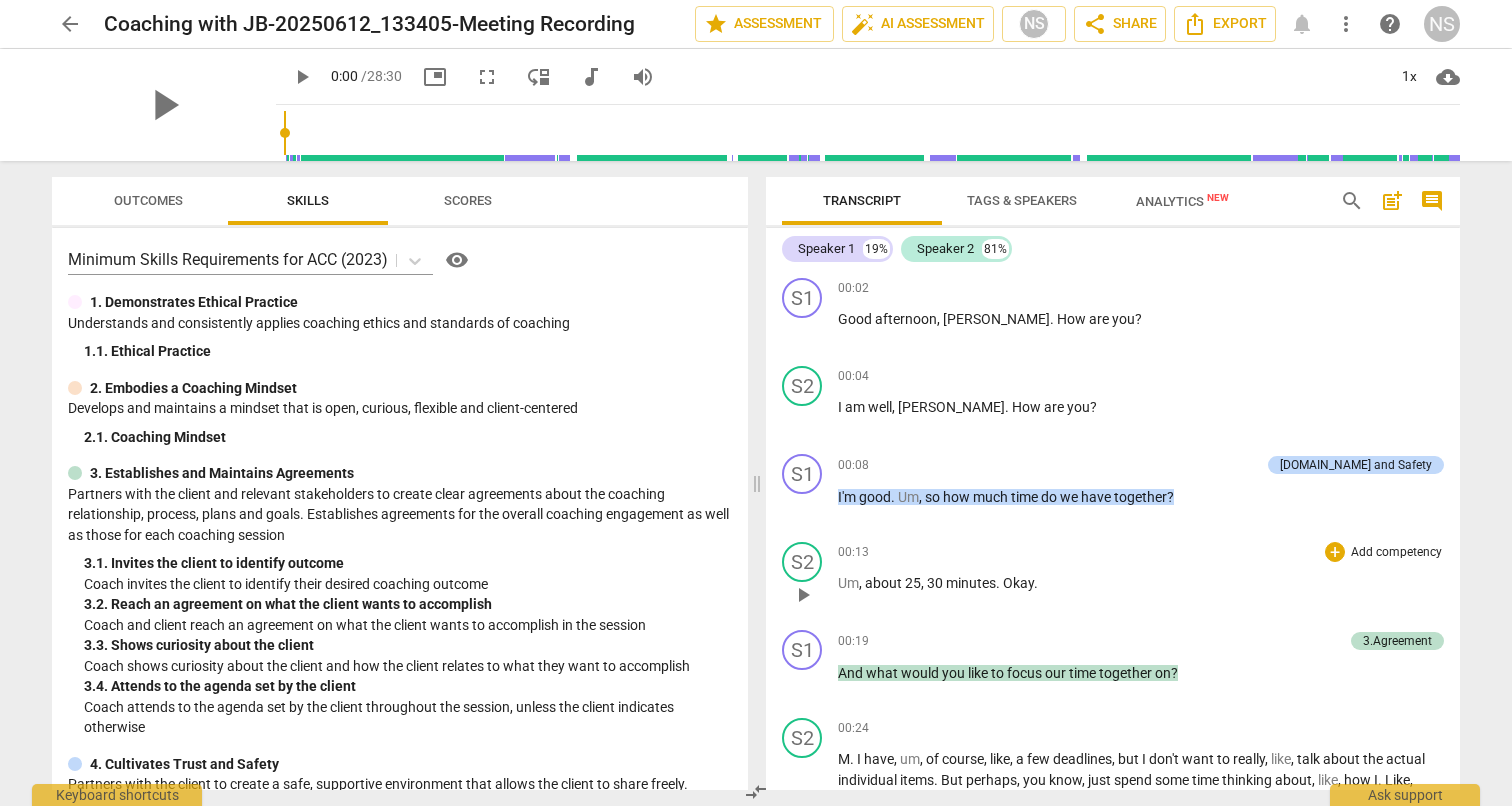 scroll, scrollTop: 0, scrollLeft: 0, axis: both 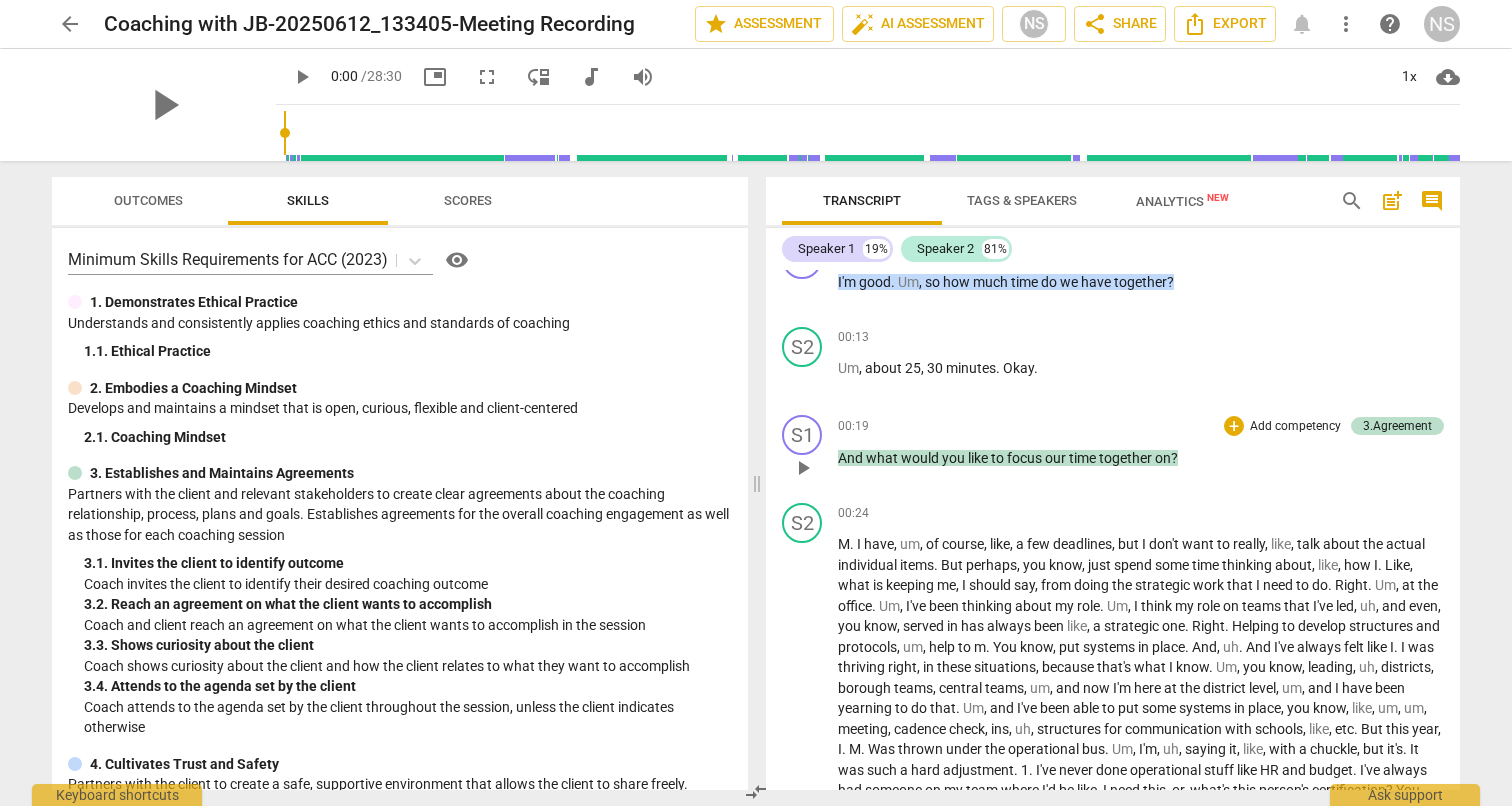 click on "play_arrow" at bounding box center [803, 468] 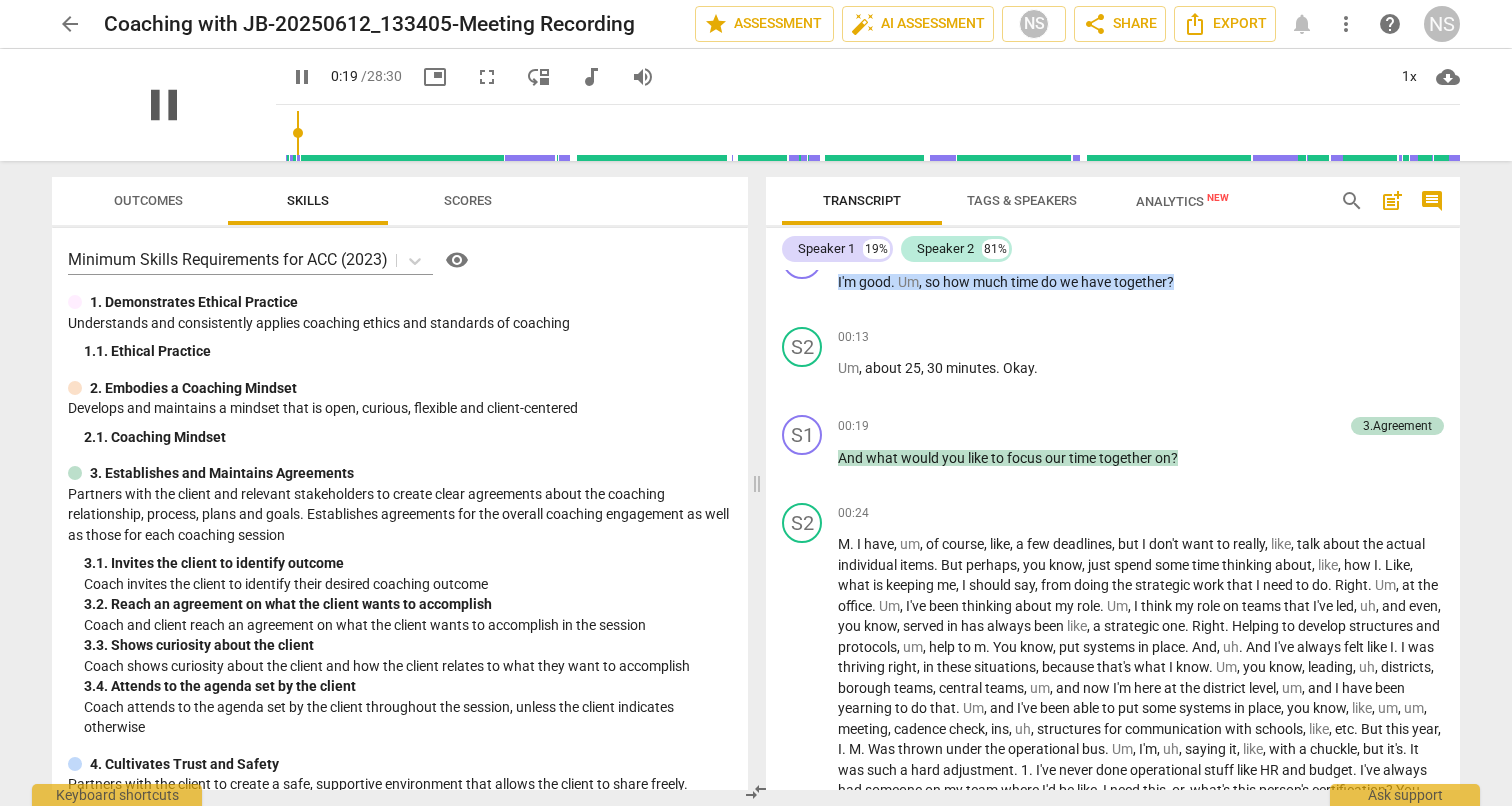 click on "pause" at bounding box center (164, 105) 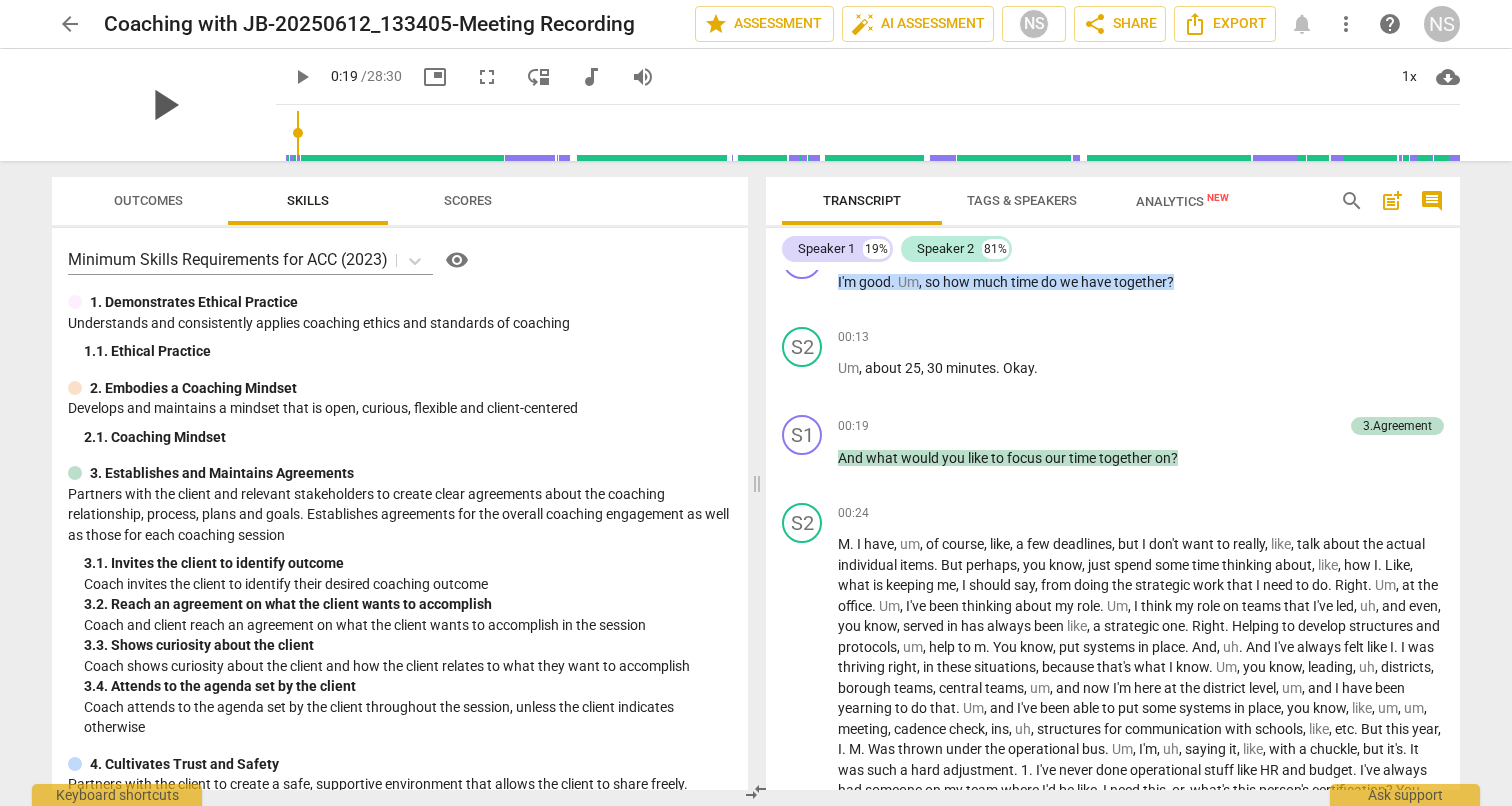 click on "play_arrow" at bounding box center [164, 105] 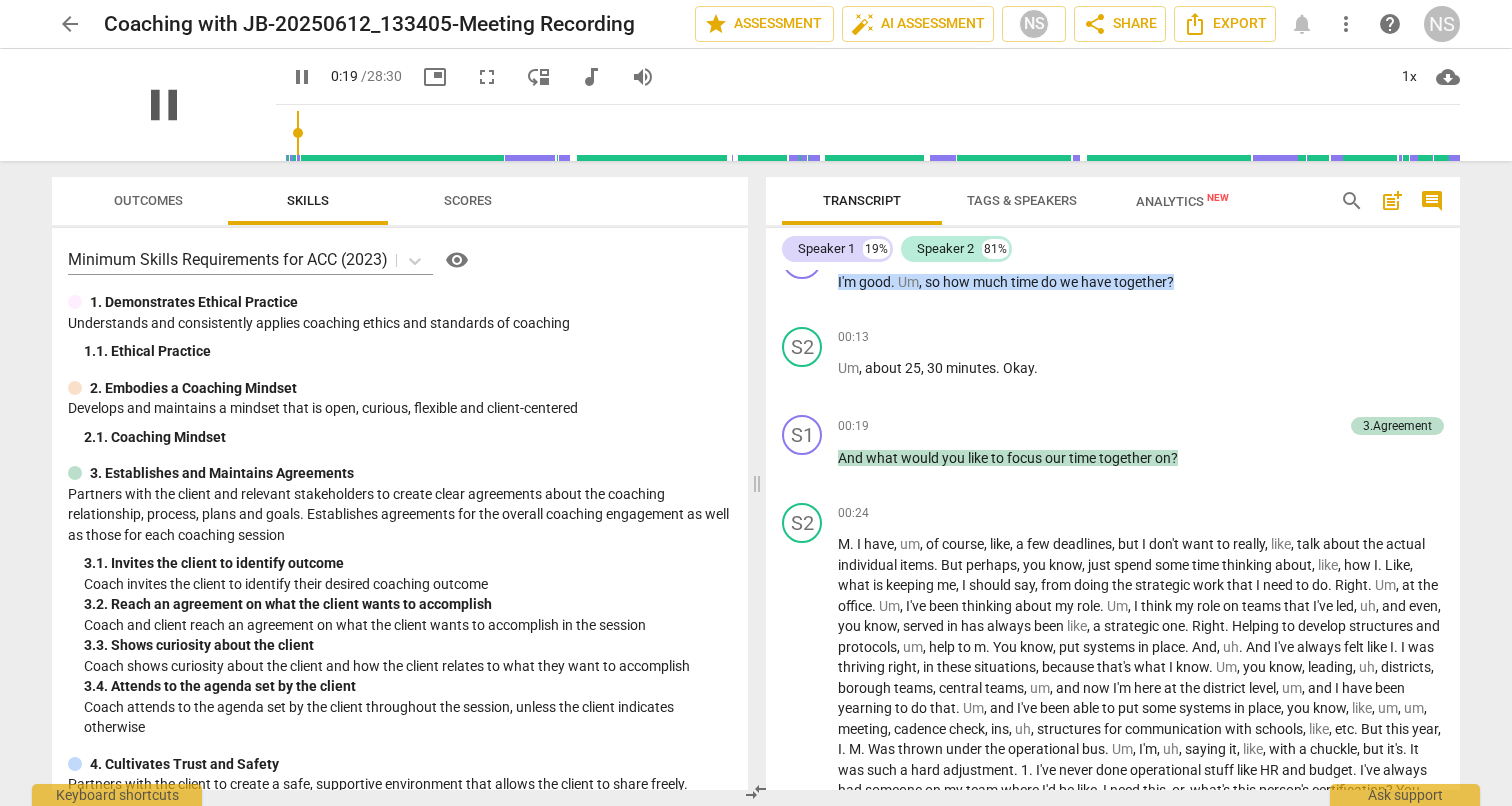type on "20" 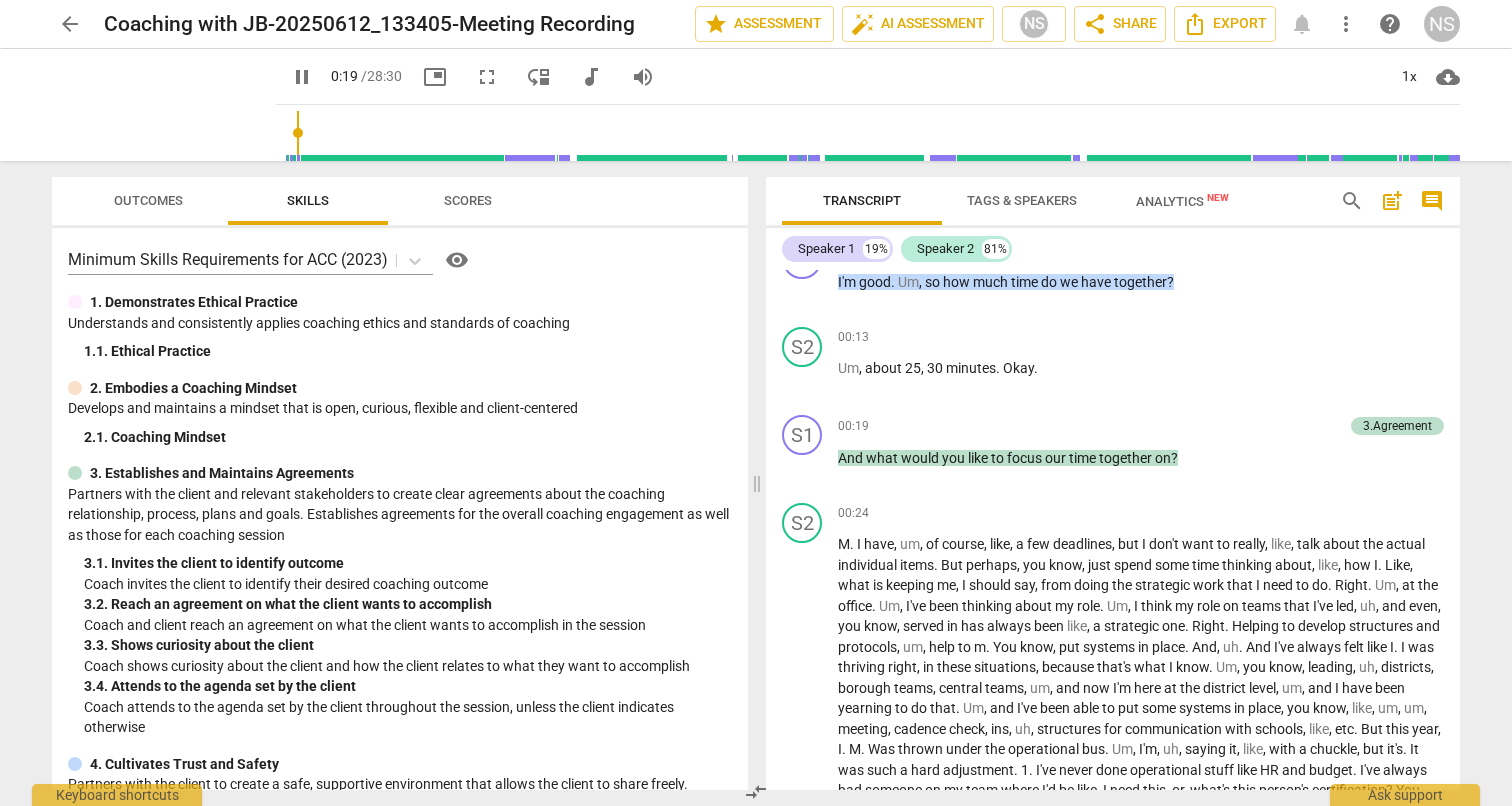 click on "arrow_back" at bounding box center [70, 24] 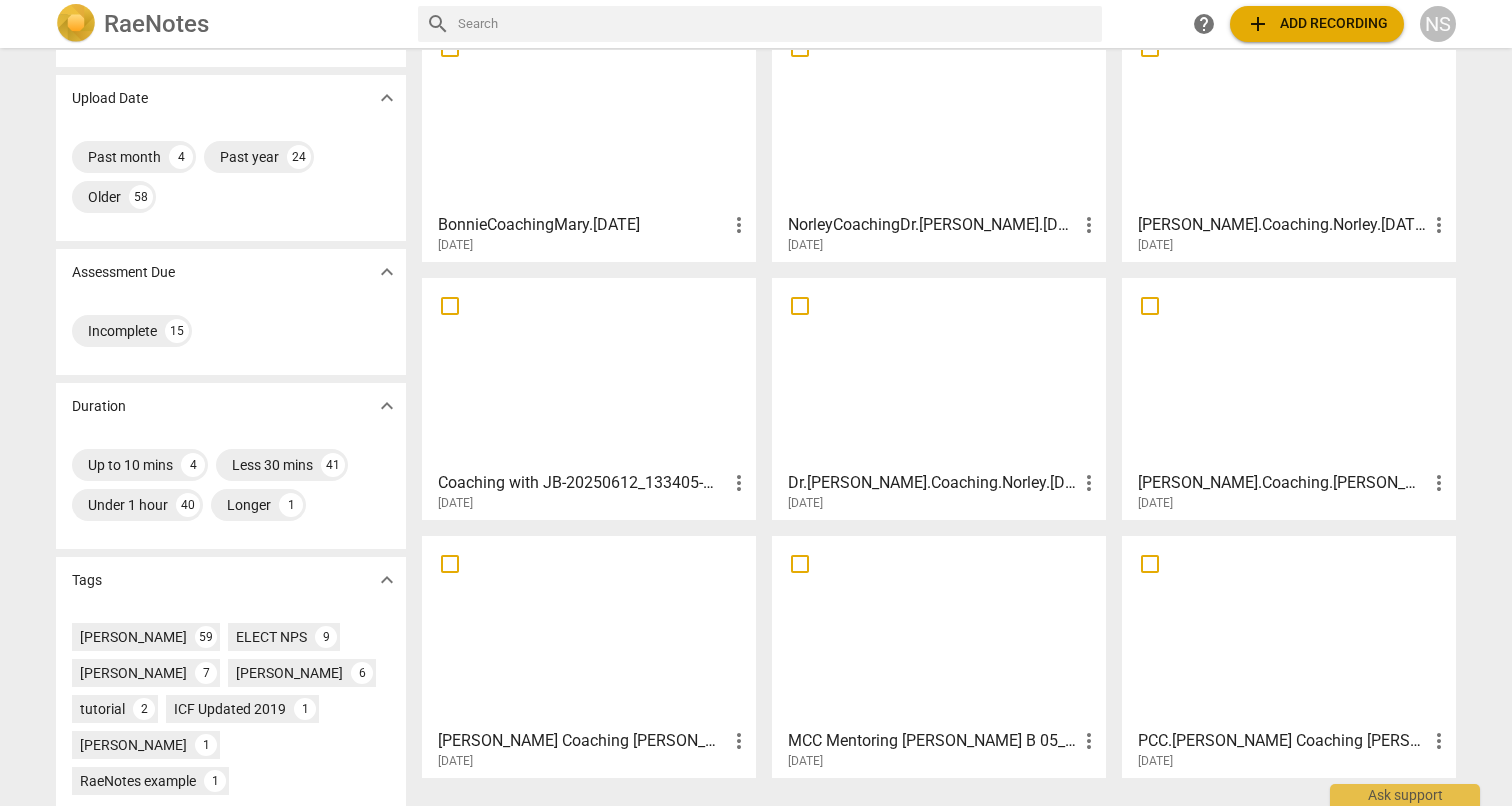 scroll, scrollTop: 67, scrollLeft: 0, axis: vertical 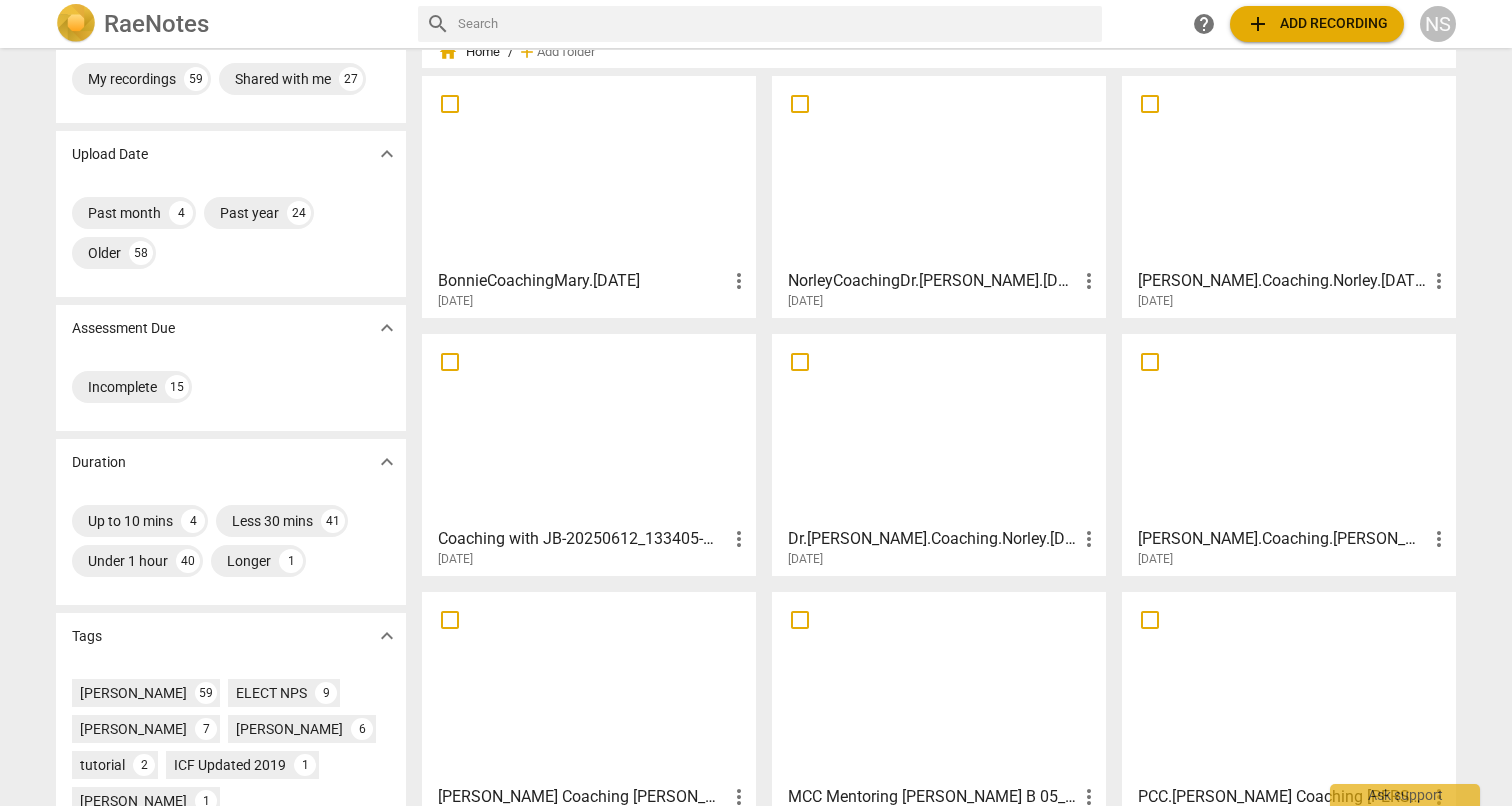 click on "Coaching with JB-20250612_133405-Meeting Recording" at bounding box center (582, 539) 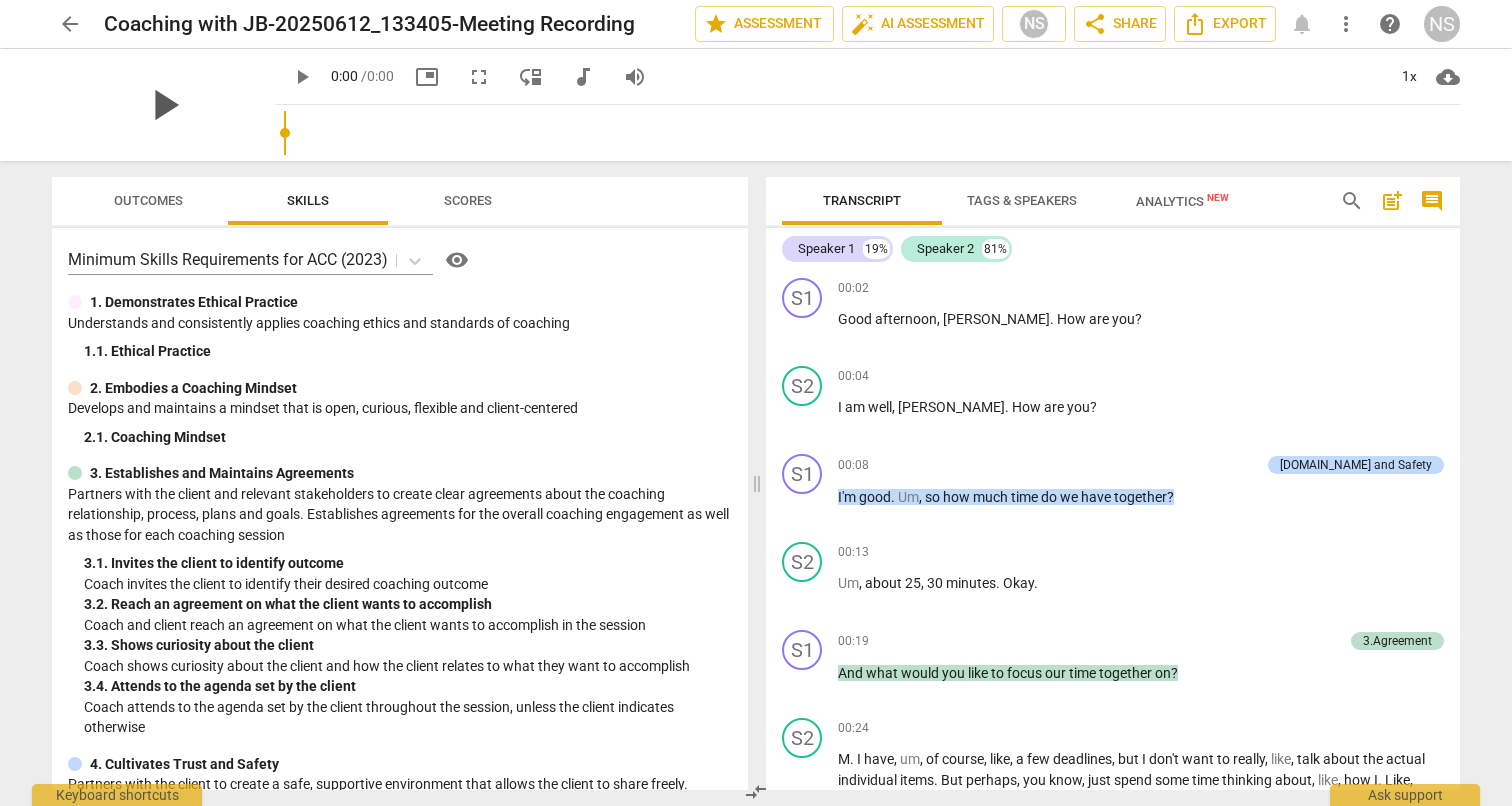 click on "play_arrow" at bounding box center [164, 105] 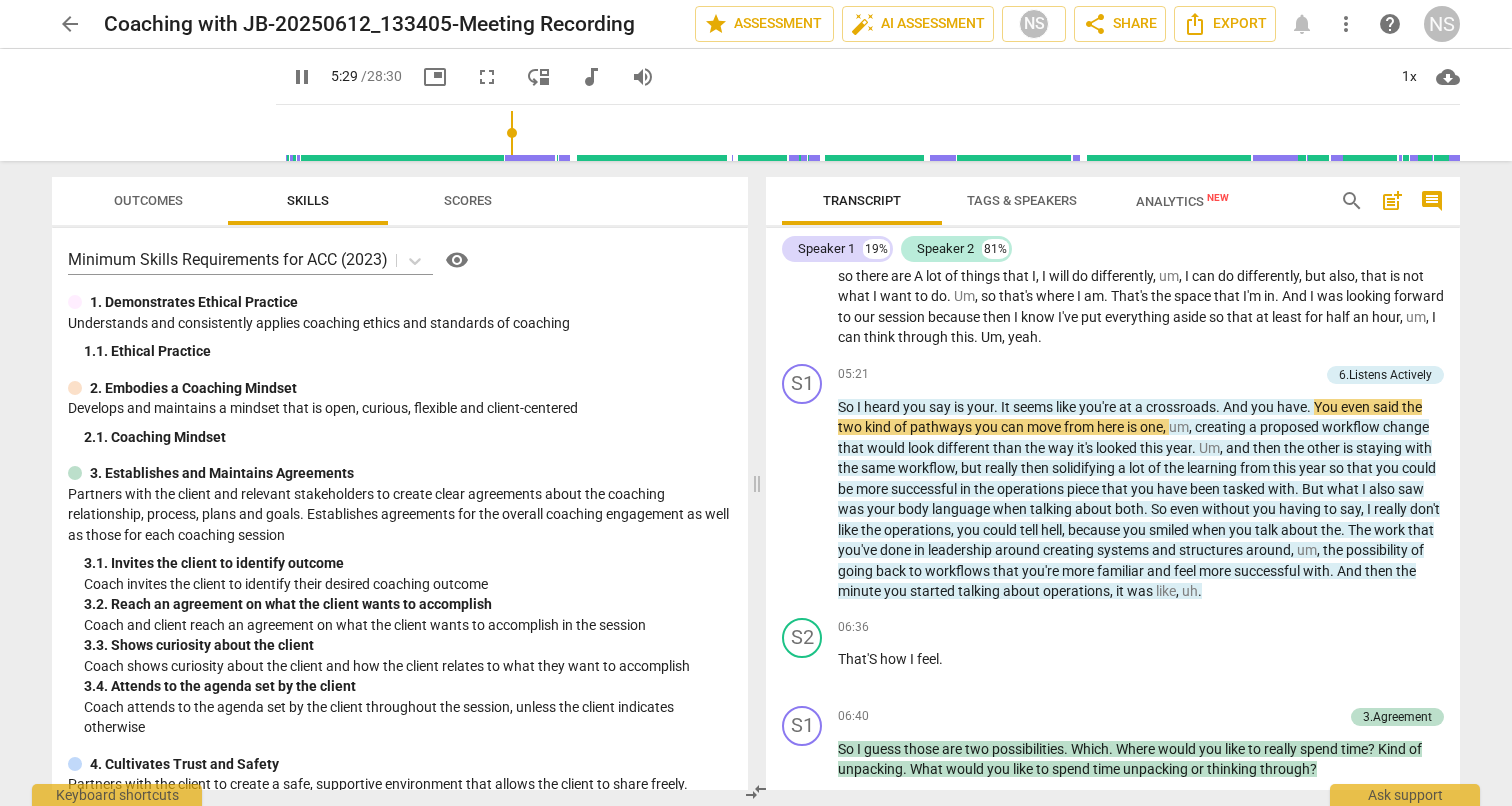 scroll, scrollTop: 950, scrollLeft: 0, axis: vertical 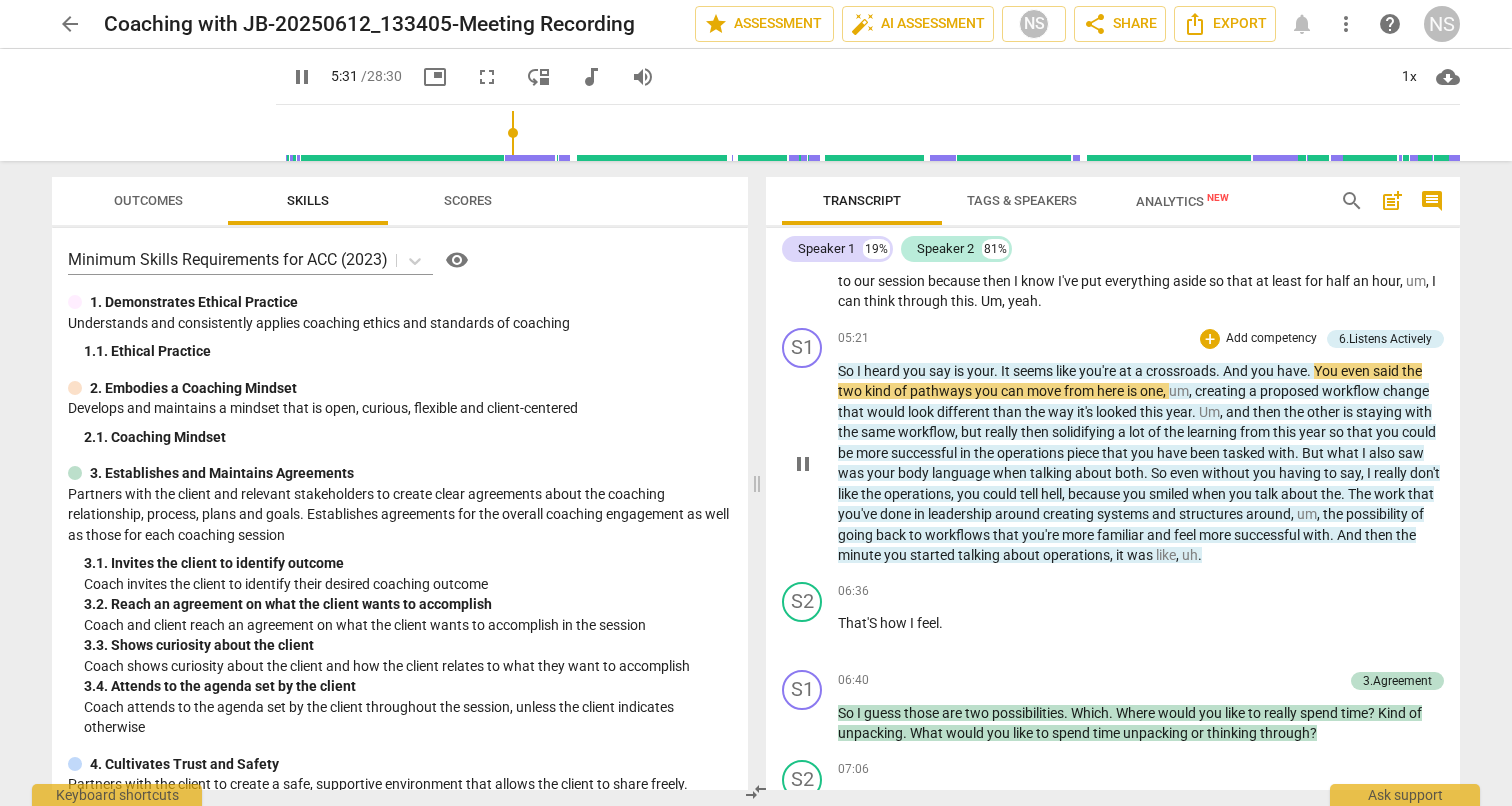 click on "pause" at bounding box center (803, 464) 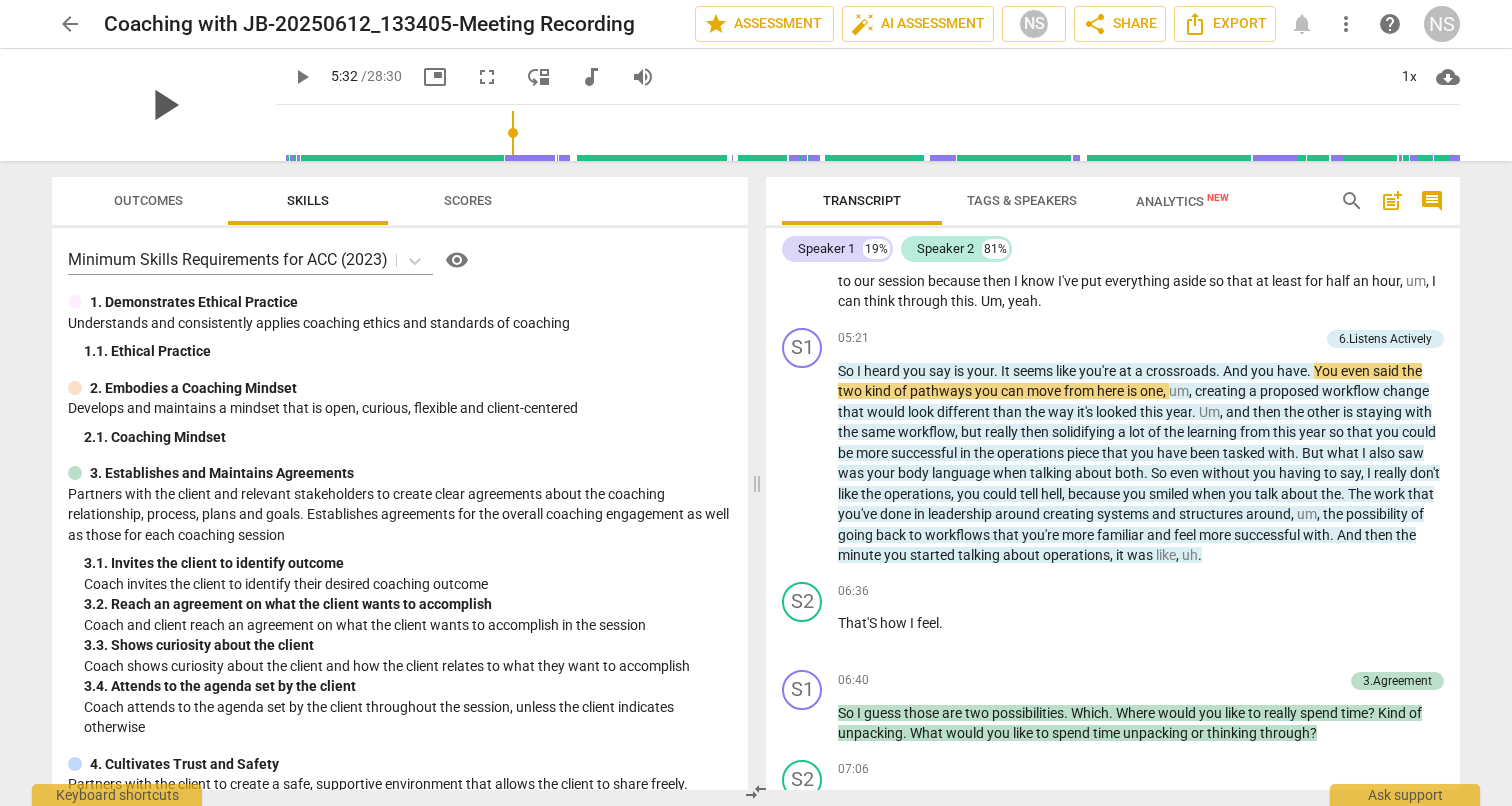 click on "play_arrow" at bounding box center [164, 105] 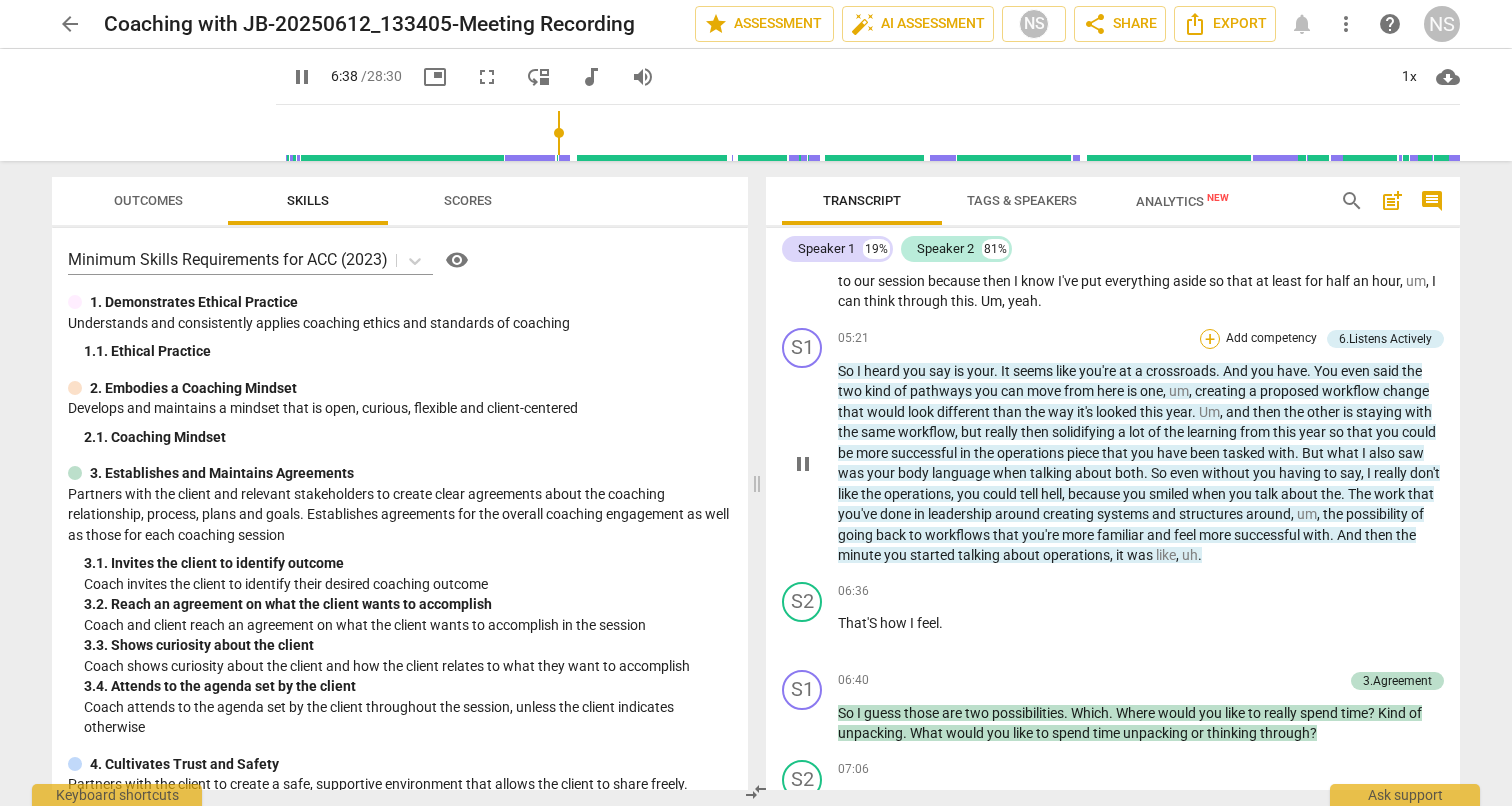 click on "+" at bounding box center (1210, 339) 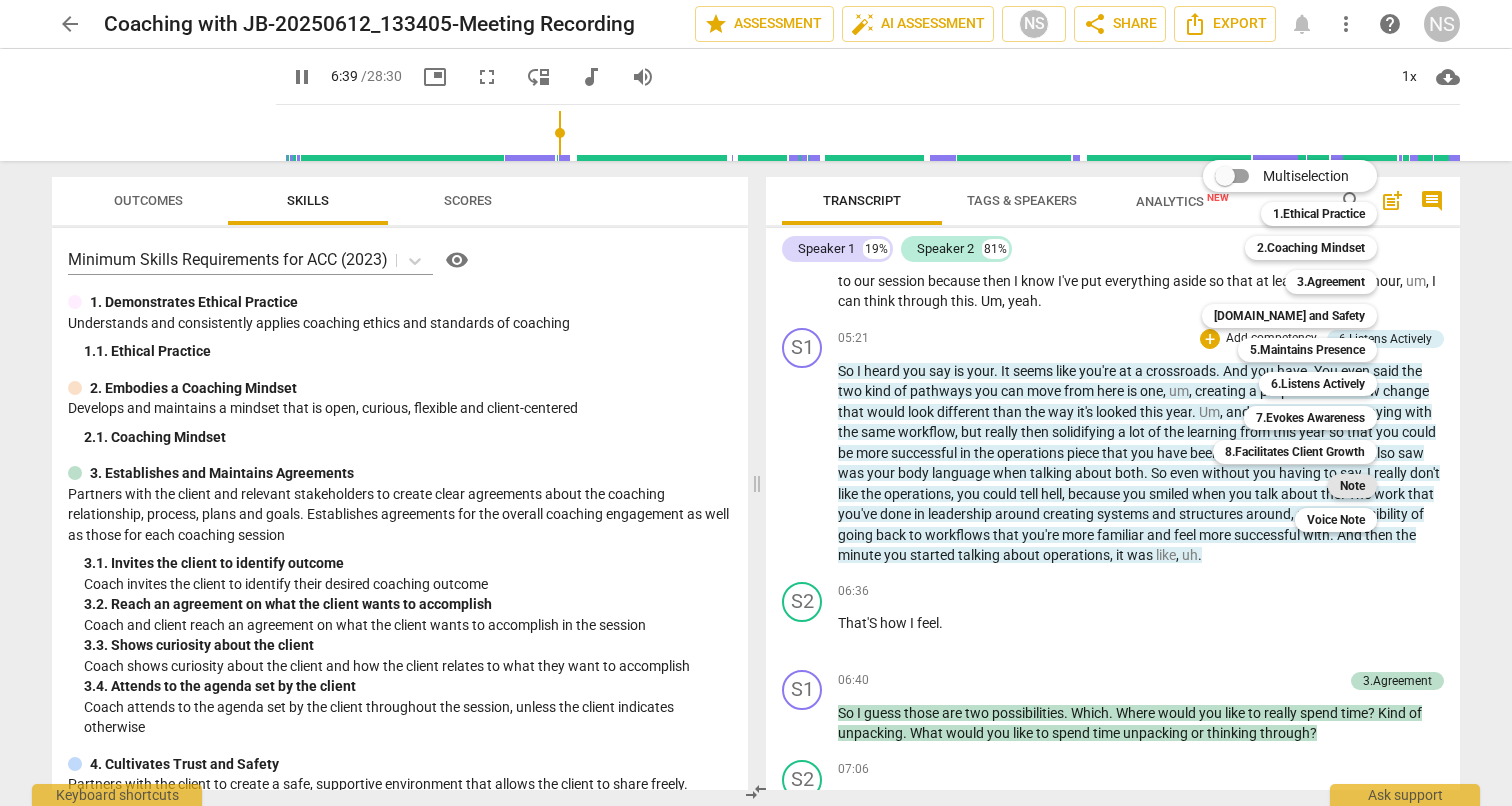click on "Note" at bounding box center [1352, 486] 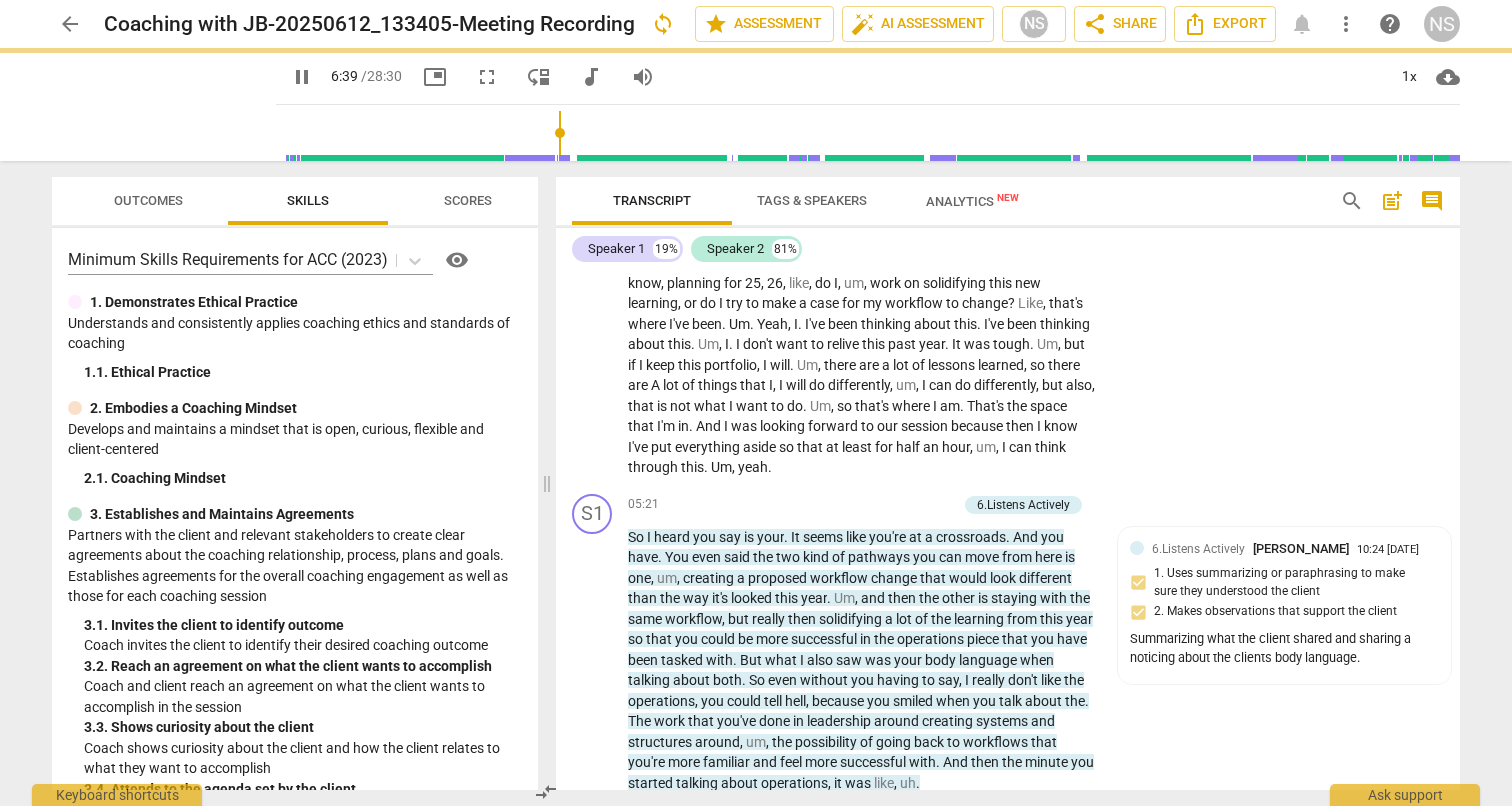 type on "400" 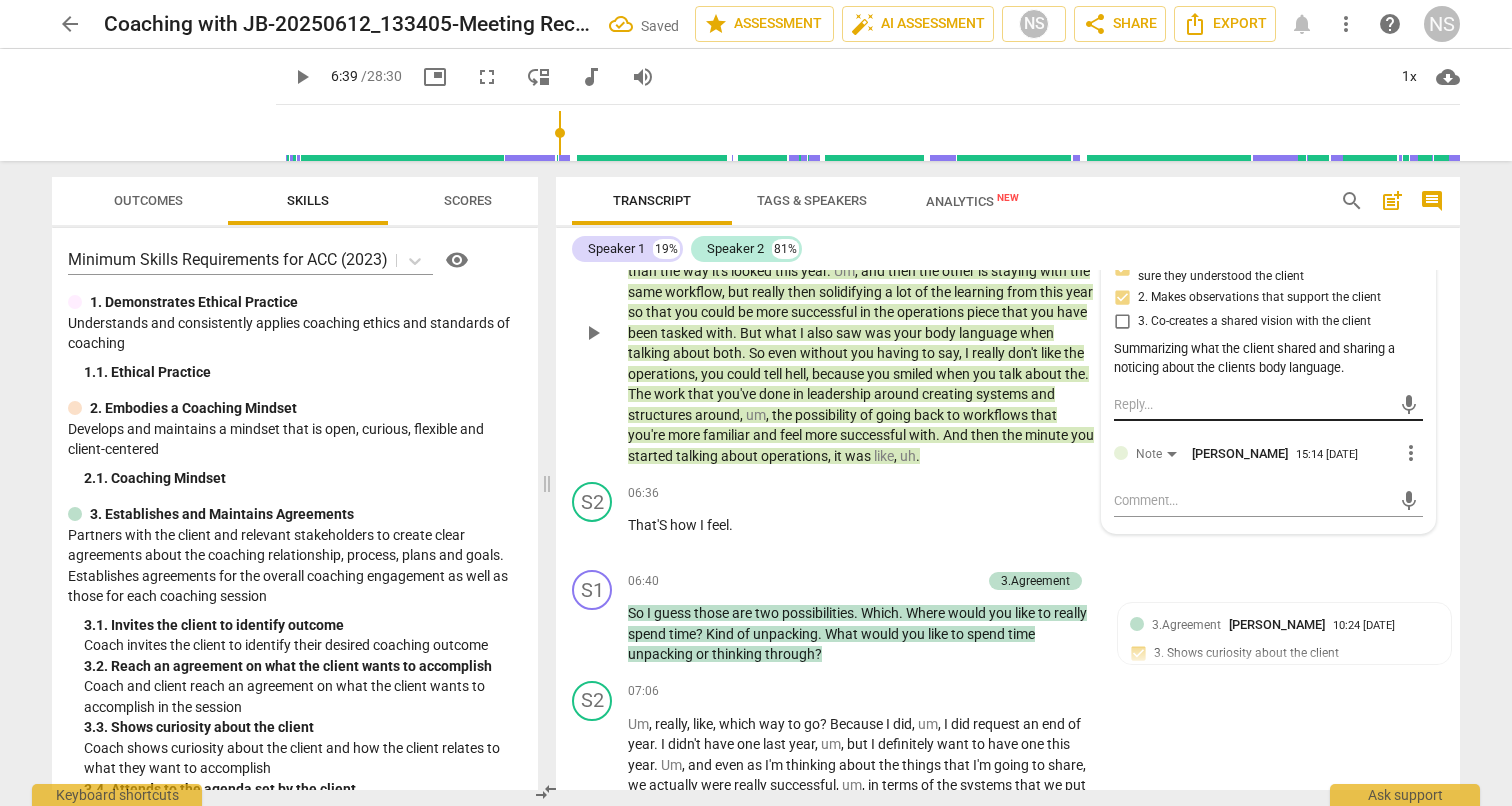 scroll, scrollTop: 1303, scrollLeft: 0, axis: vertical 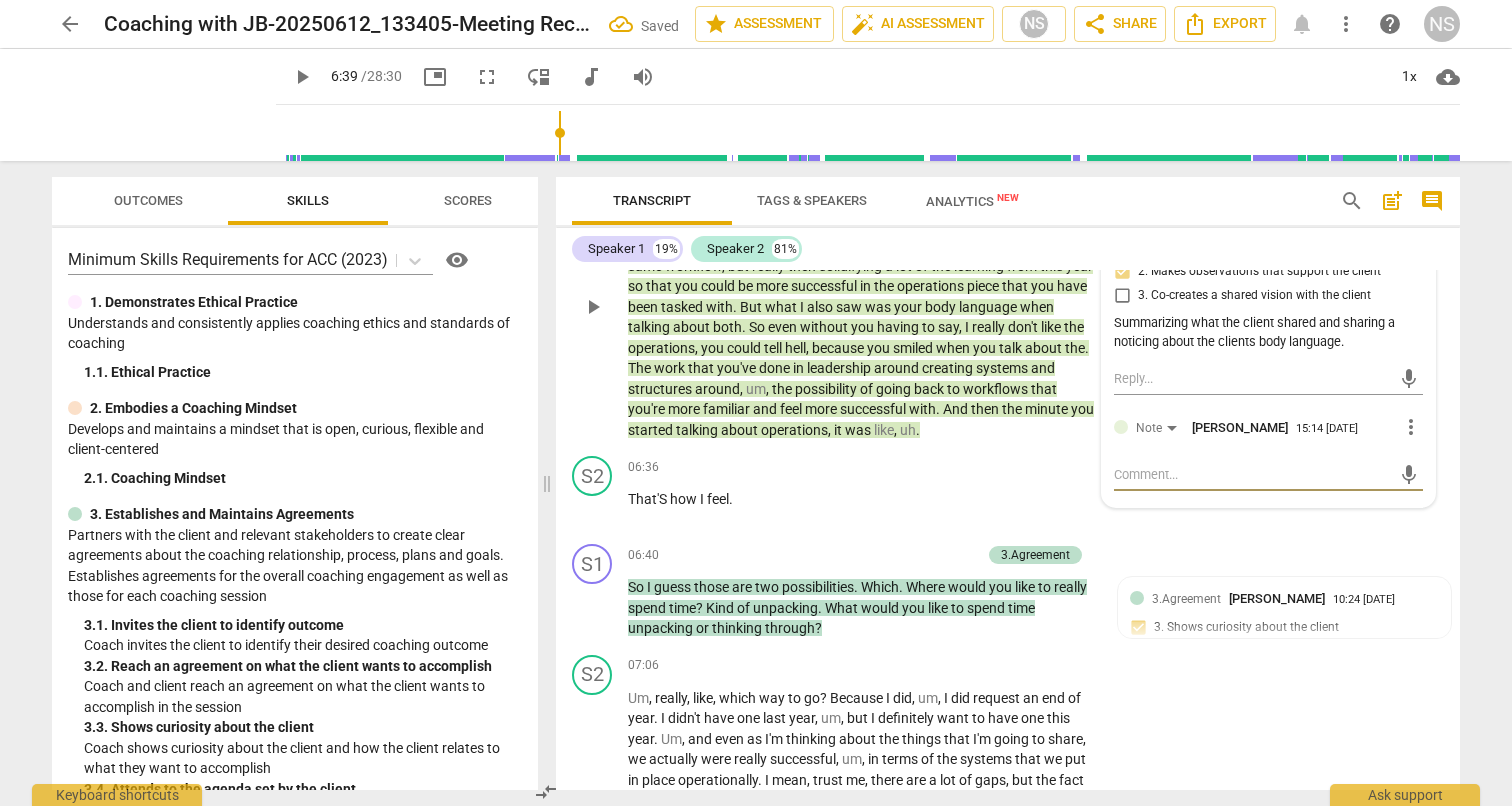 click at bounding box center (1252, 474) 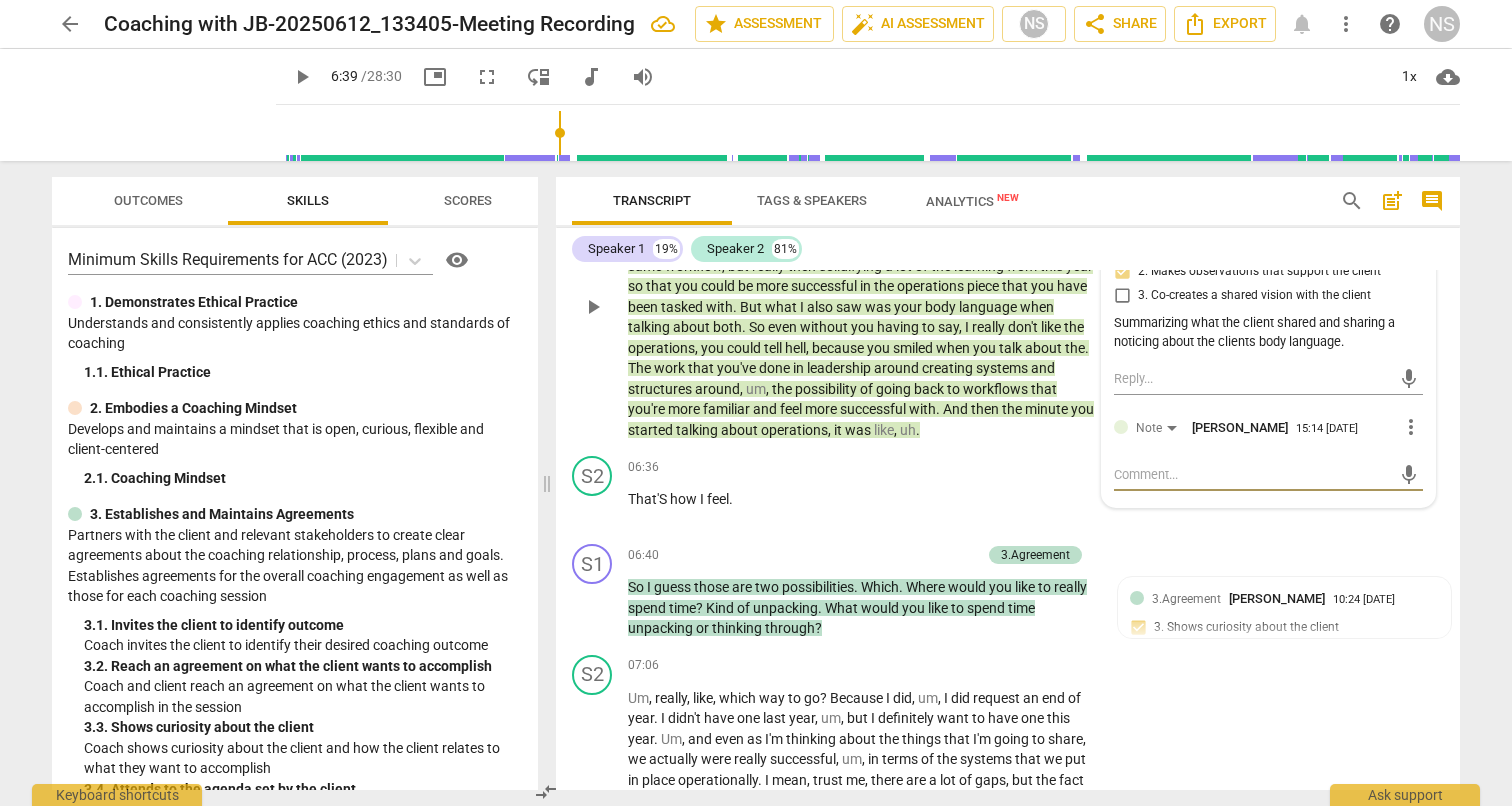 type on "L" 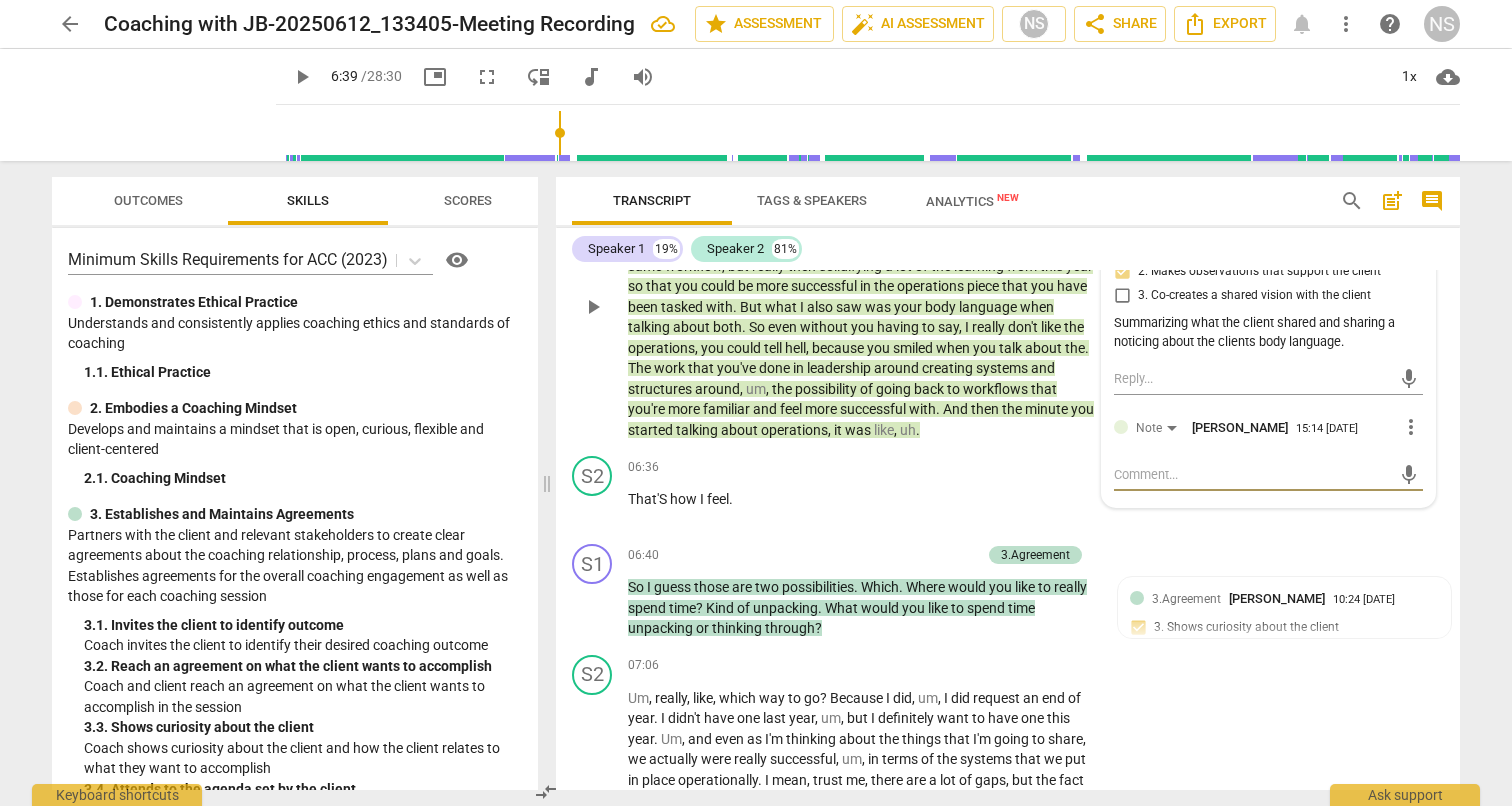 type on "L" 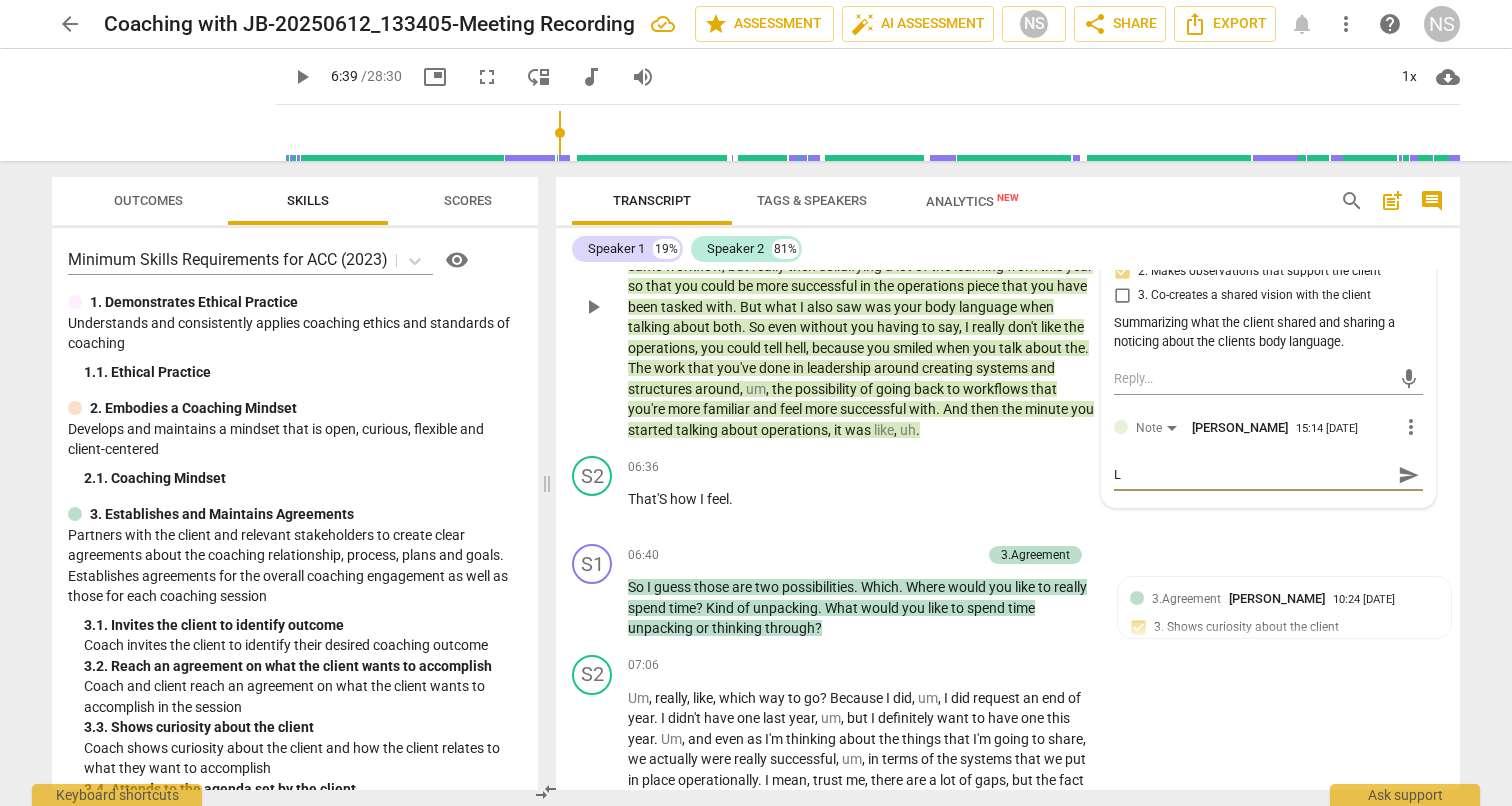 type on "Lo" 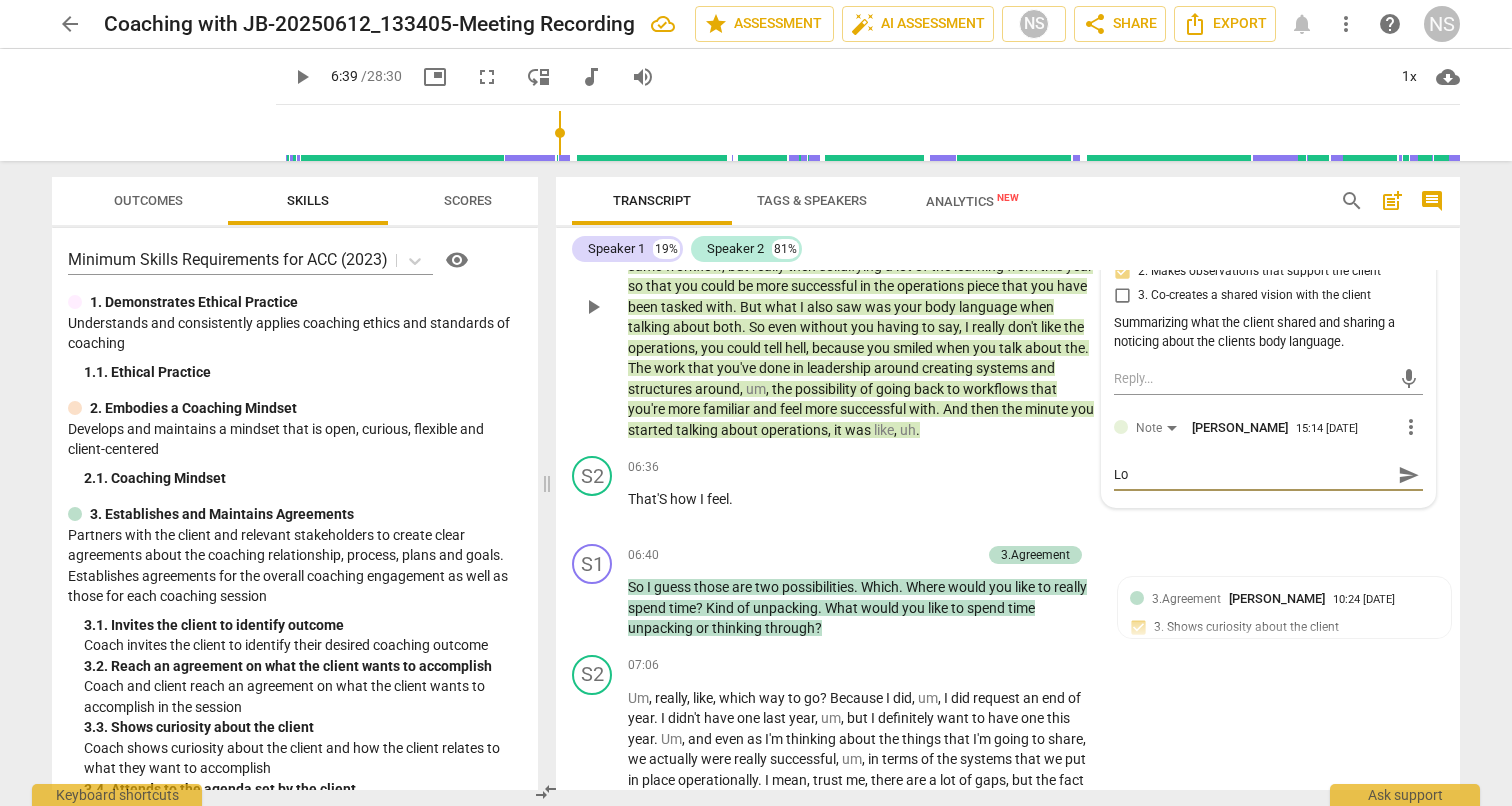 type on "Lon" 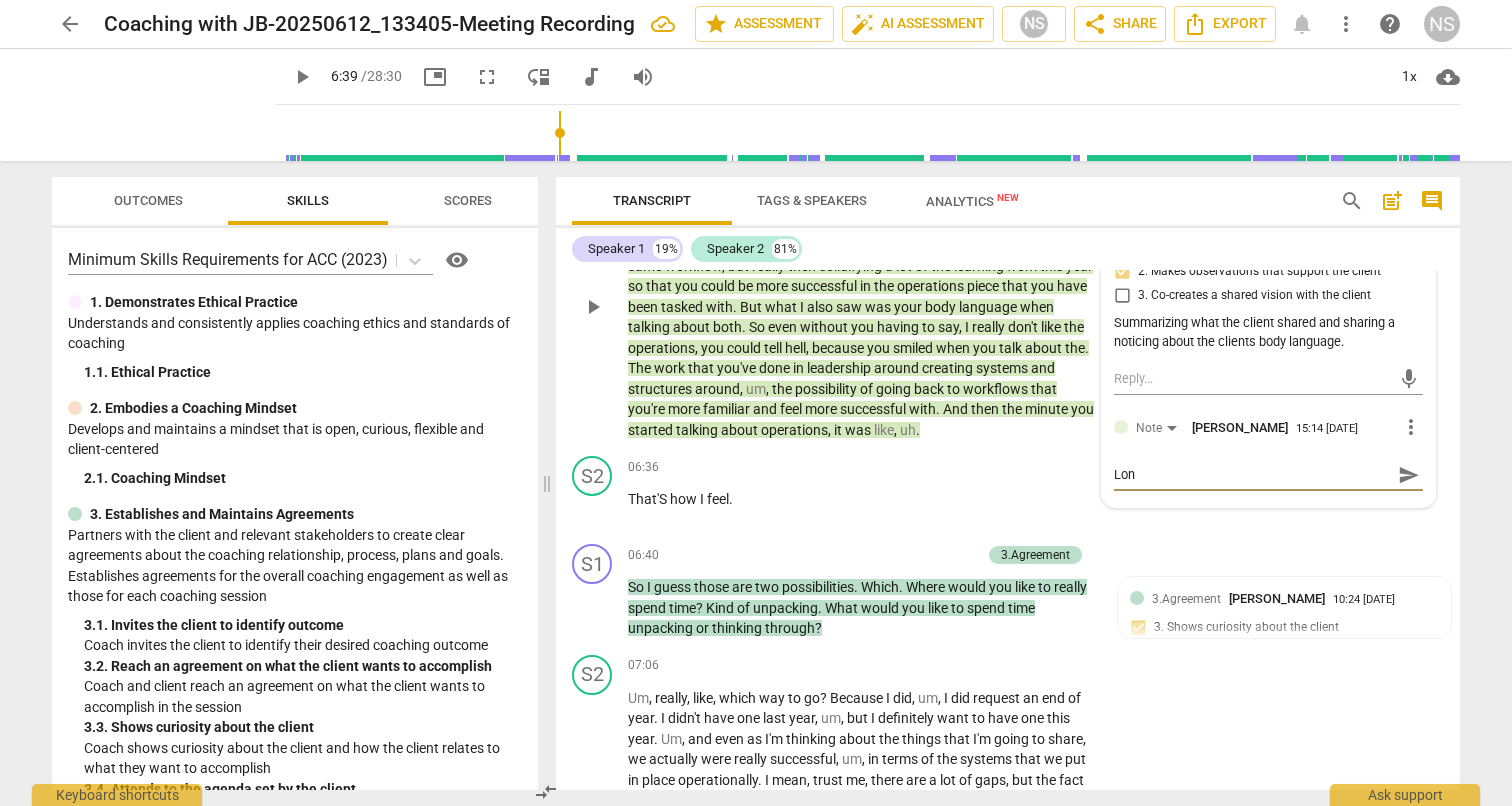 type on "Long" 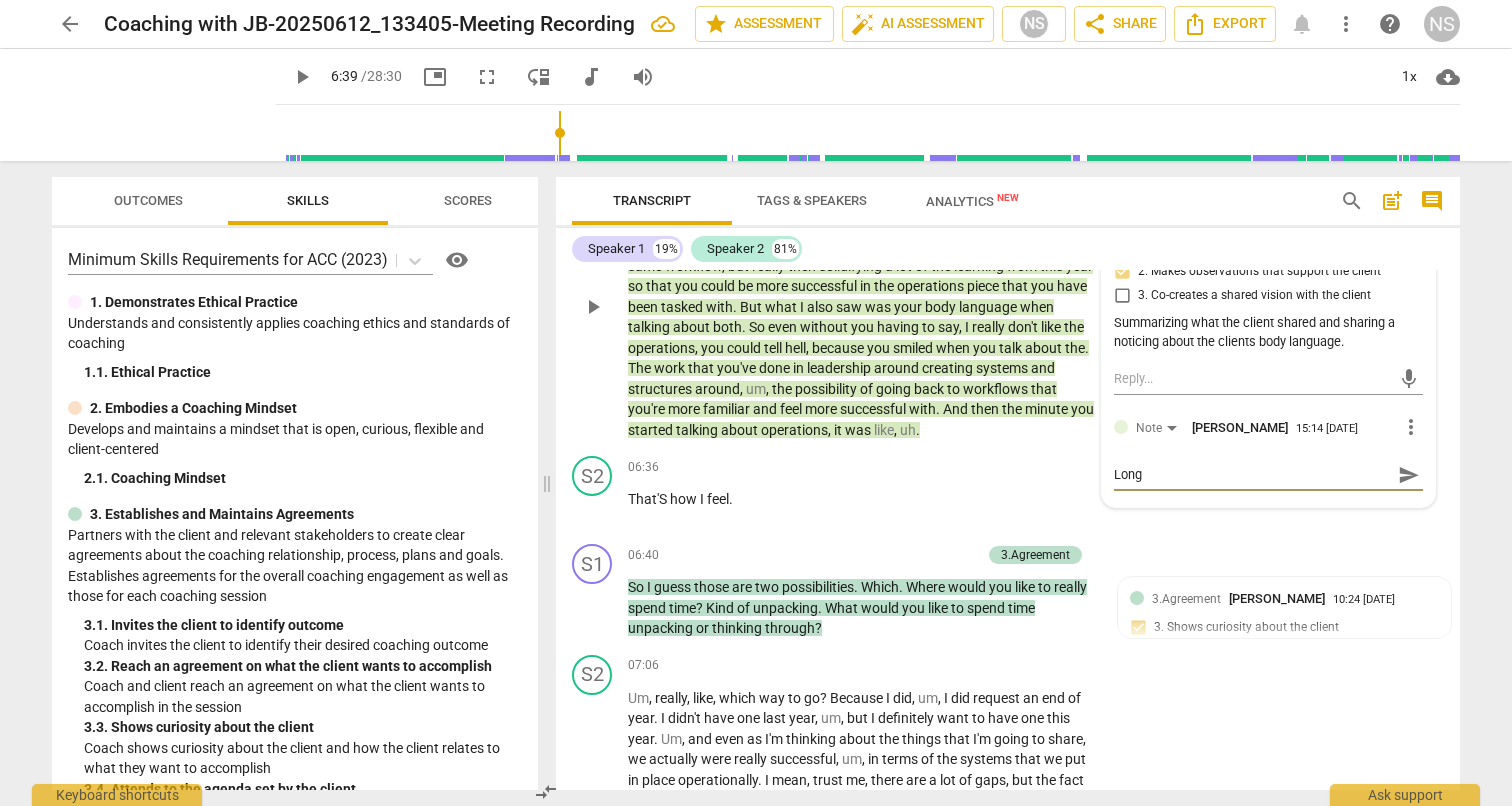 type on "Long" 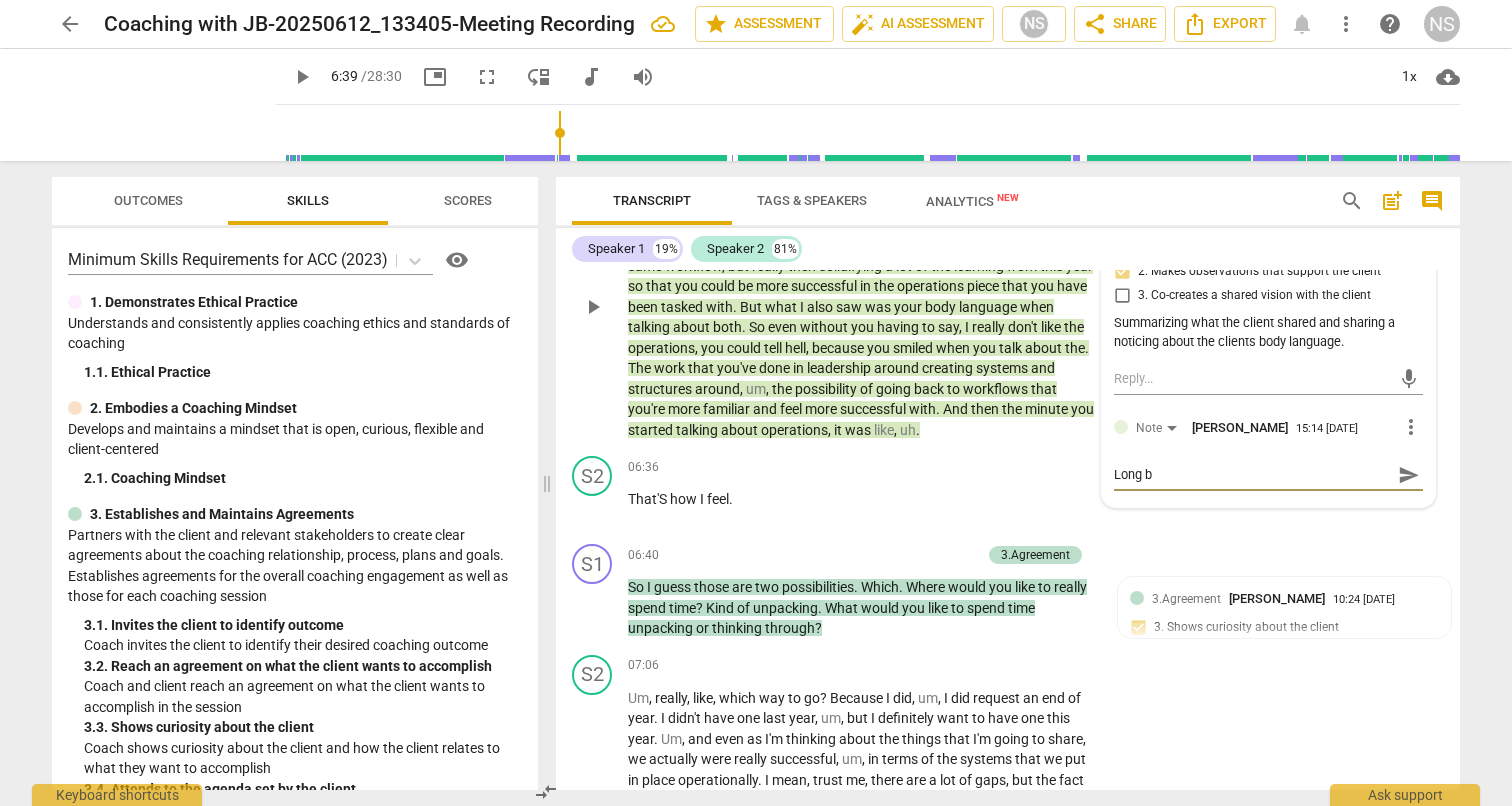 type on "Long ba" 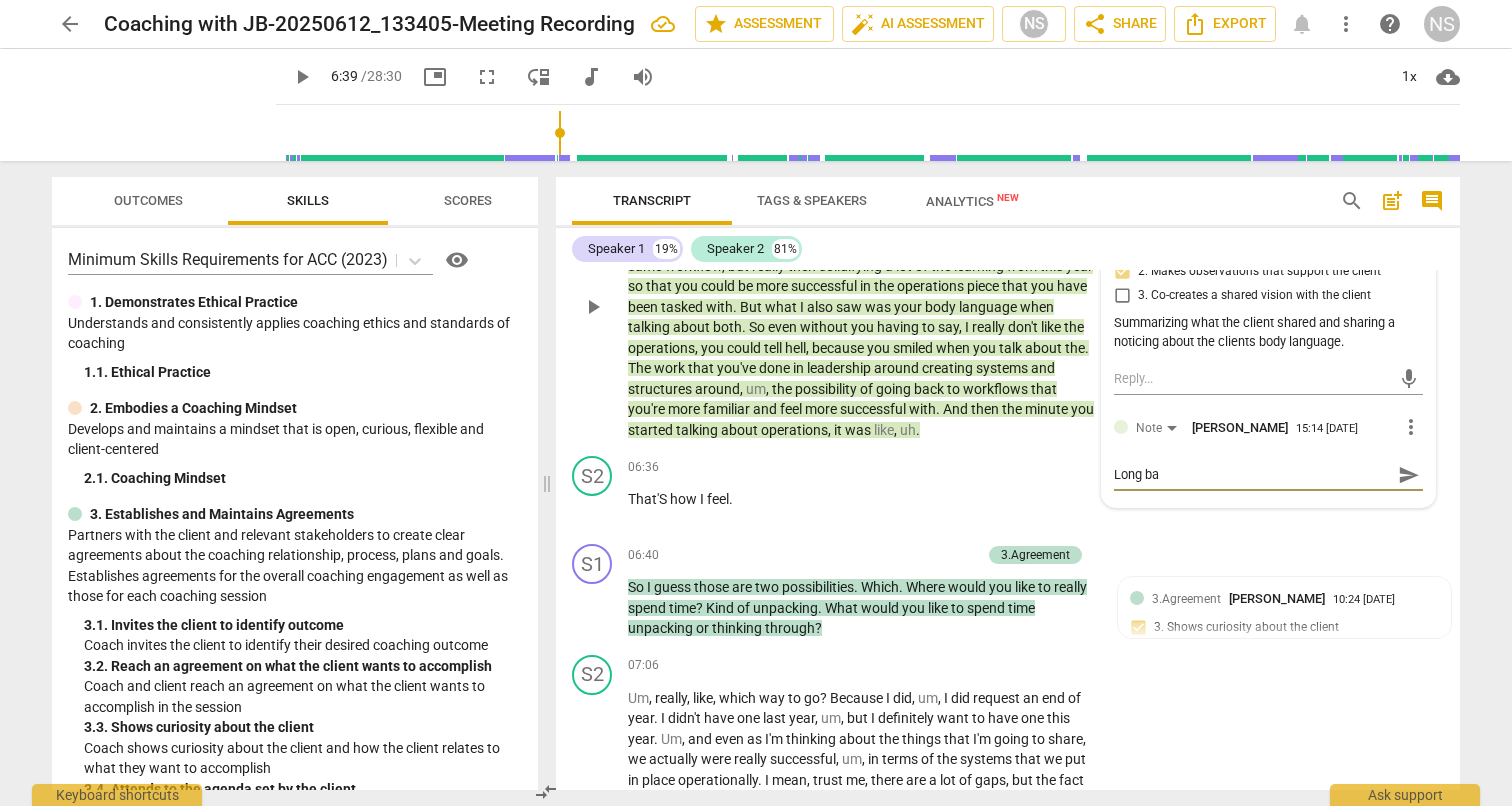 type on "Long bac" 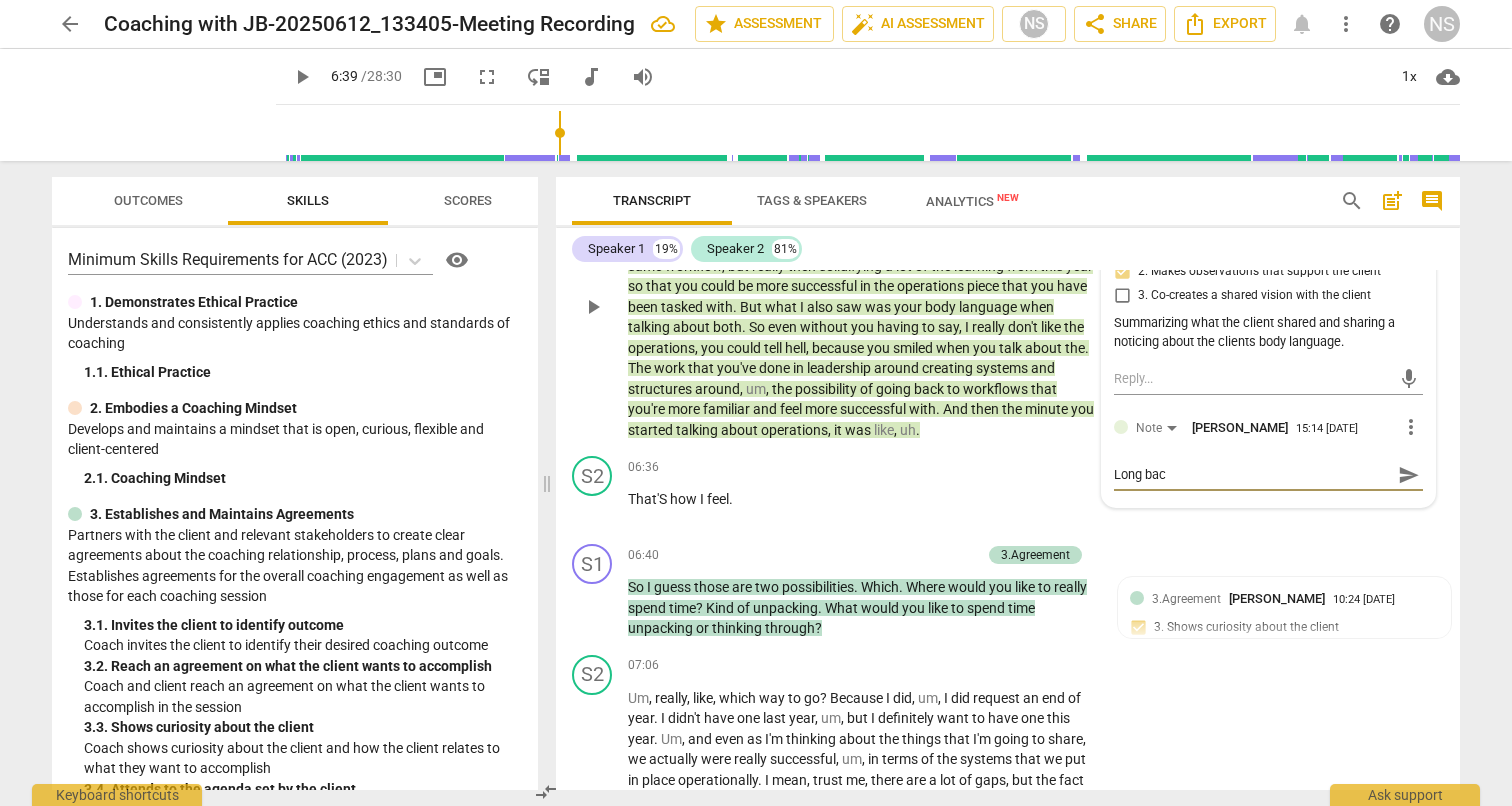 type on "Long back" 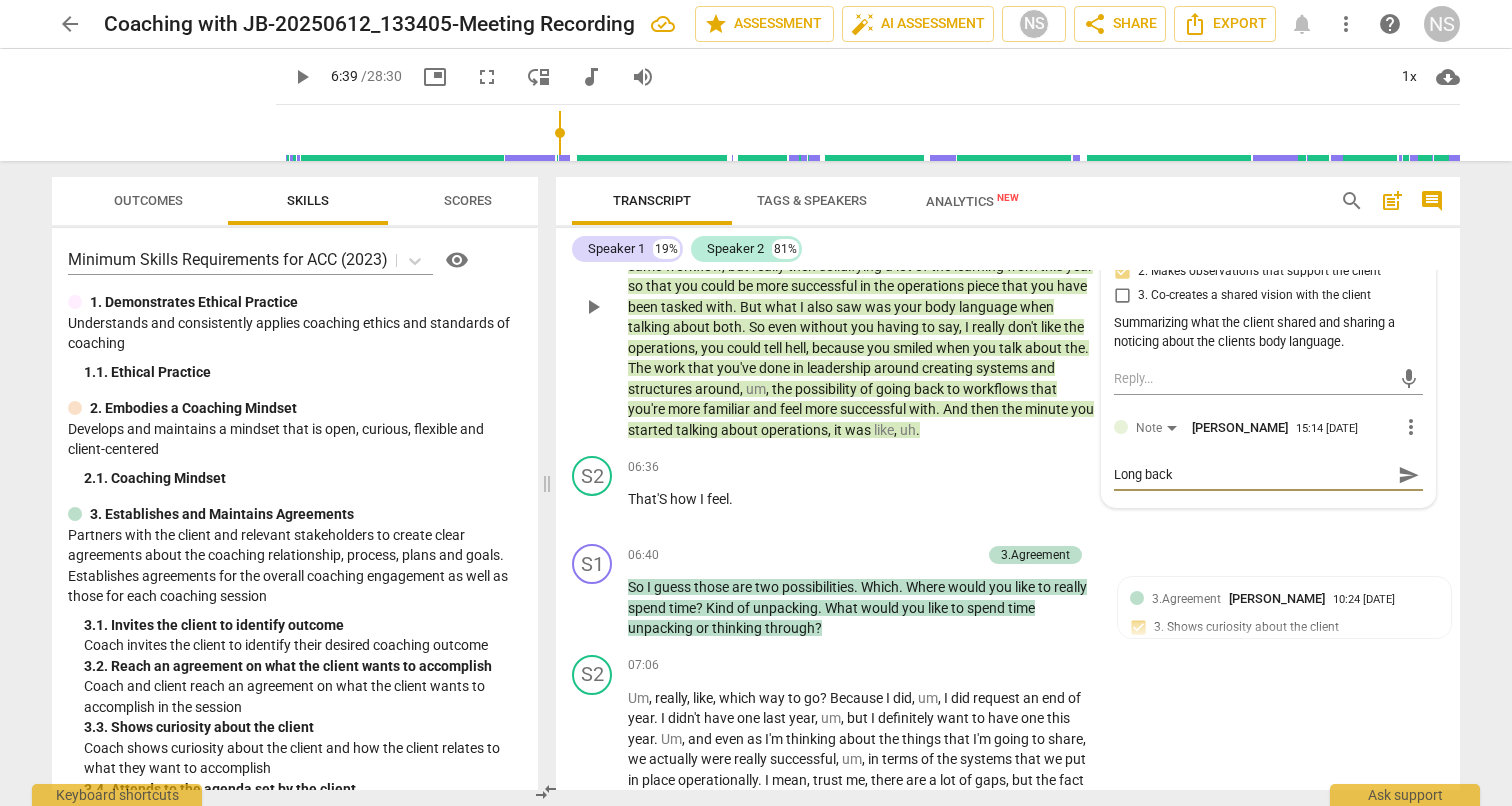type on "Long backt" 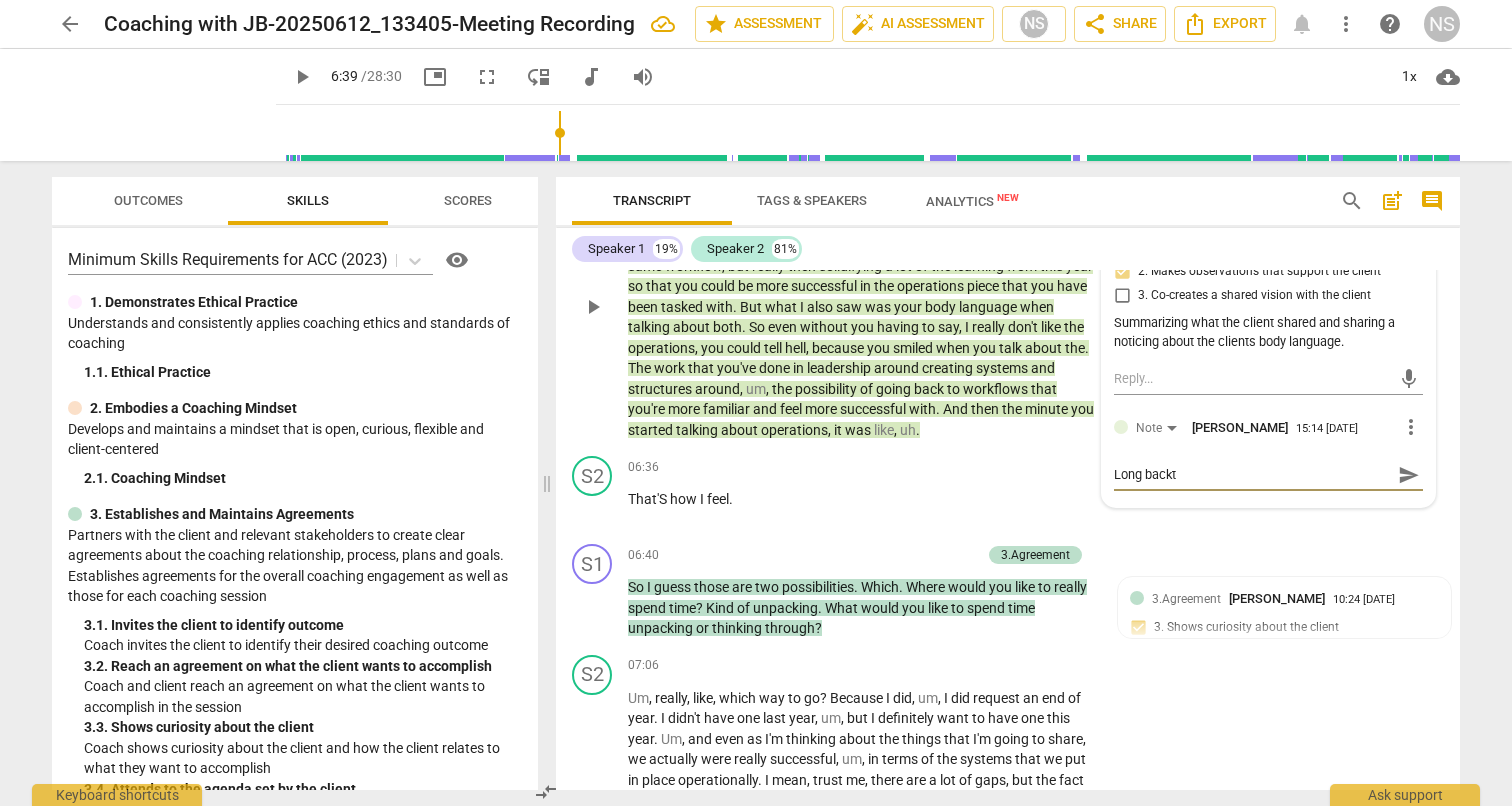 type on "Long backtr" 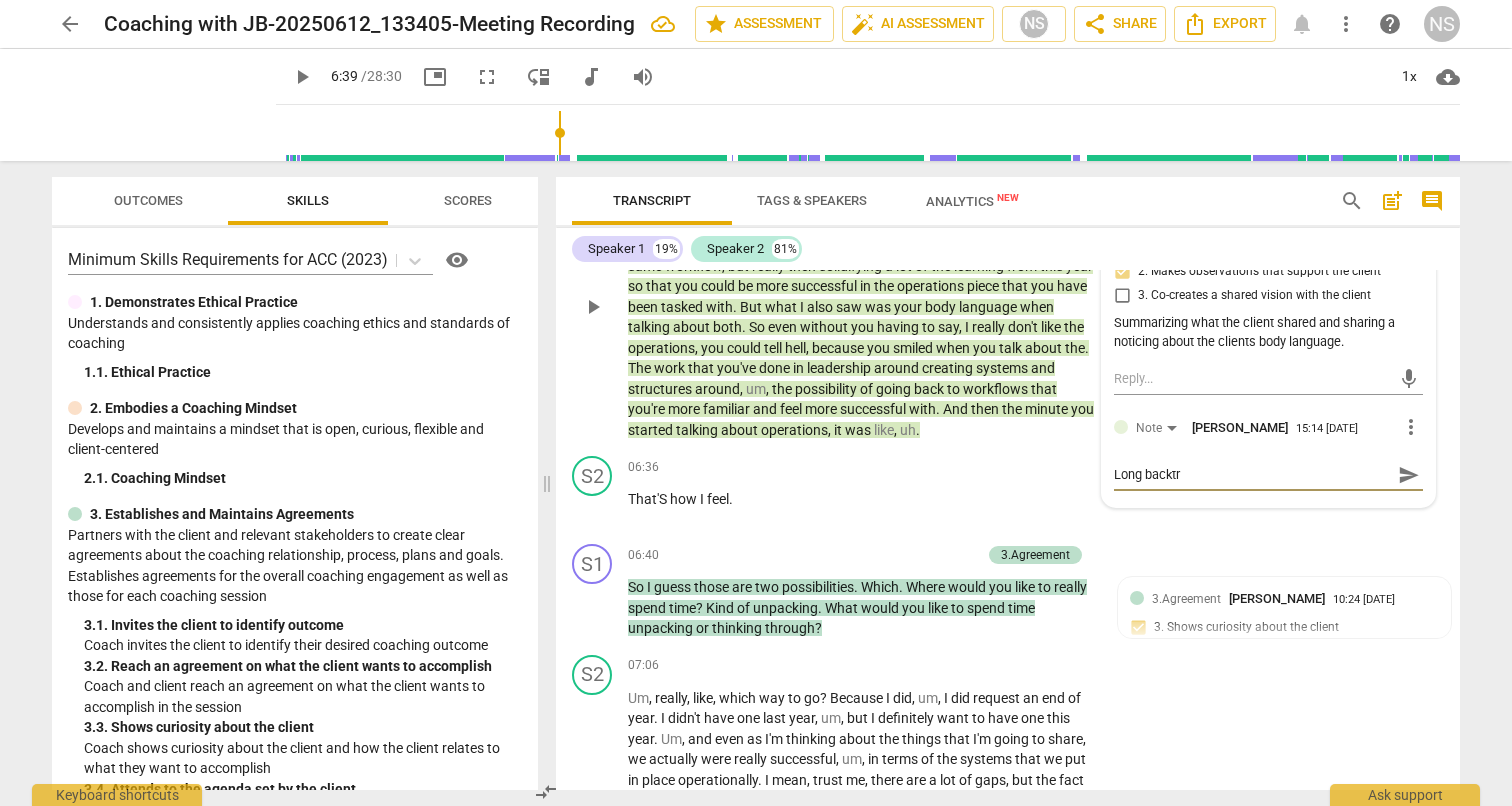 type on "Long backtra" 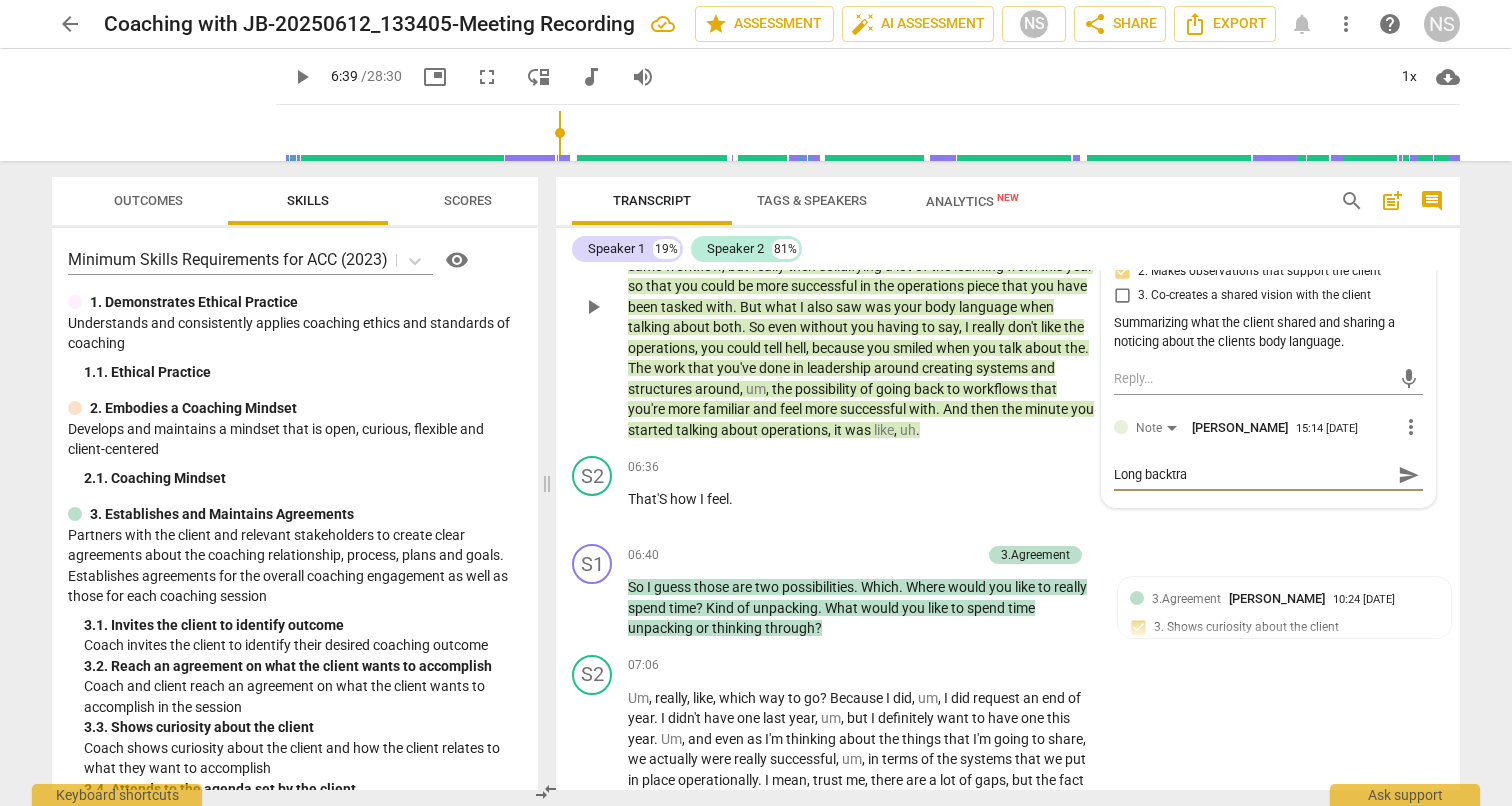 type on "Long backtrac" 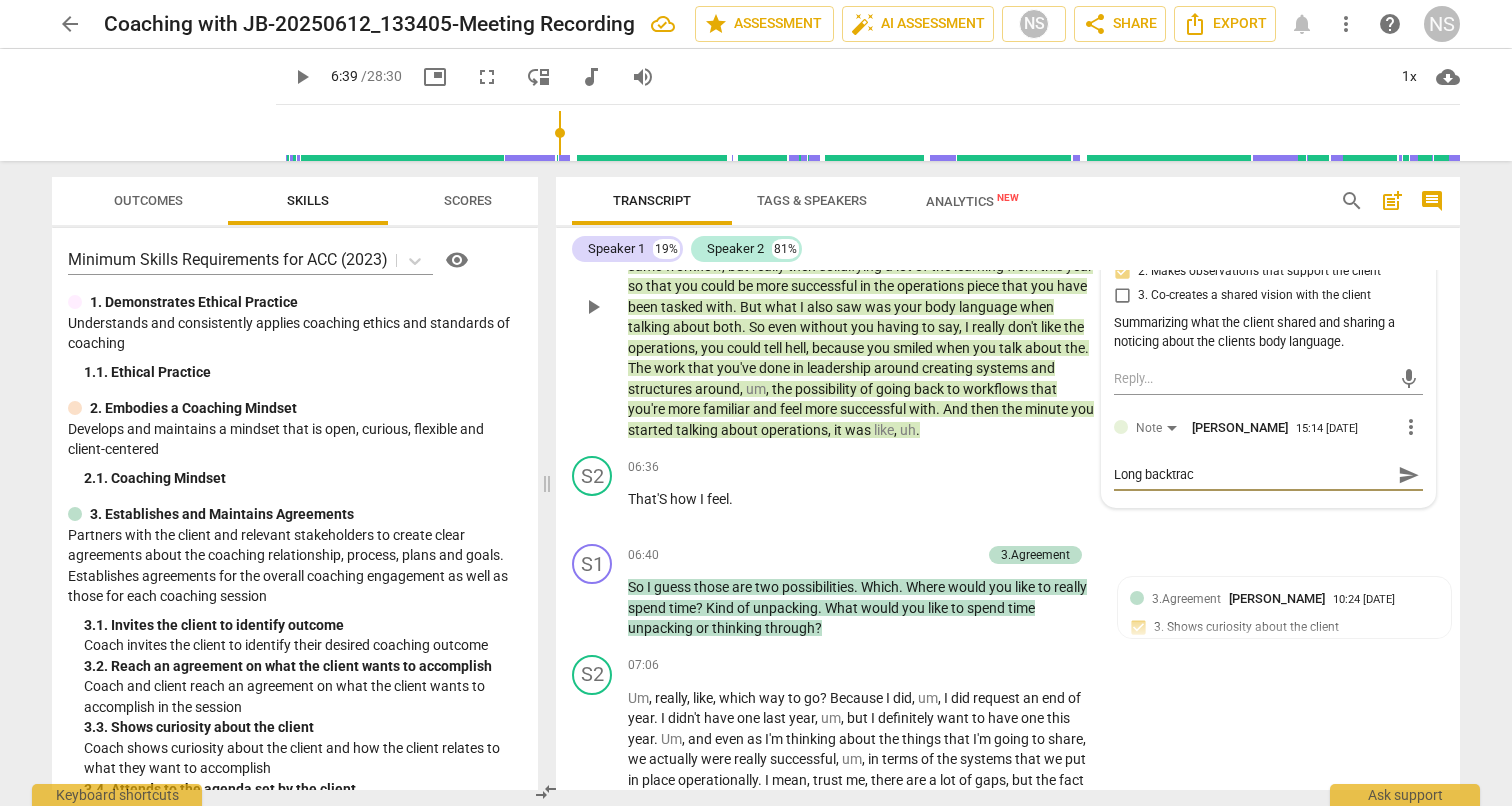 type on "Long backtrack" 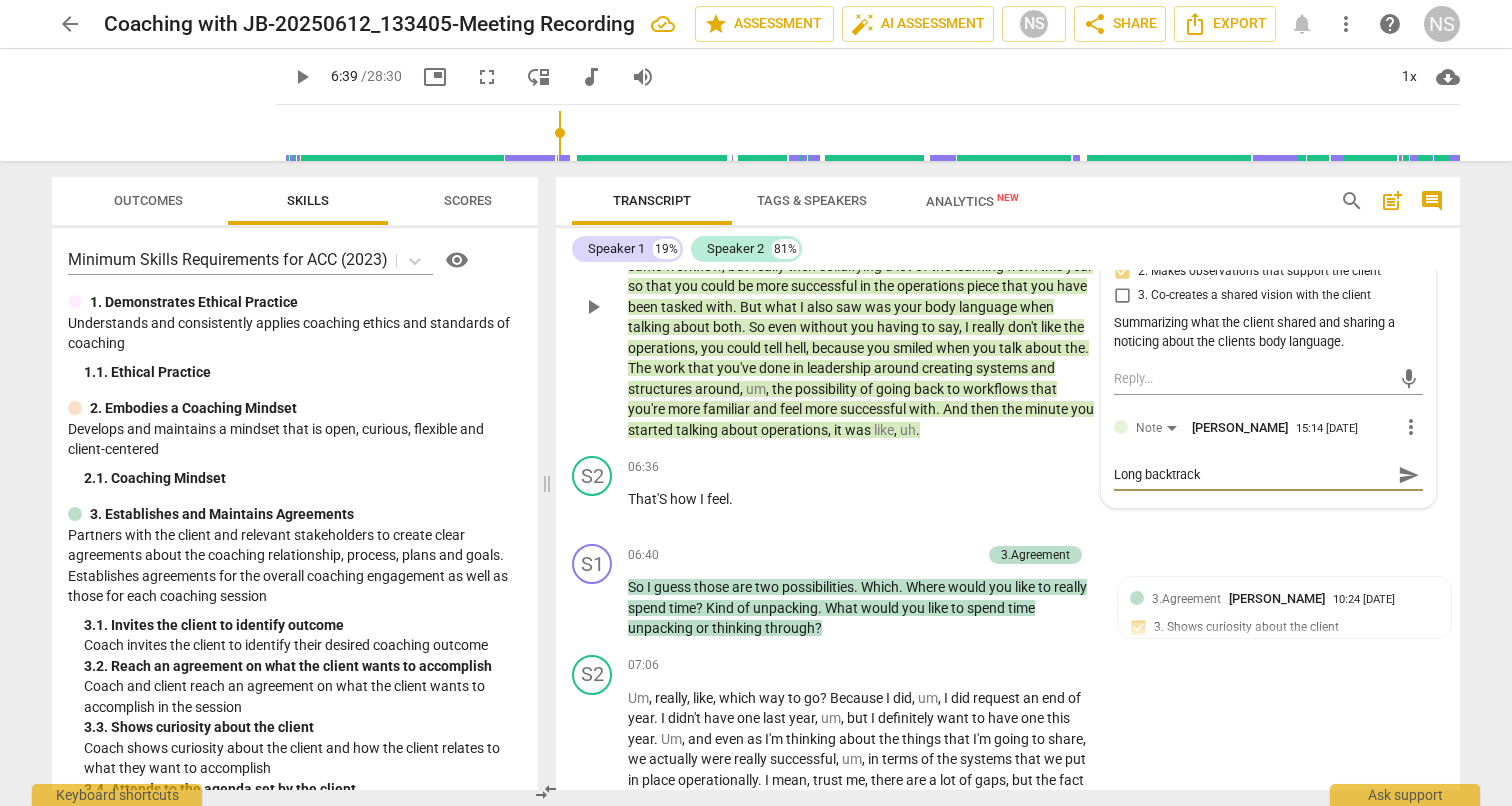 type on "Long backtrack" 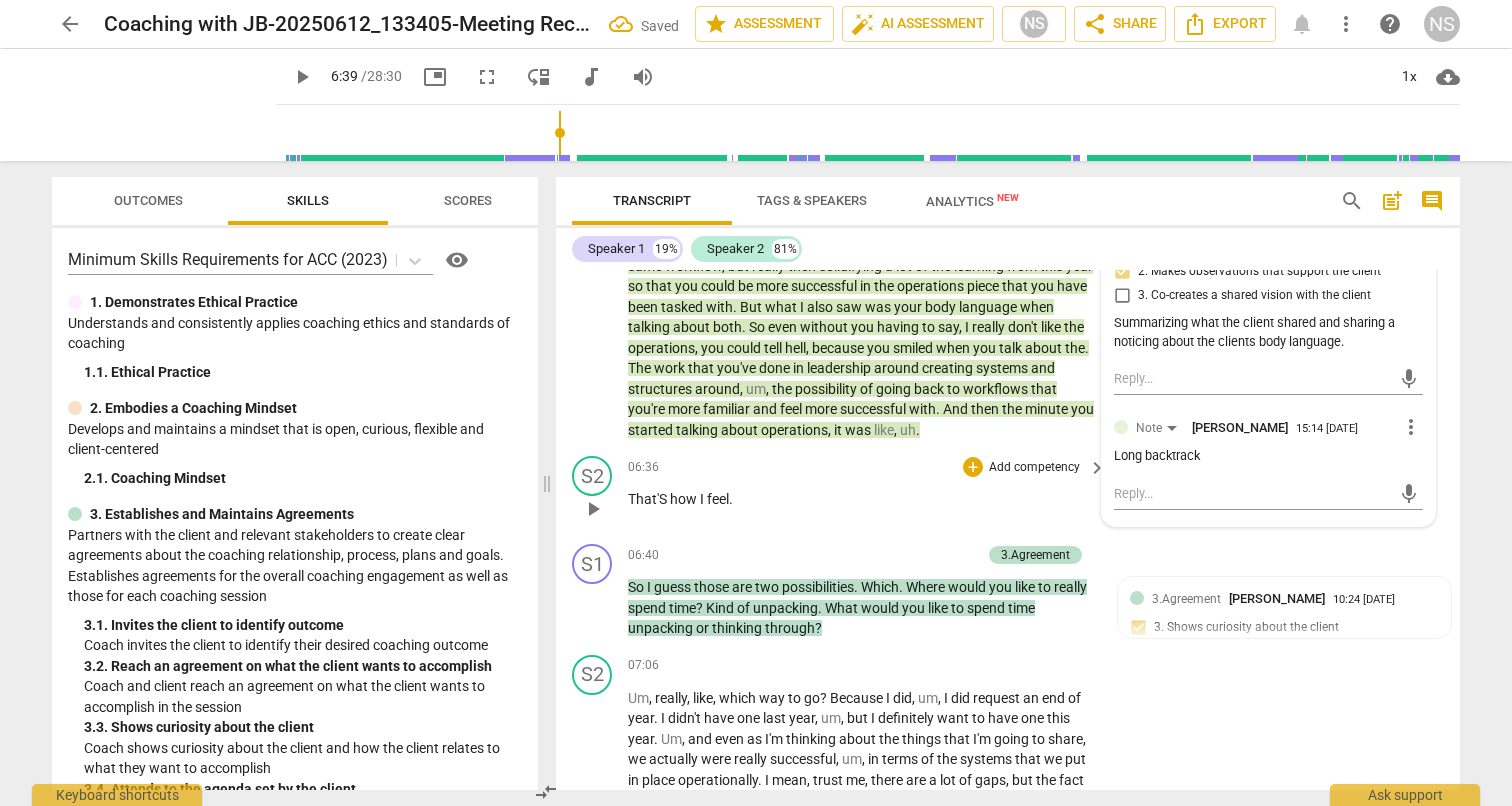 click on "06:36 + Add competency keyboard_arrow_right That'S   how   I   feel ." at bounding box center [868, 492] 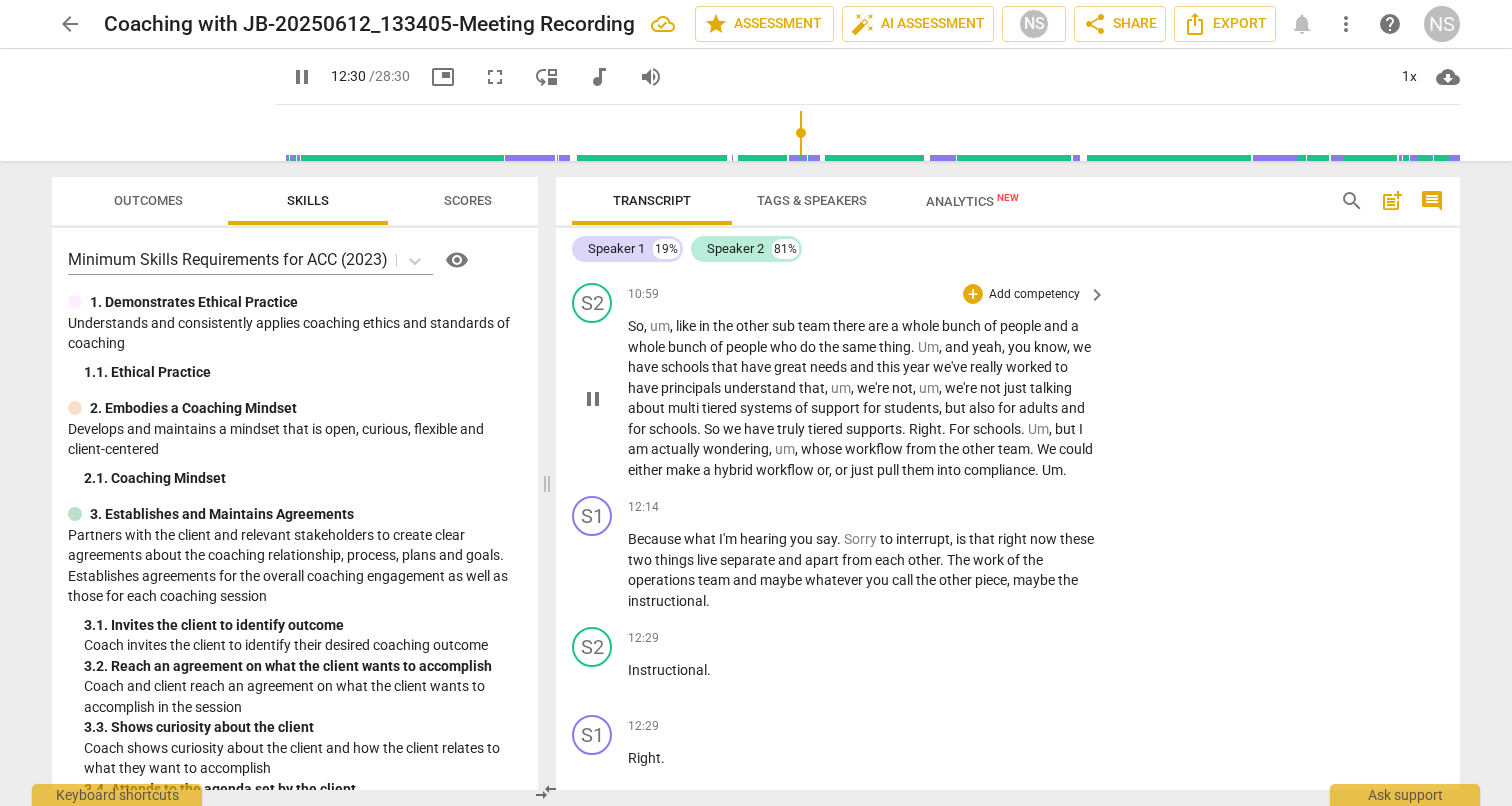 scroll, scrollTop: 2889, scrollLeft: 0, axis: vertical 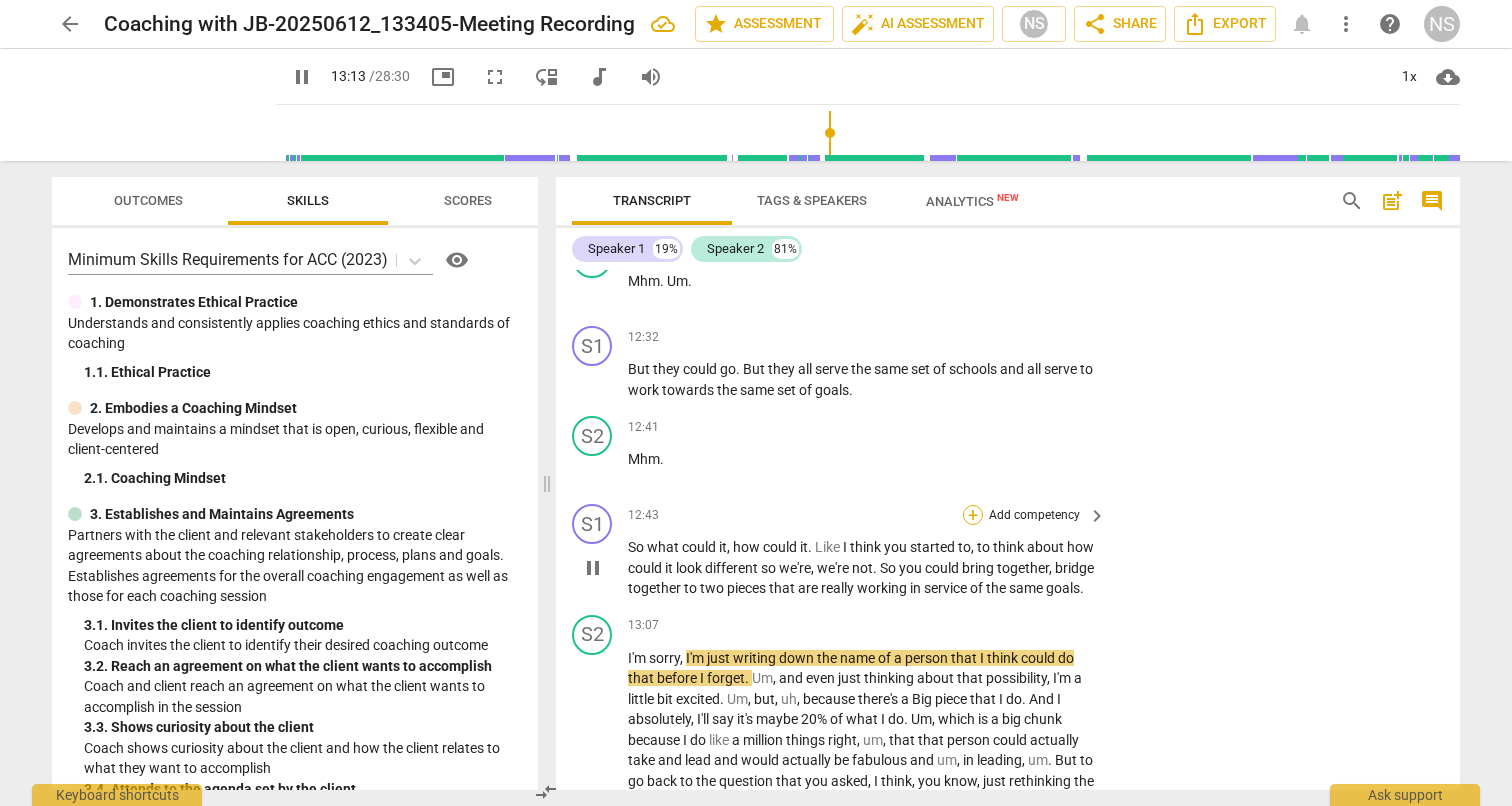 click on "+" at bounding box center [973, 515] 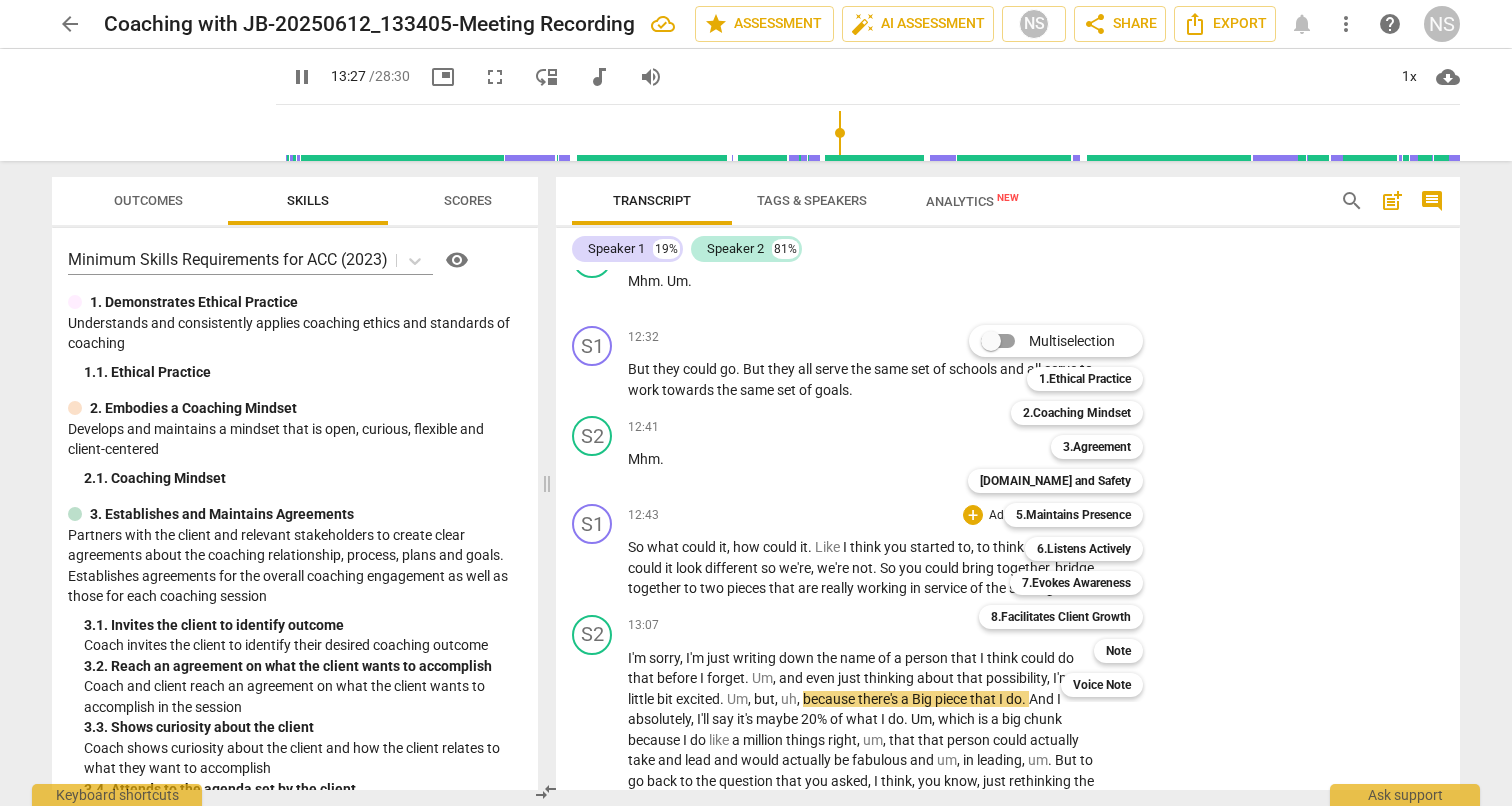 click at bounding box center [756, 403] 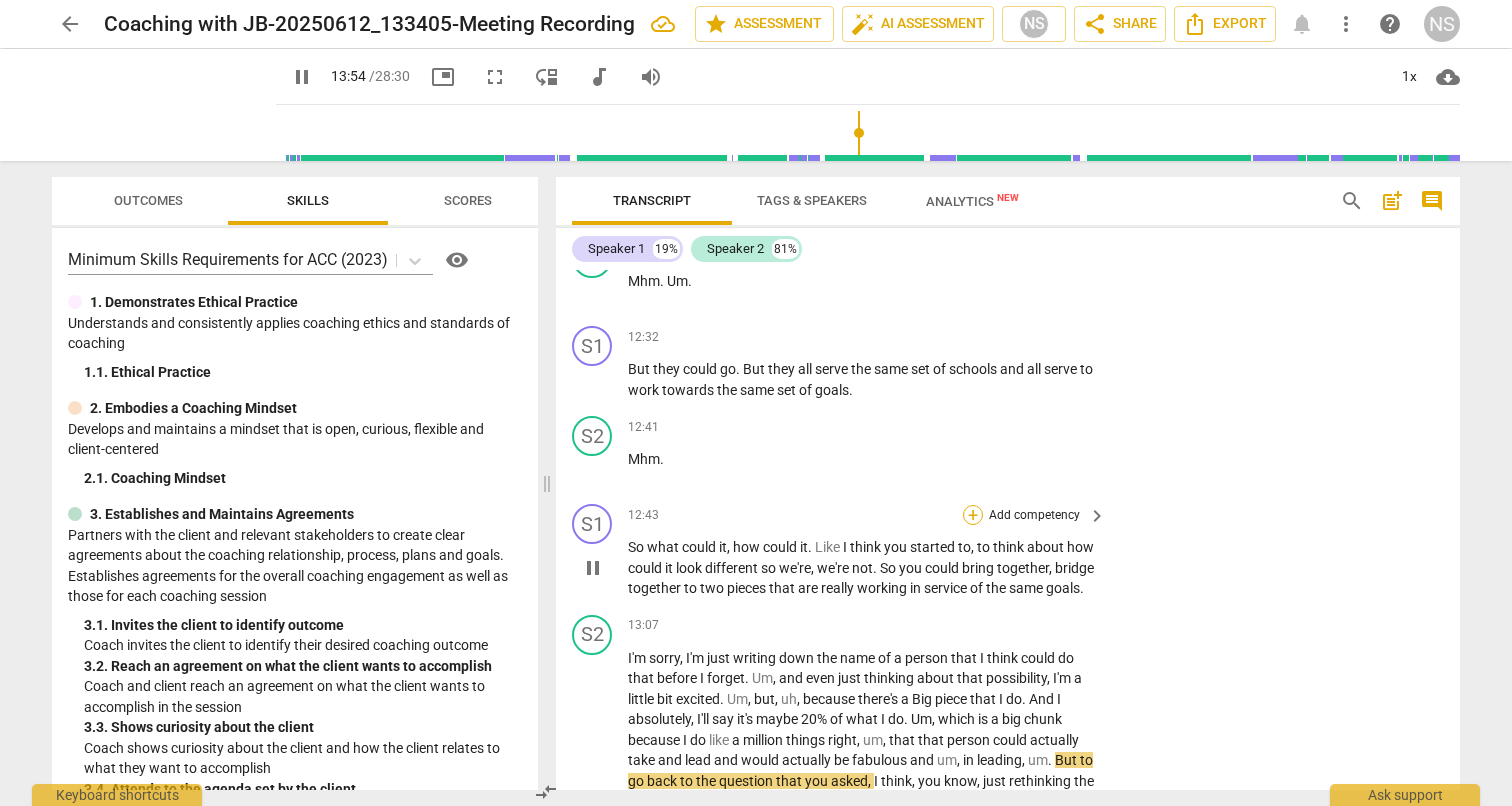 click on "+" at bounding box center (973, 515) 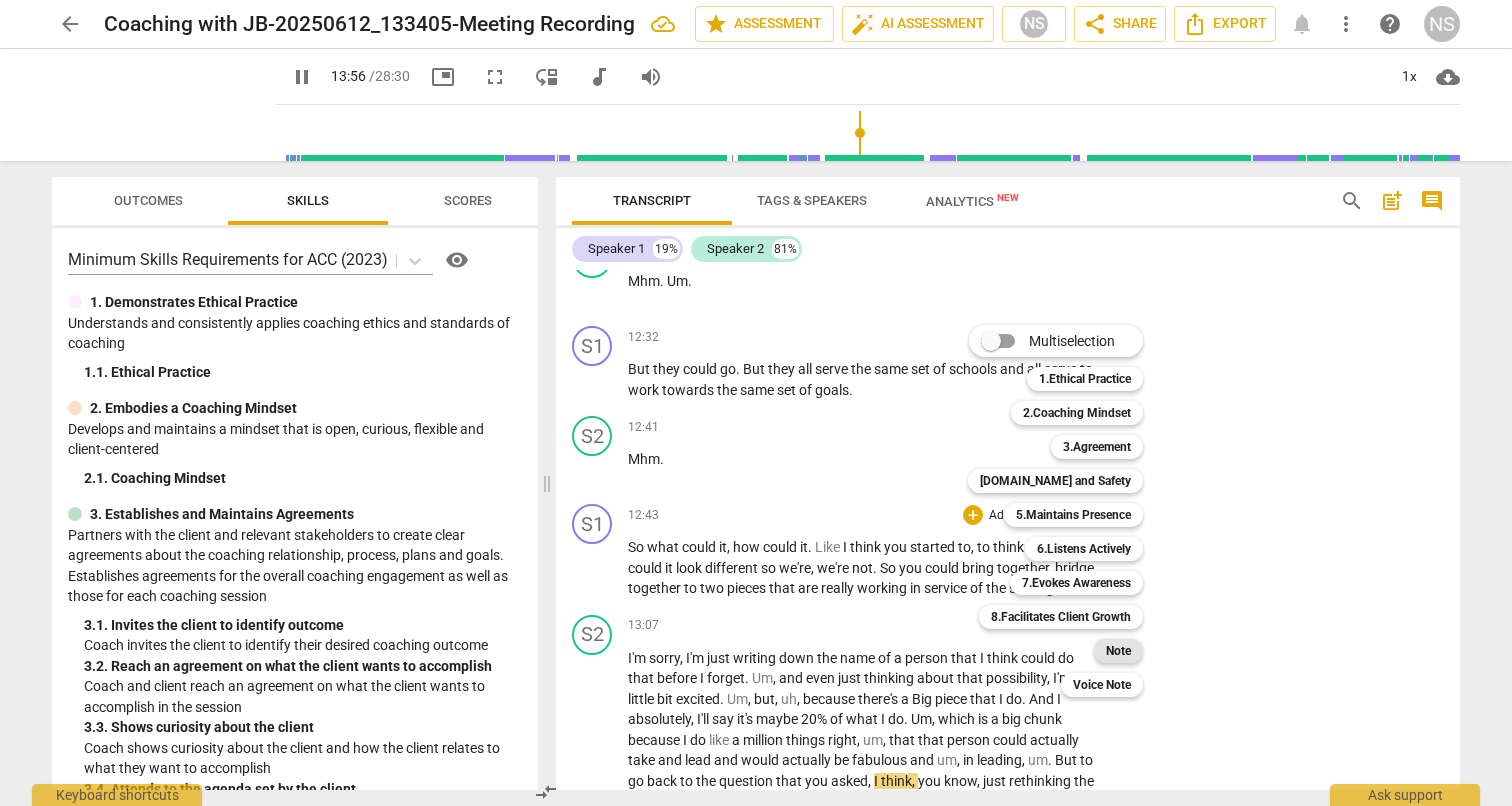click on "Note" at bounding box center [1118, 651] 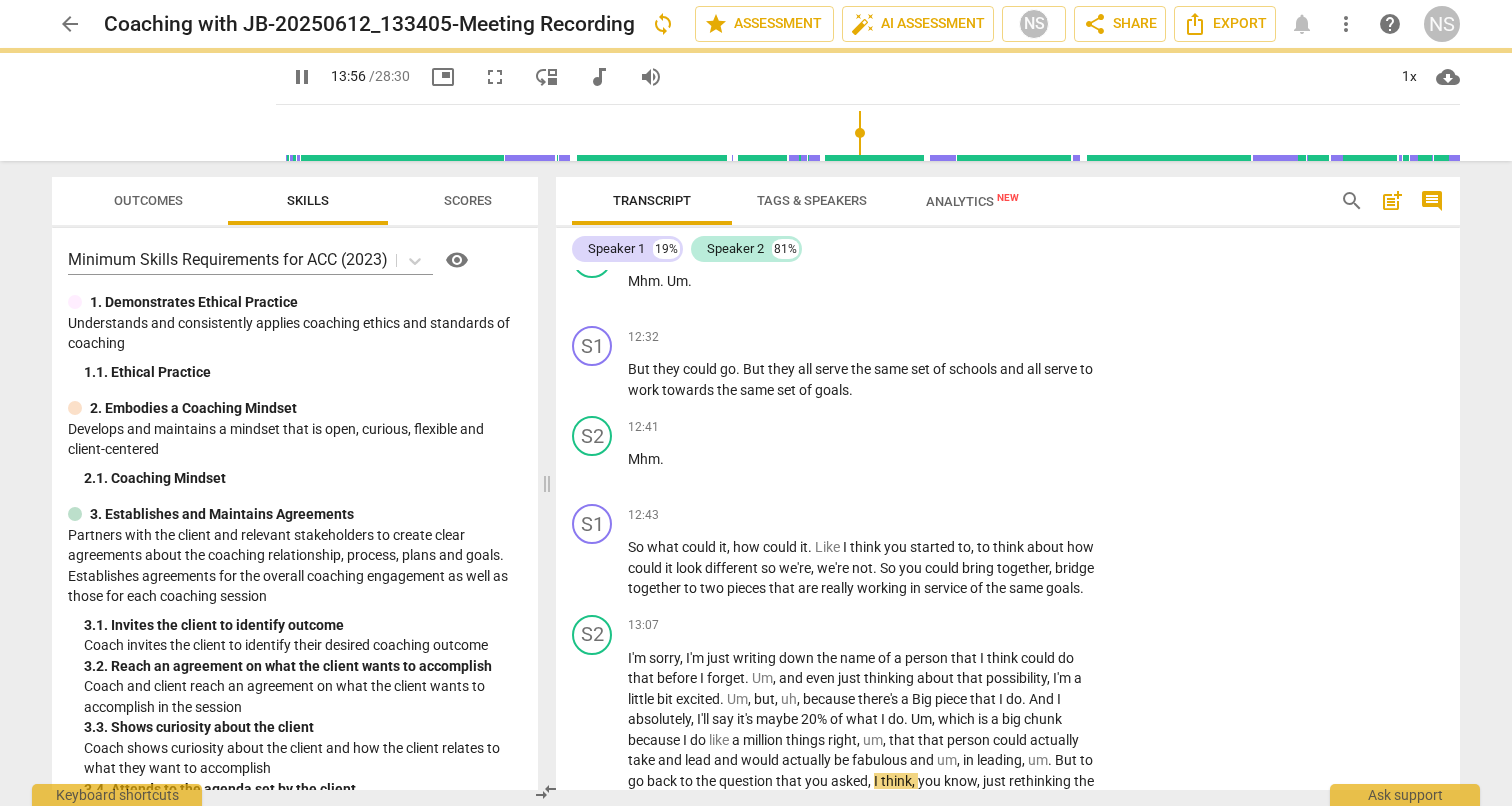 type on "837" 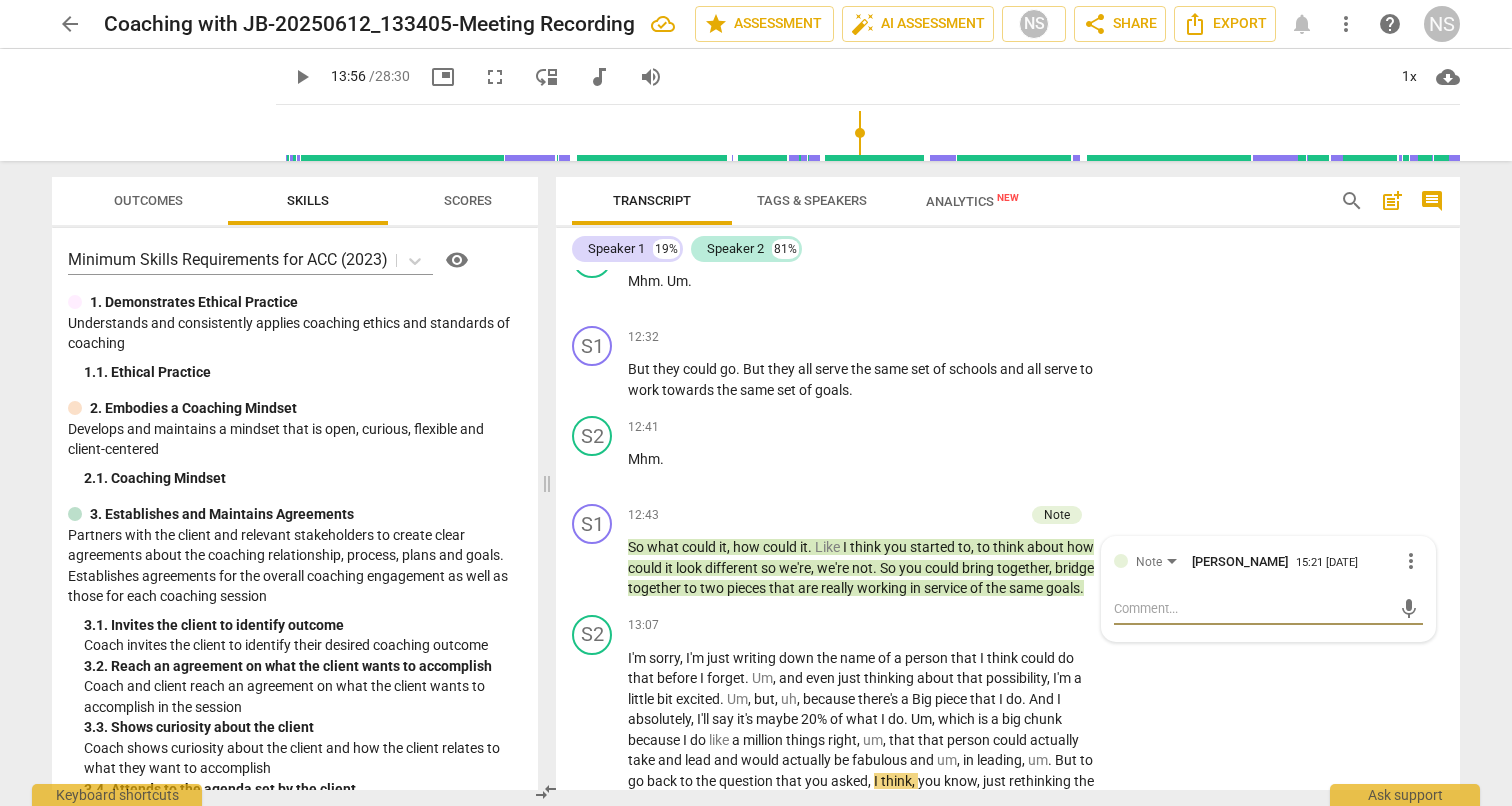 type on "W" 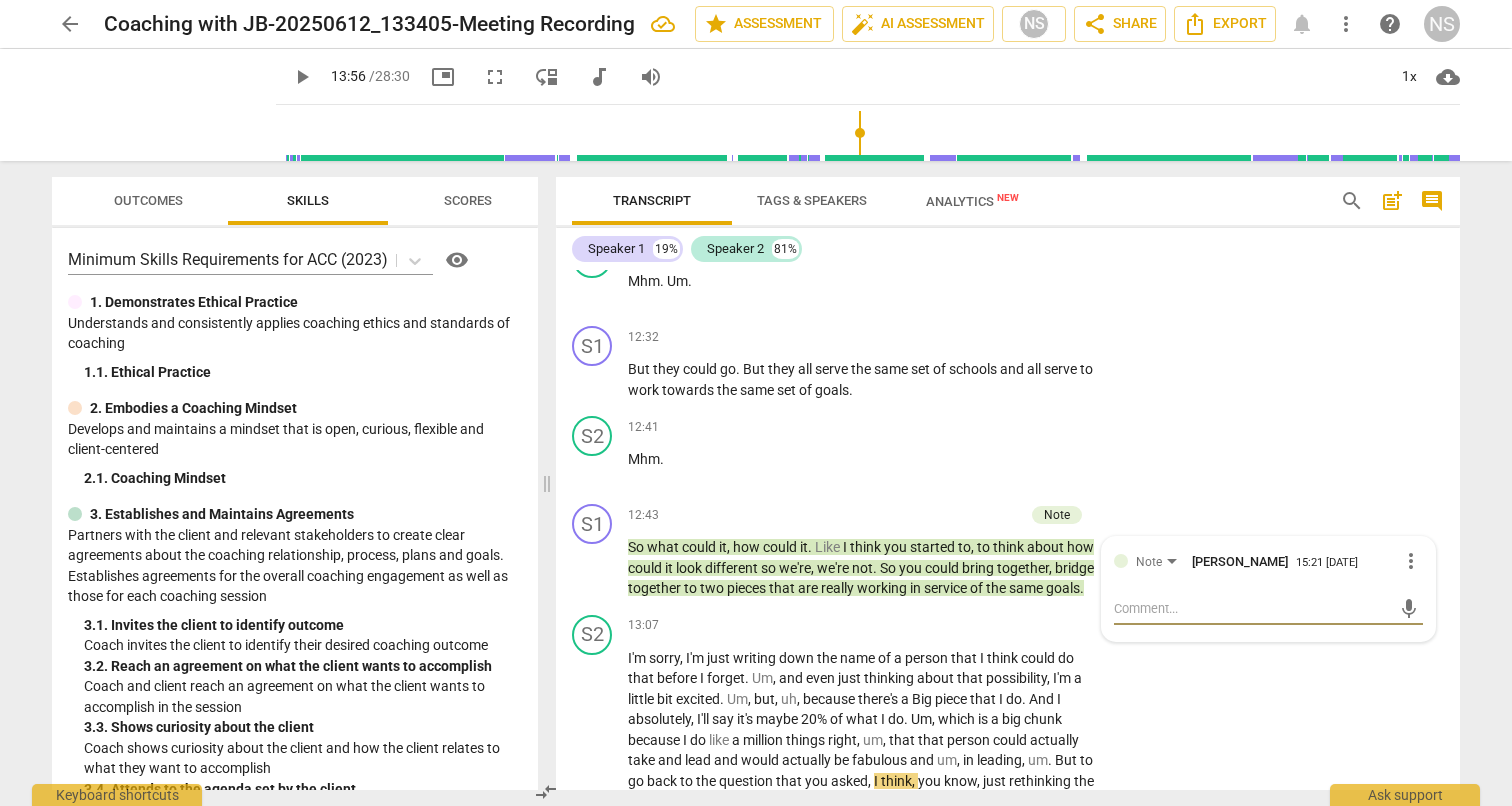 type on "W" 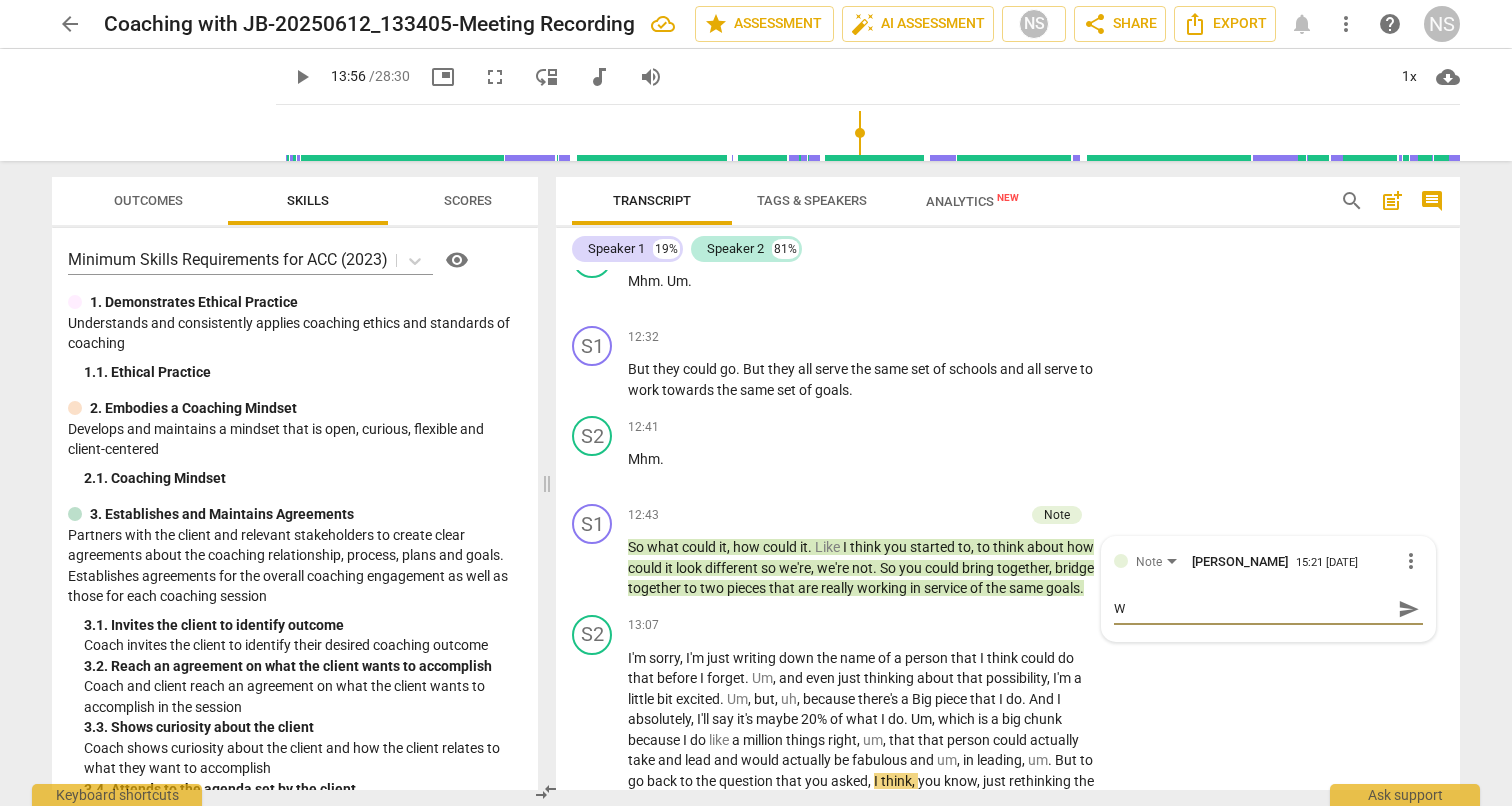 type on "Wh" 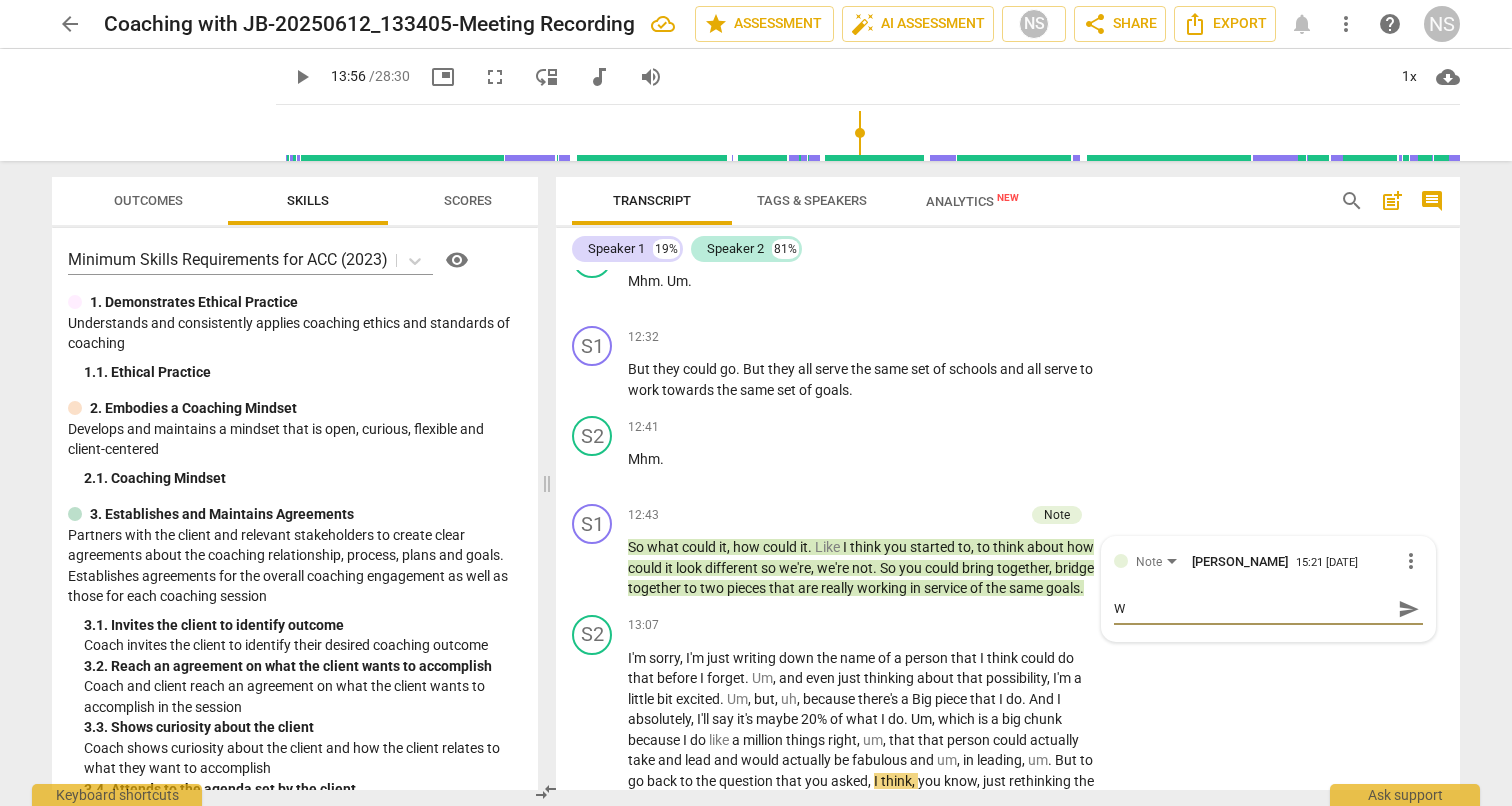 type on "Wh" 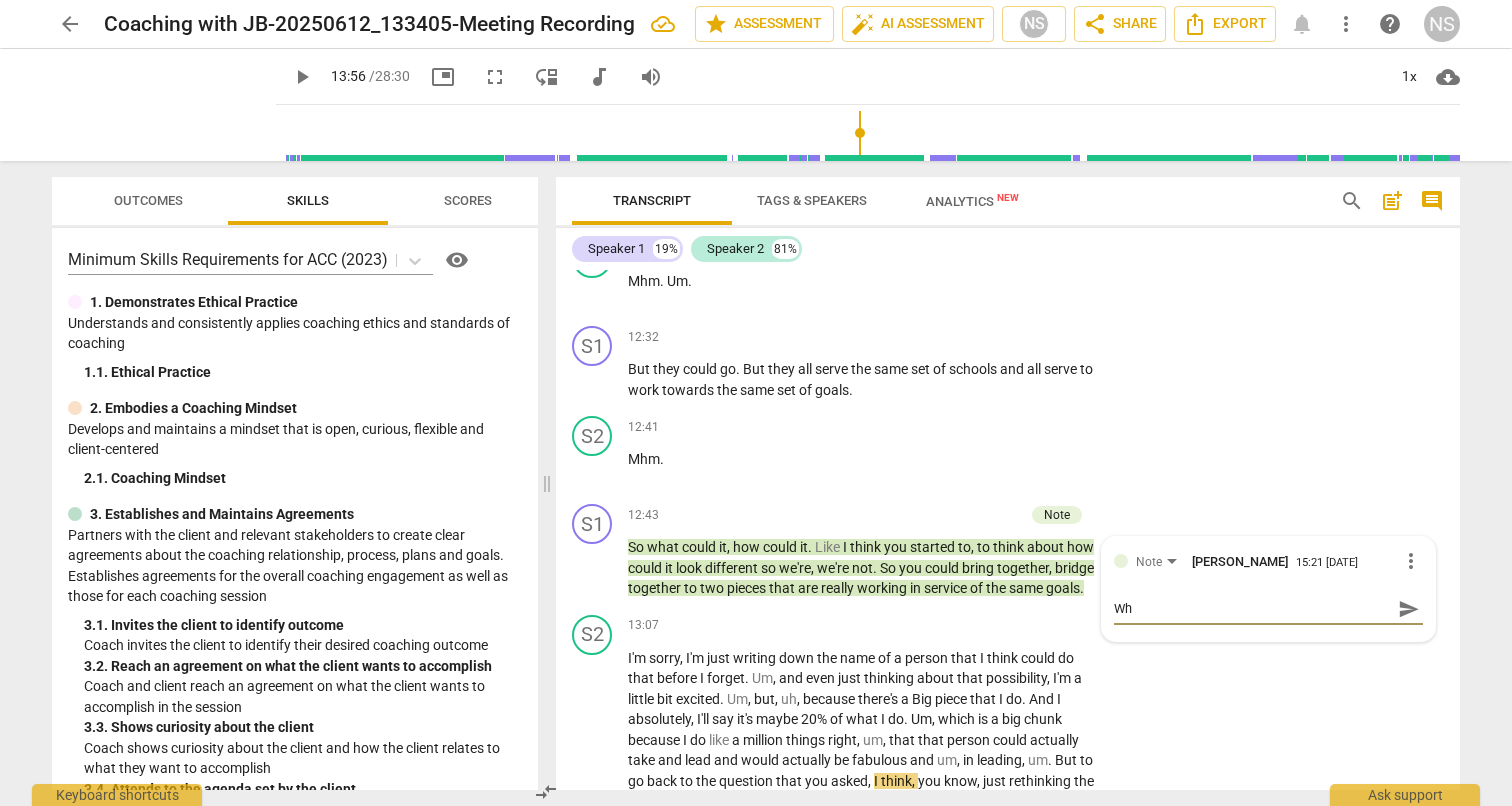 type on "Whe" 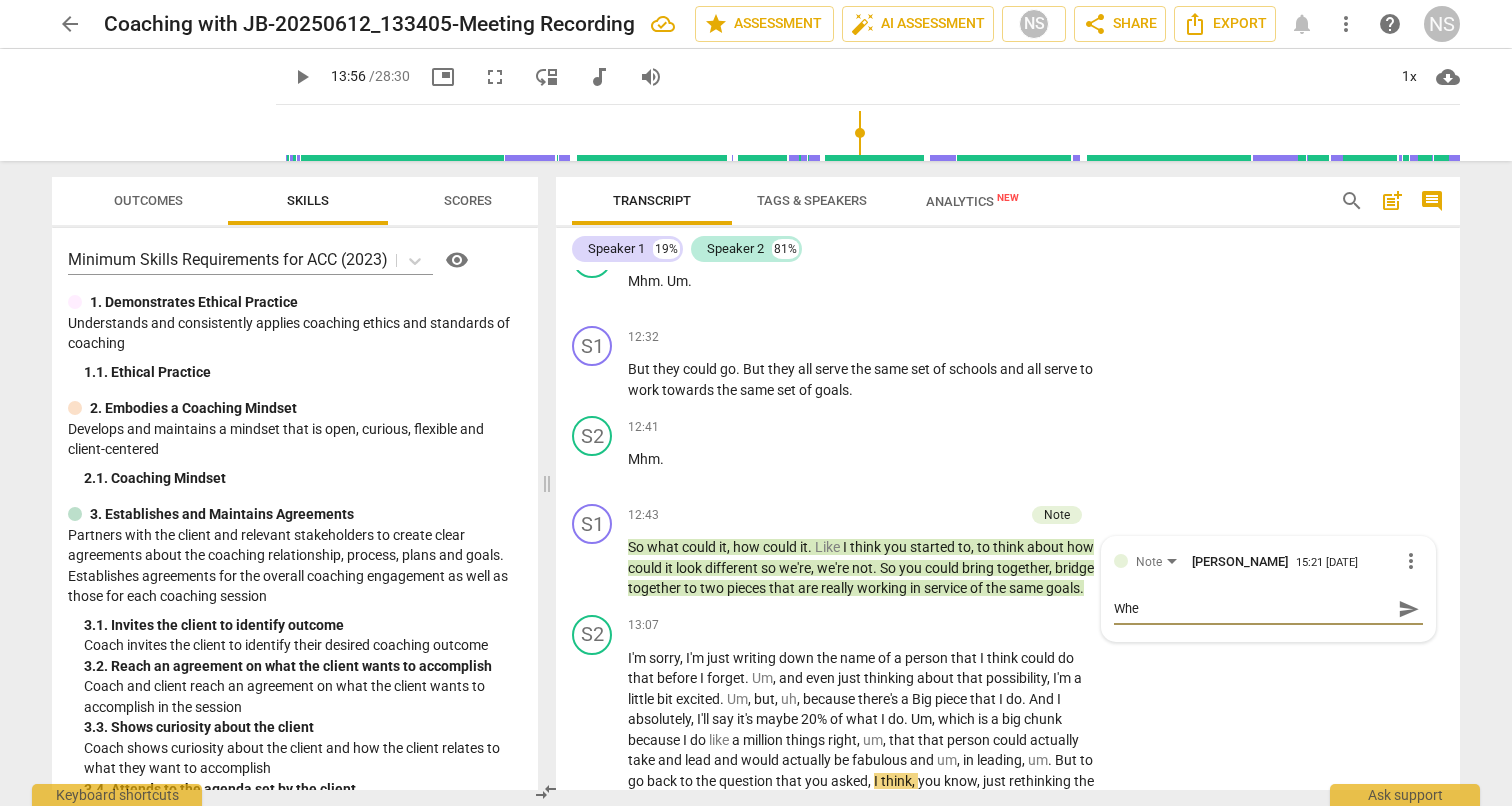 type on "When" 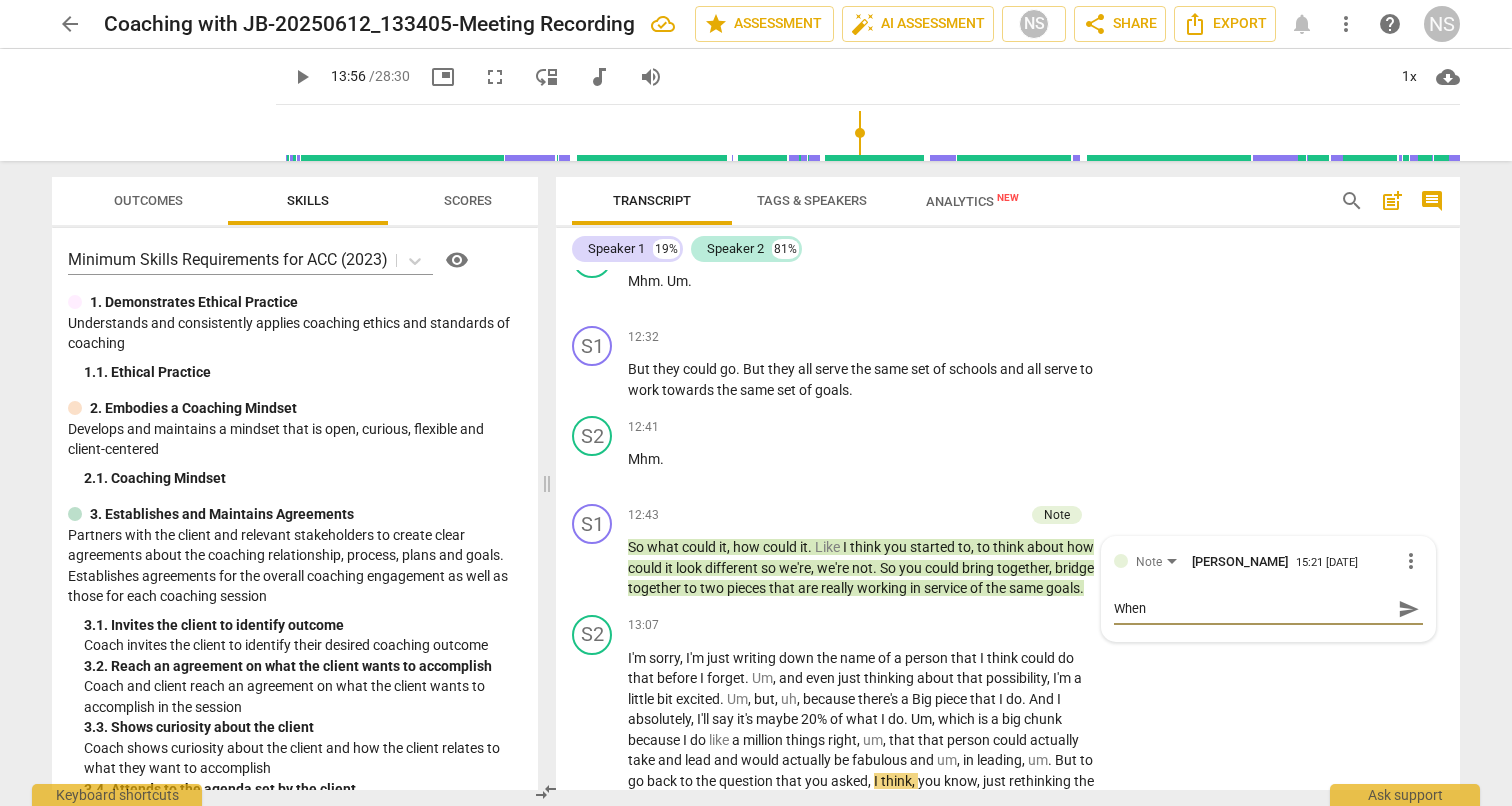 type on "When" 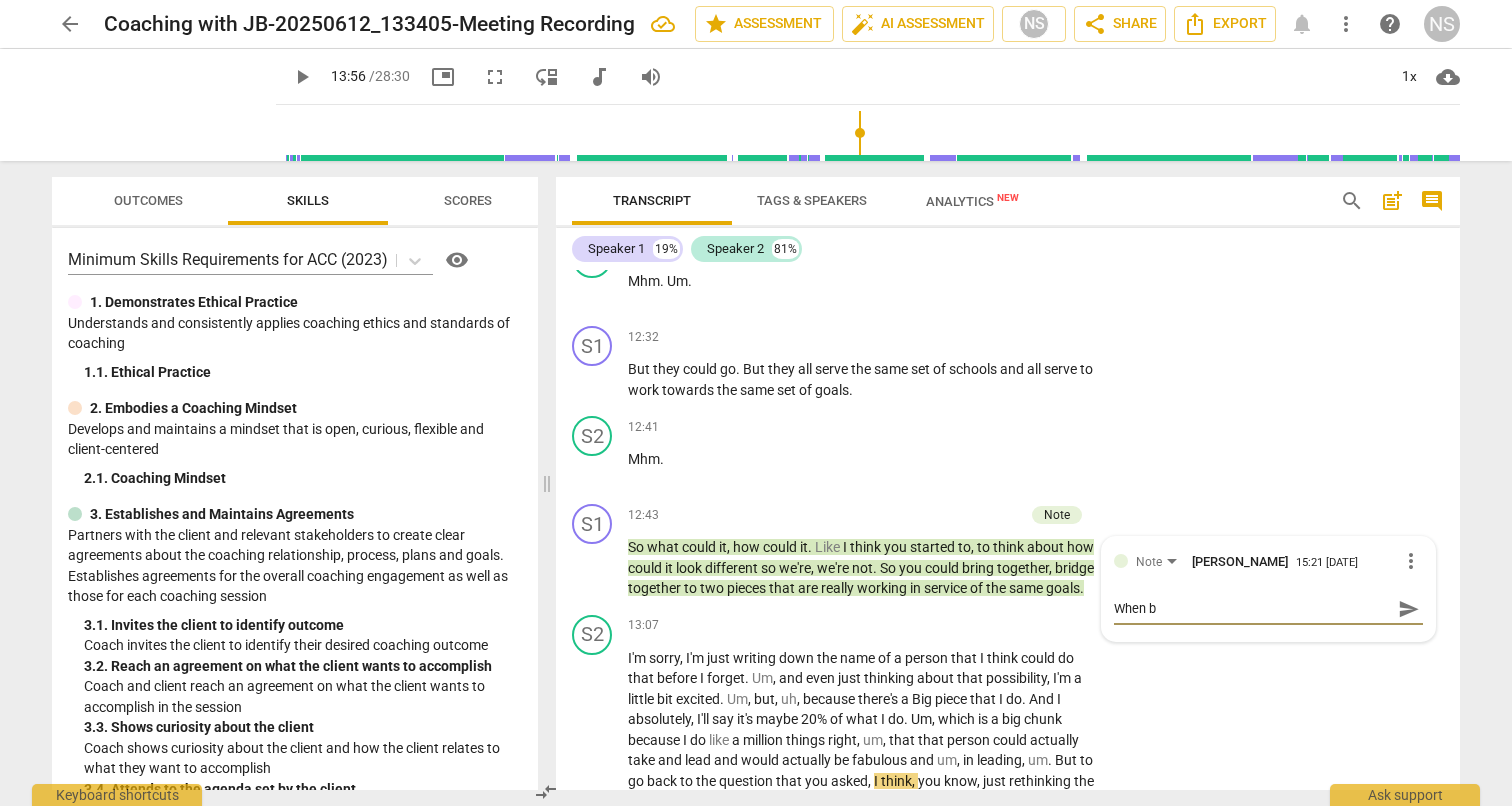 type on "When ba" 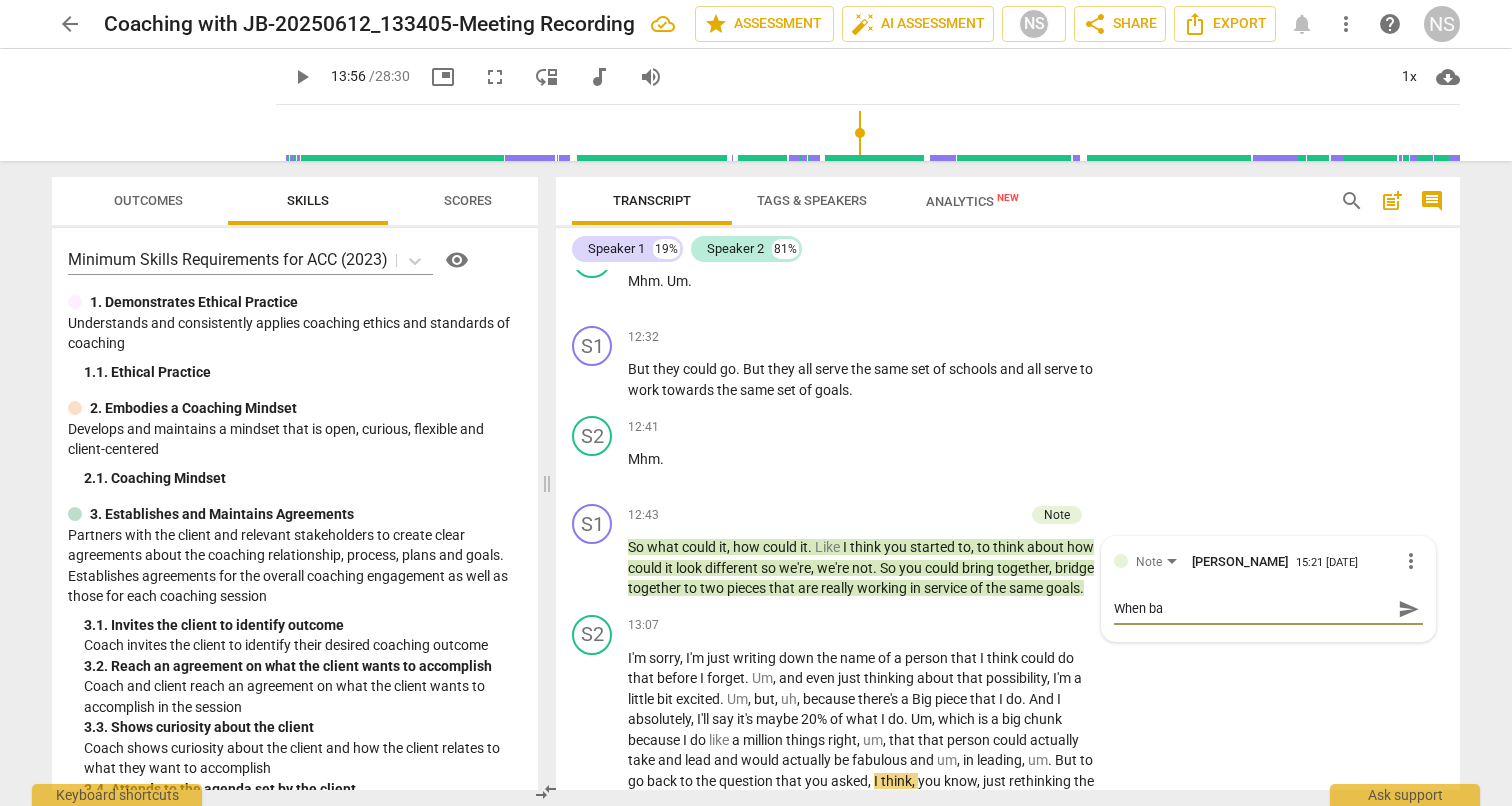 type on "When bac" 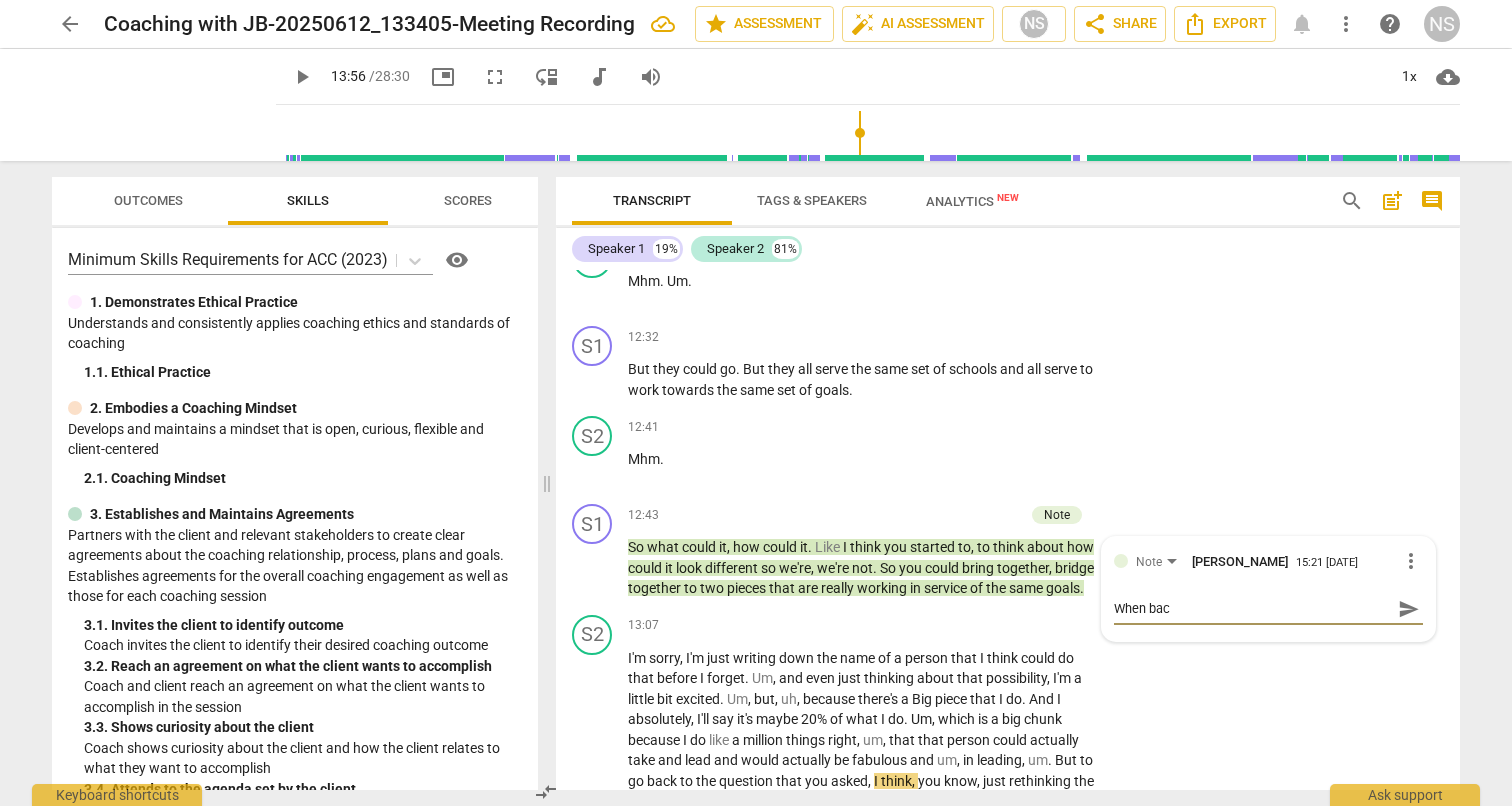 type on "When back" 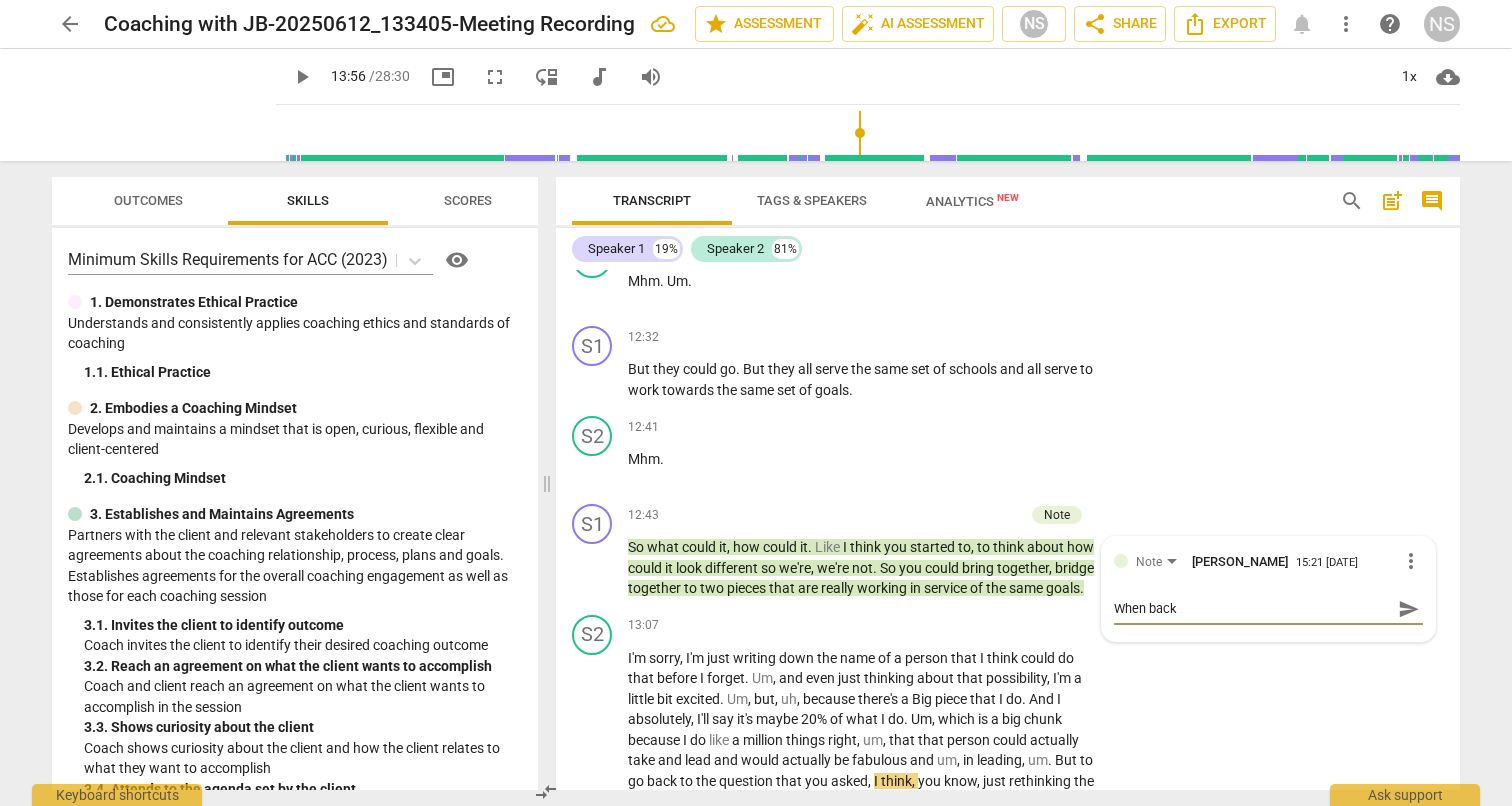 type on "When backt" 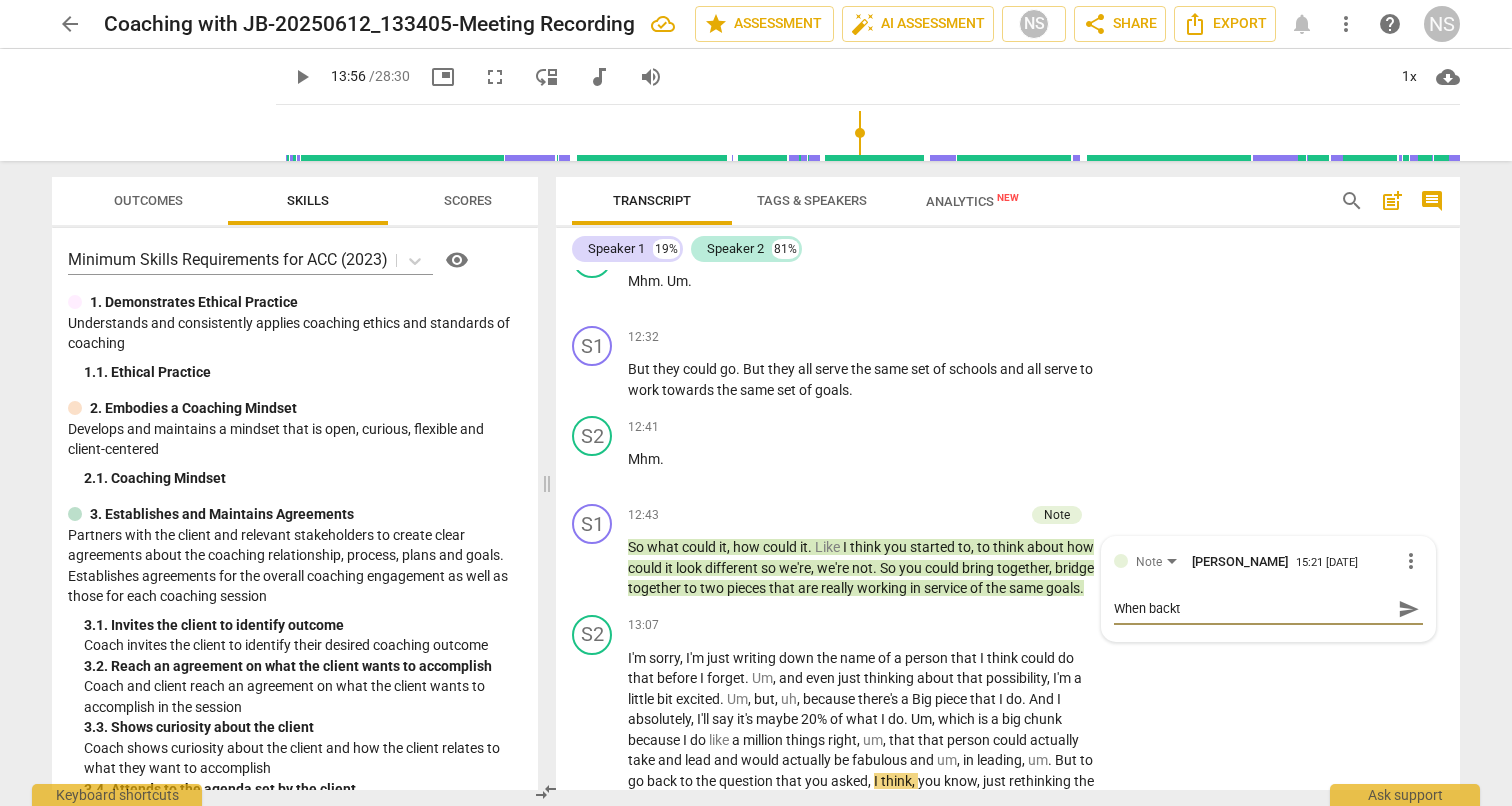 type on "When backtr" 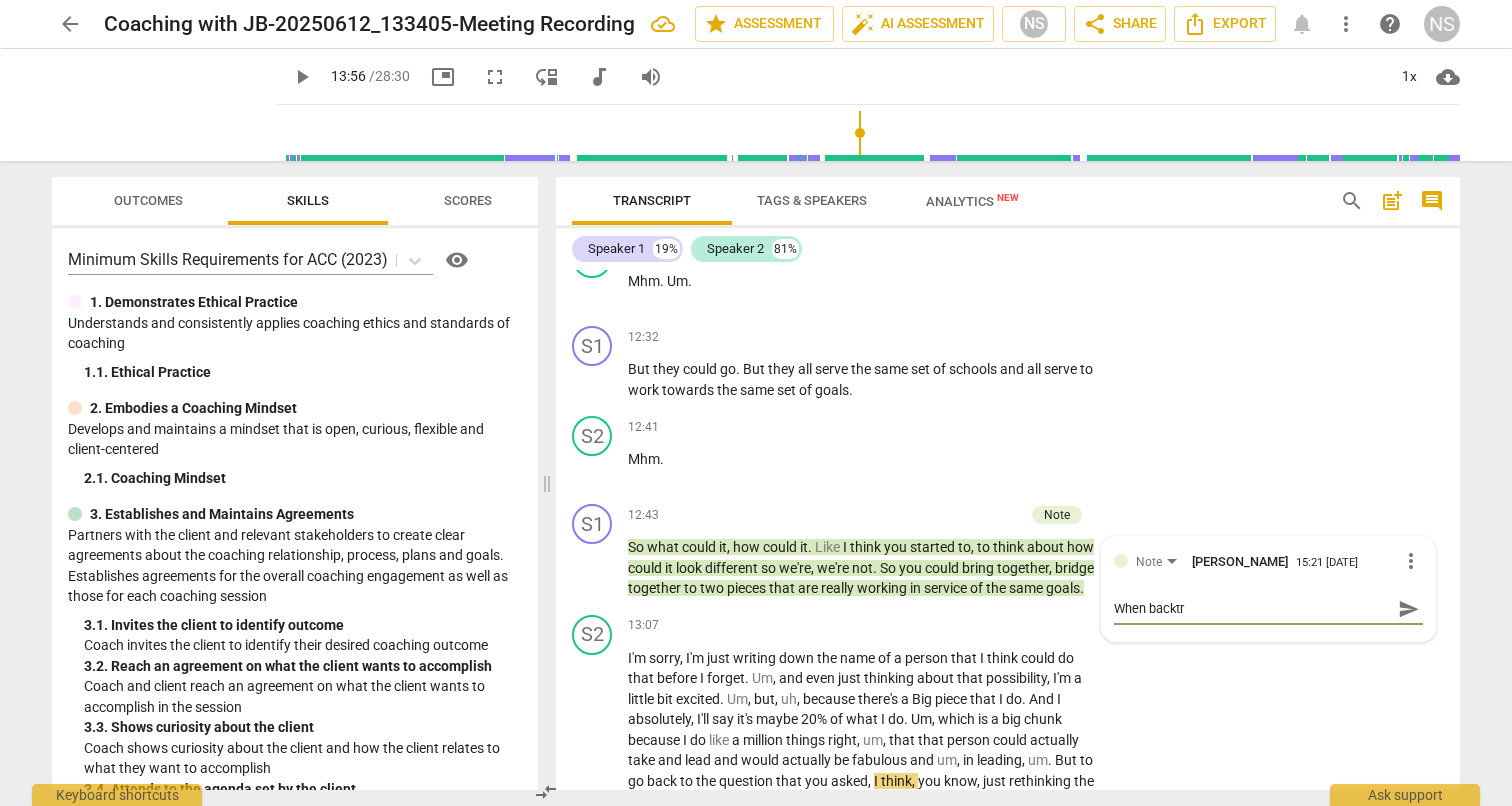 type on "When backtra" 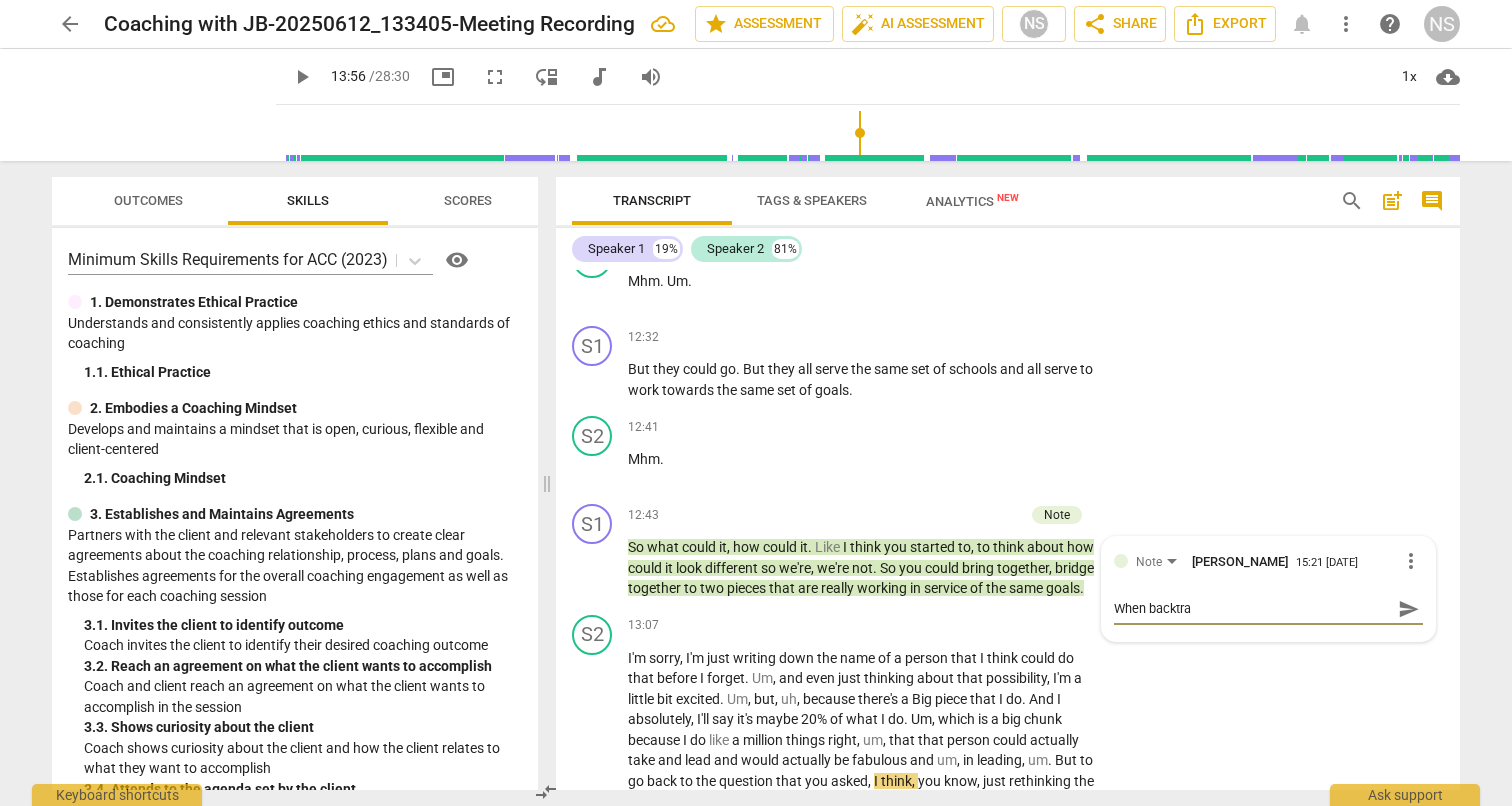 type on "When backtrac" 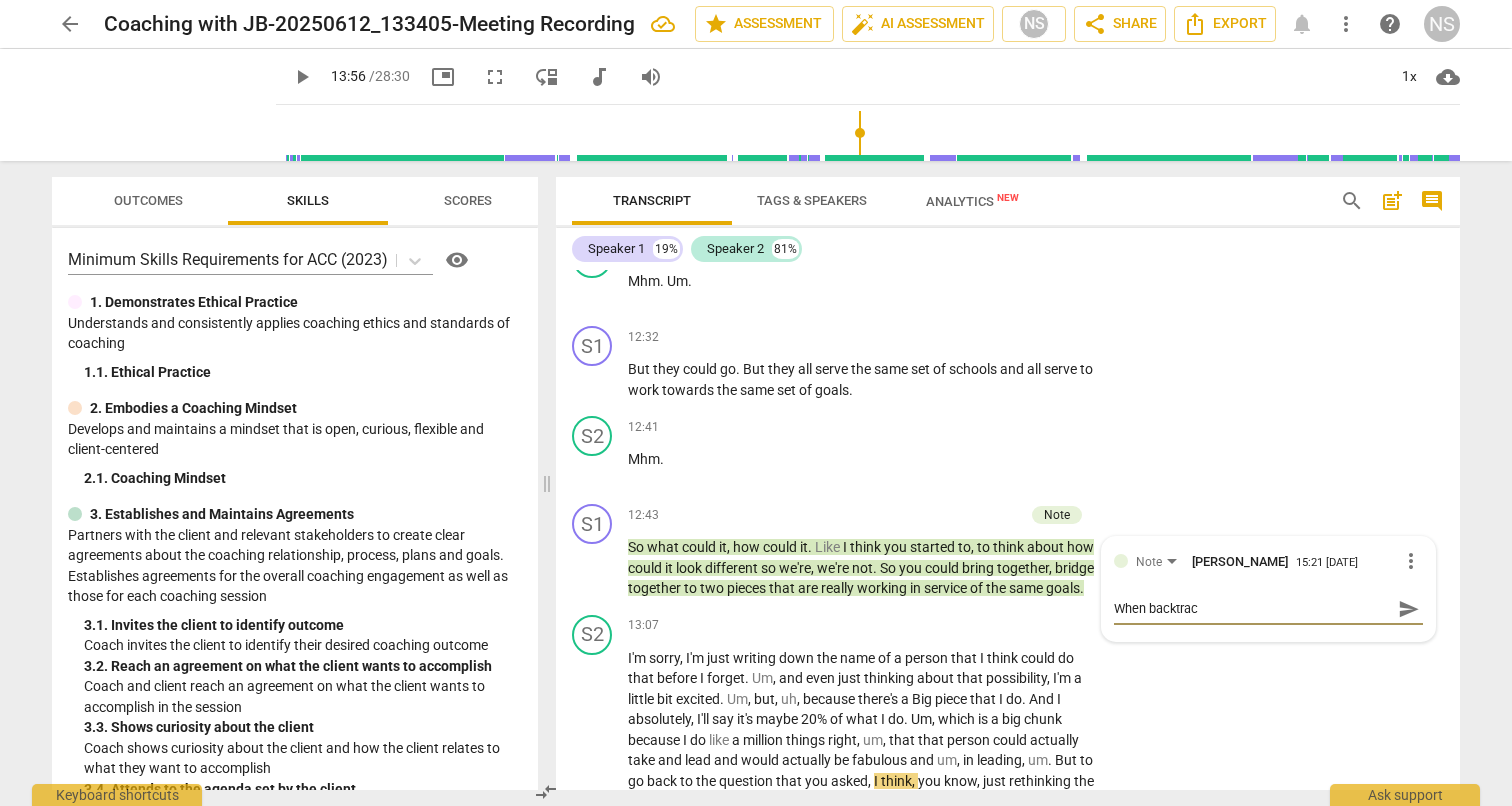 type on "When backtrack" 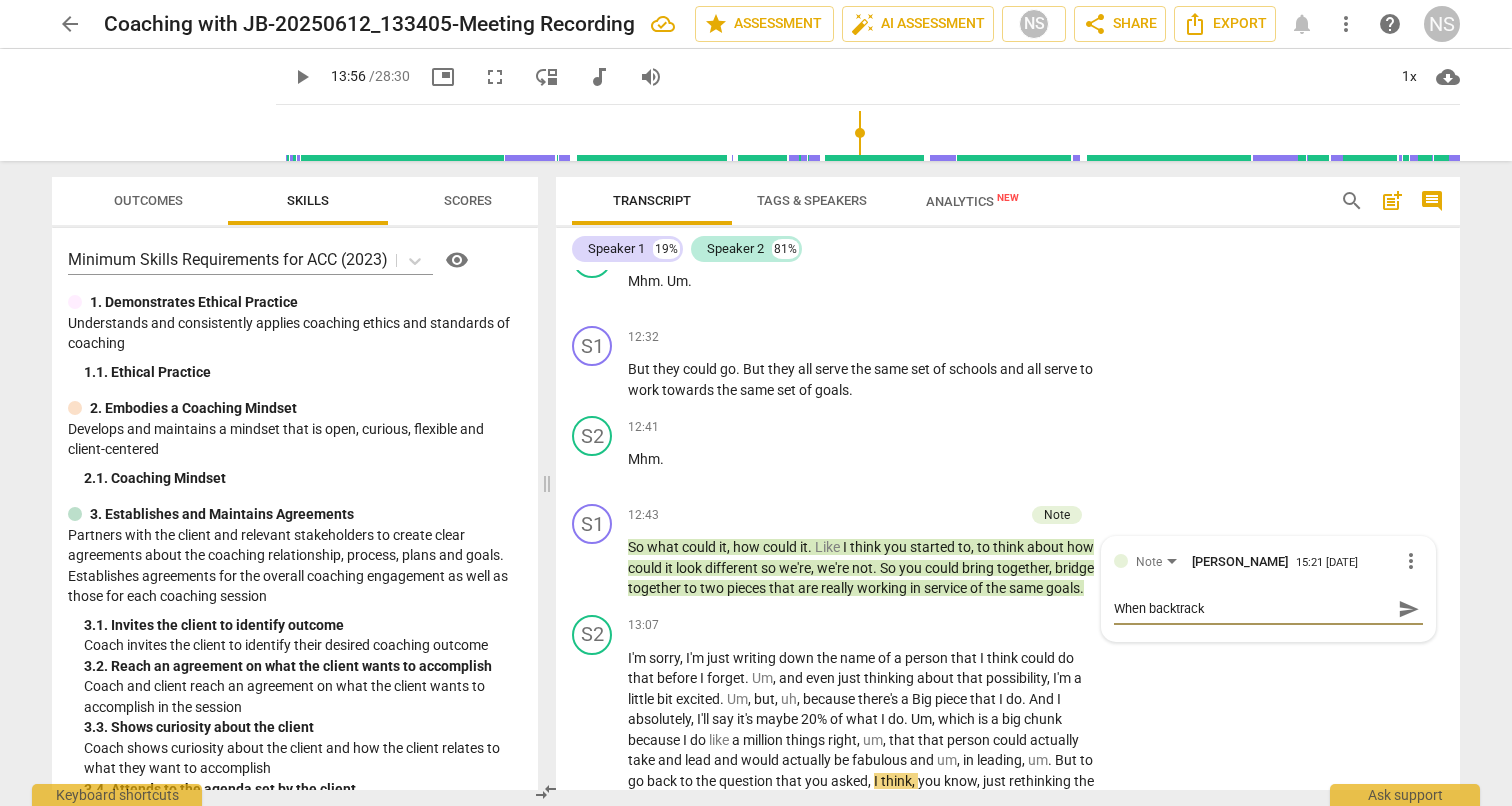 type on "When backtracki" 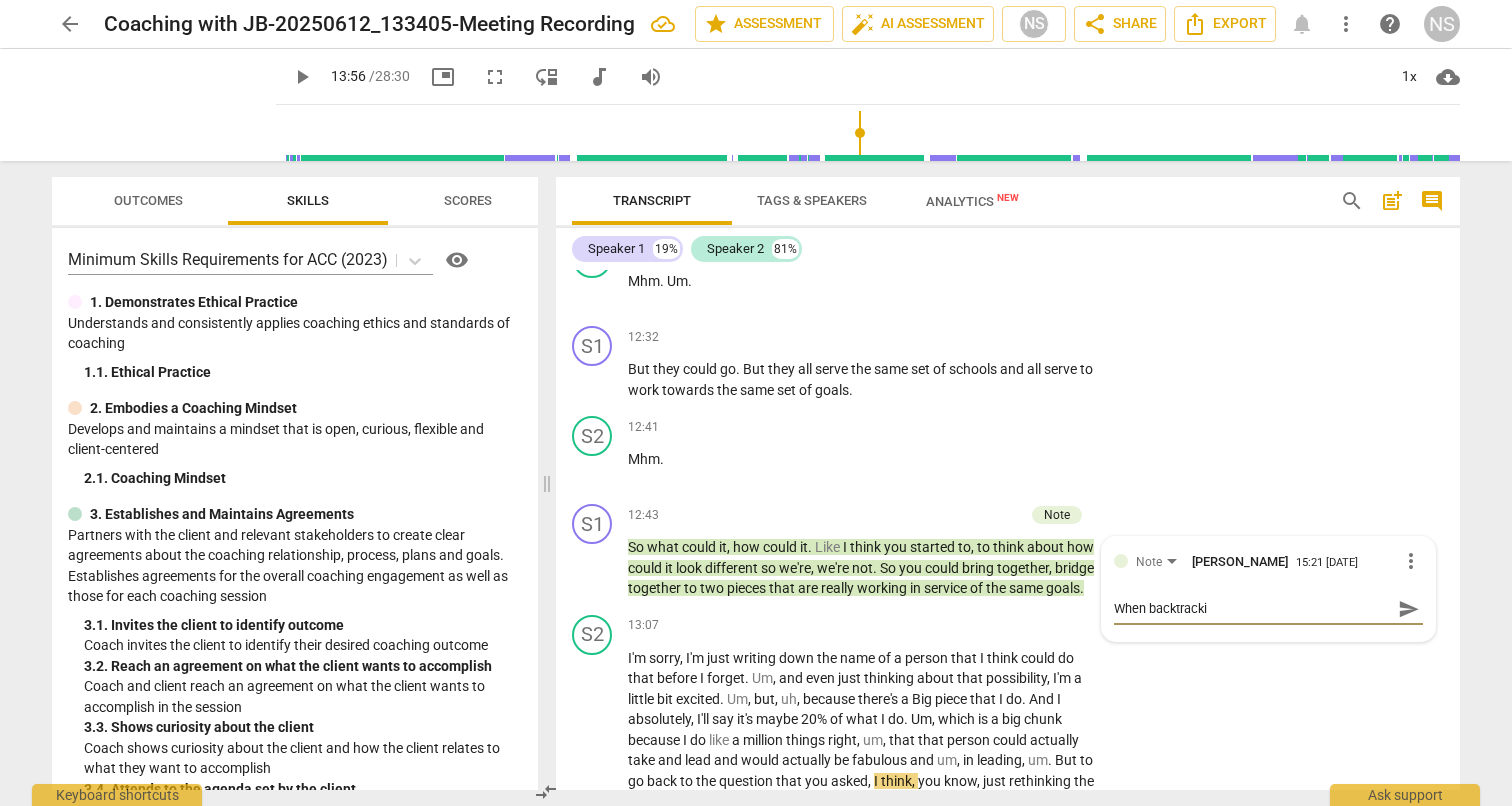 type on "When backtrackin" 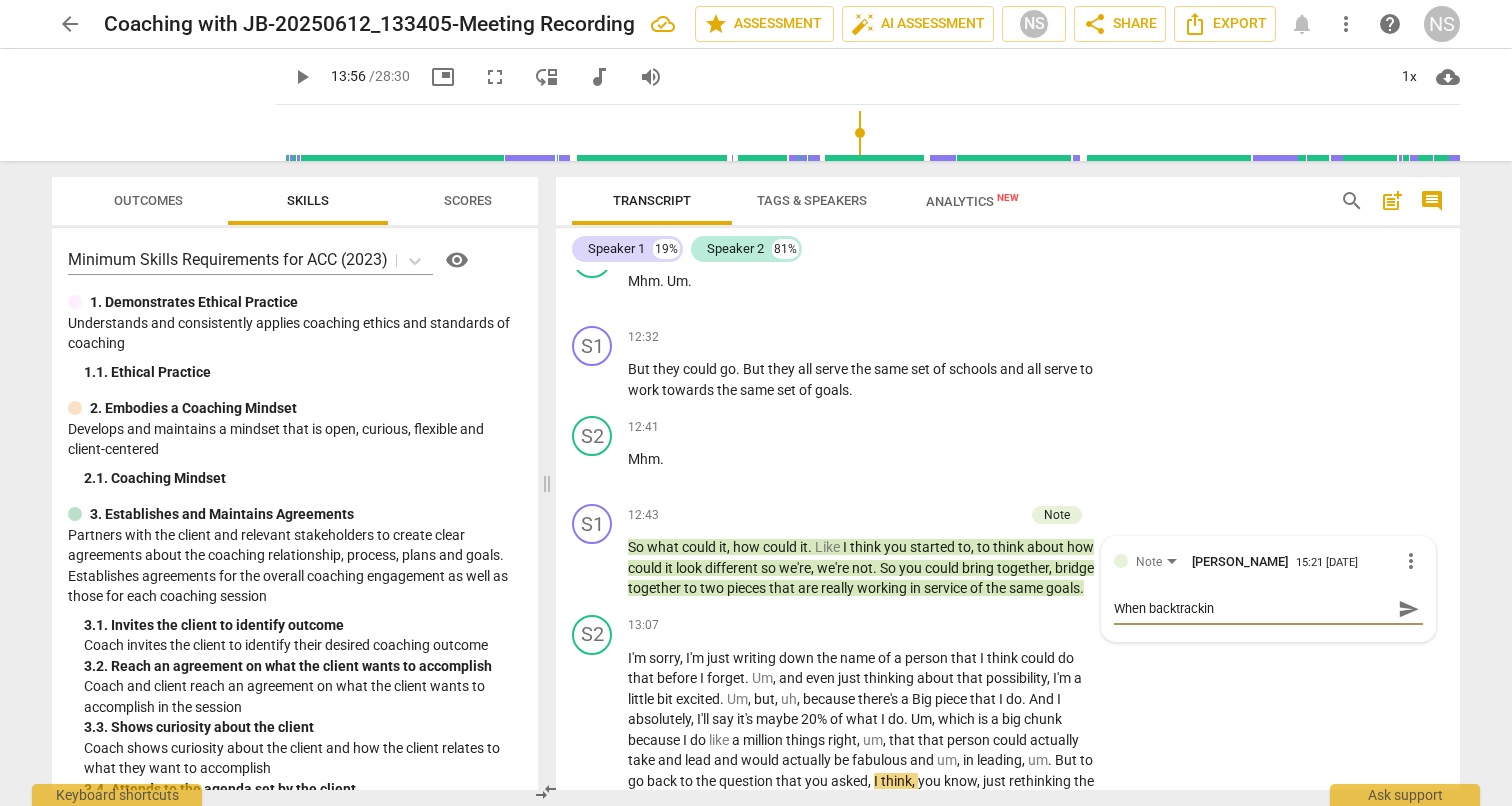 type on "When backtracking" 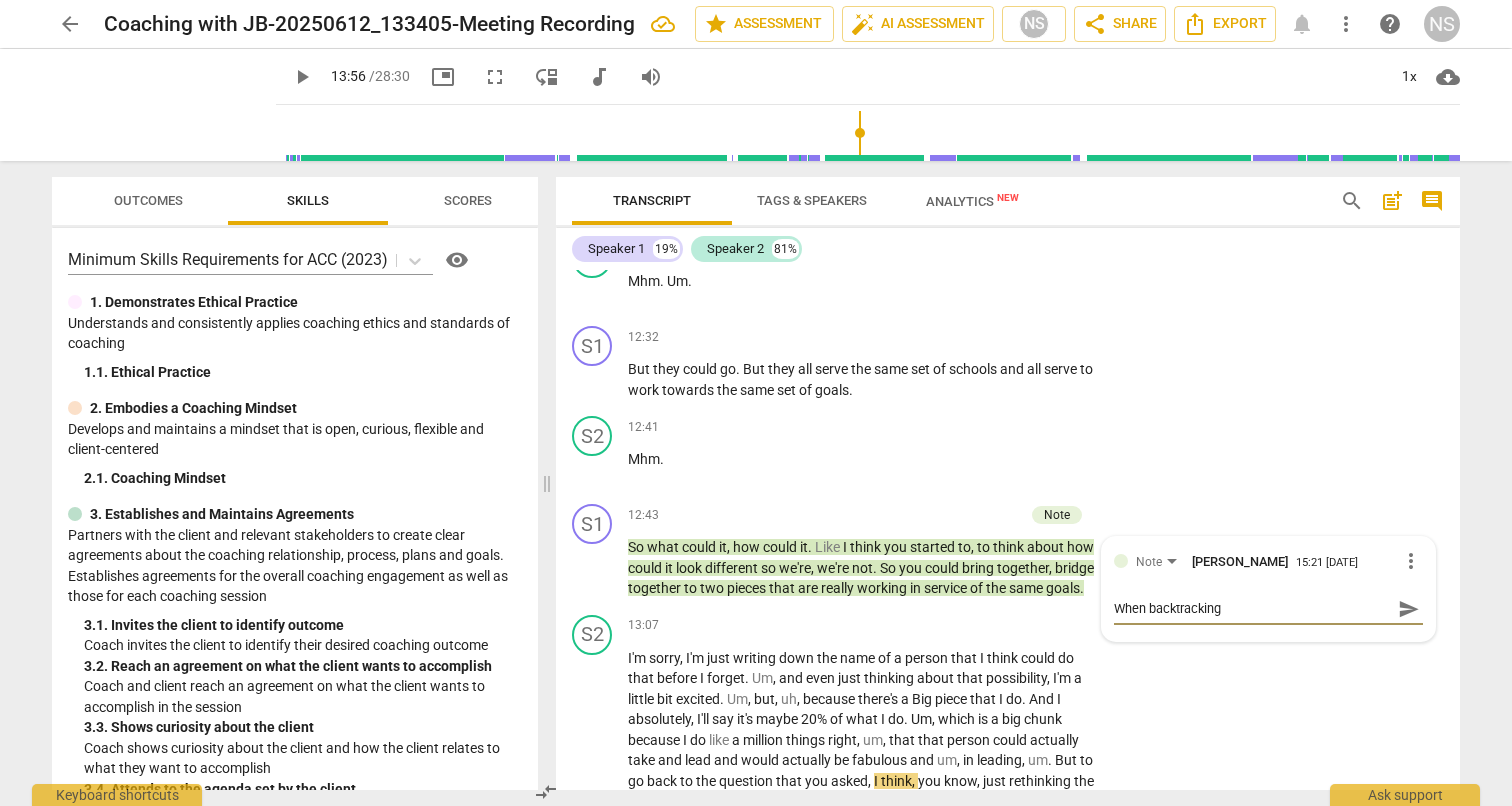 type on "When backtracking," 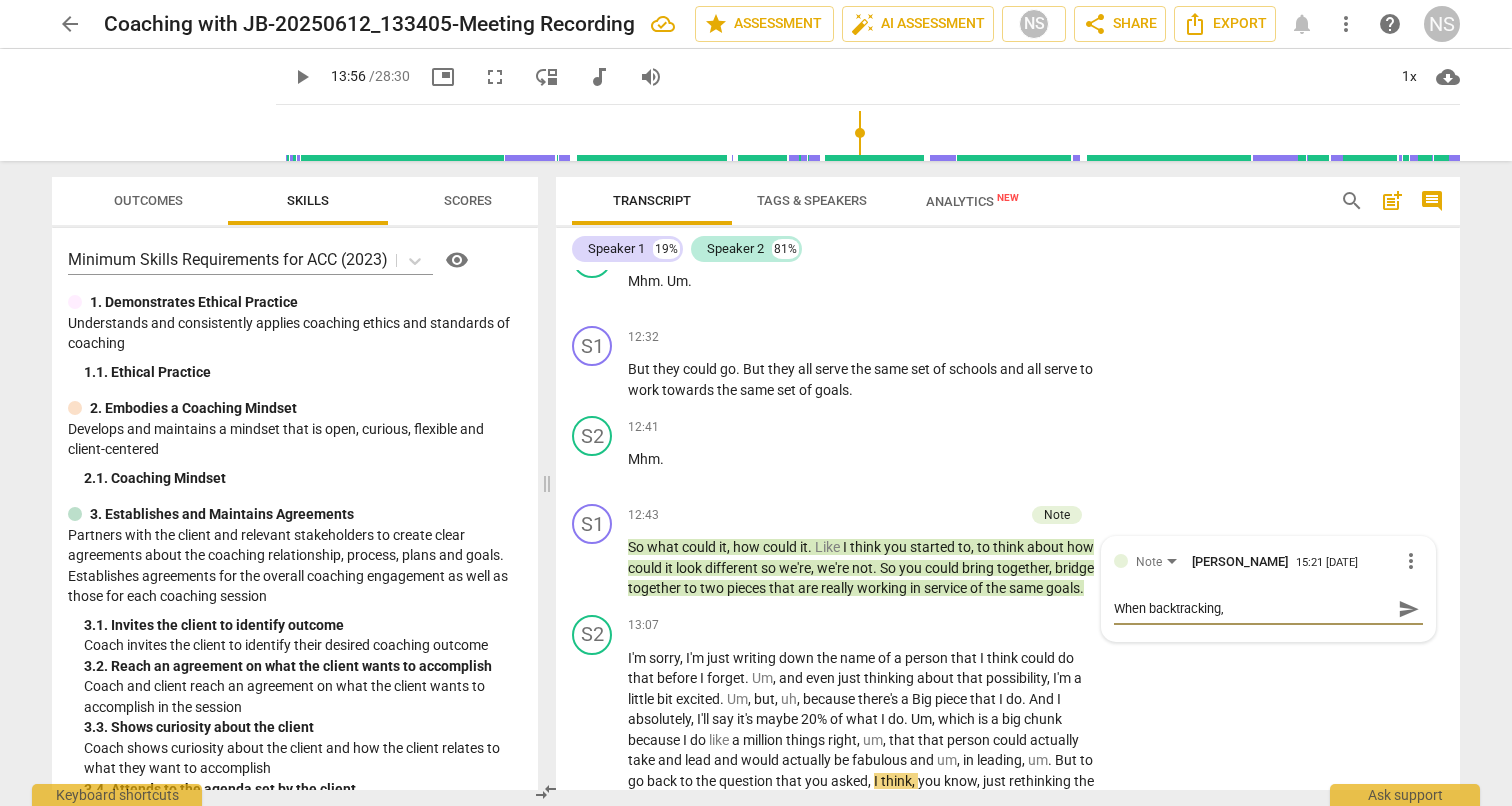 type on "When backtracking," 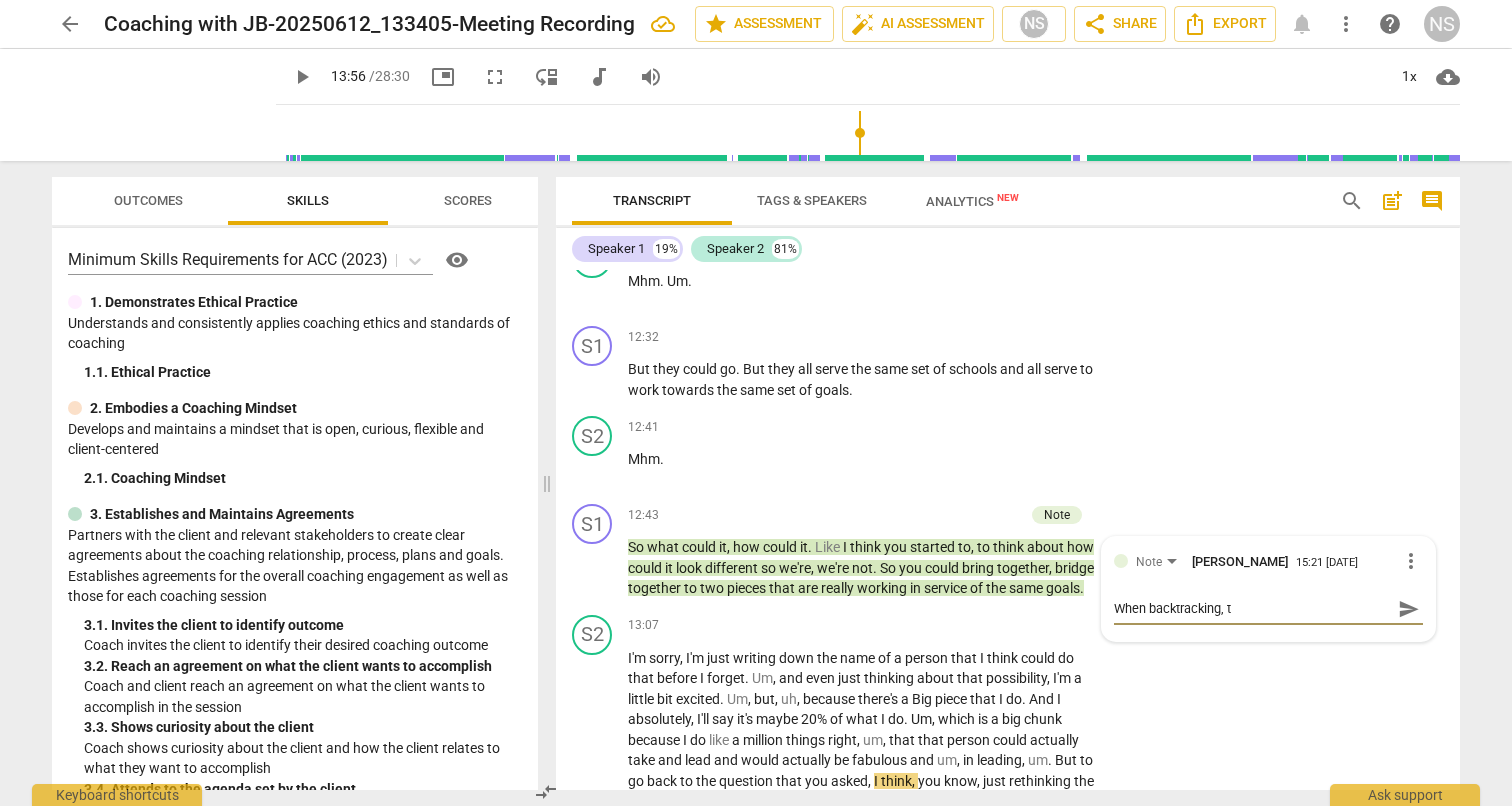 type on "When backtracking, th" 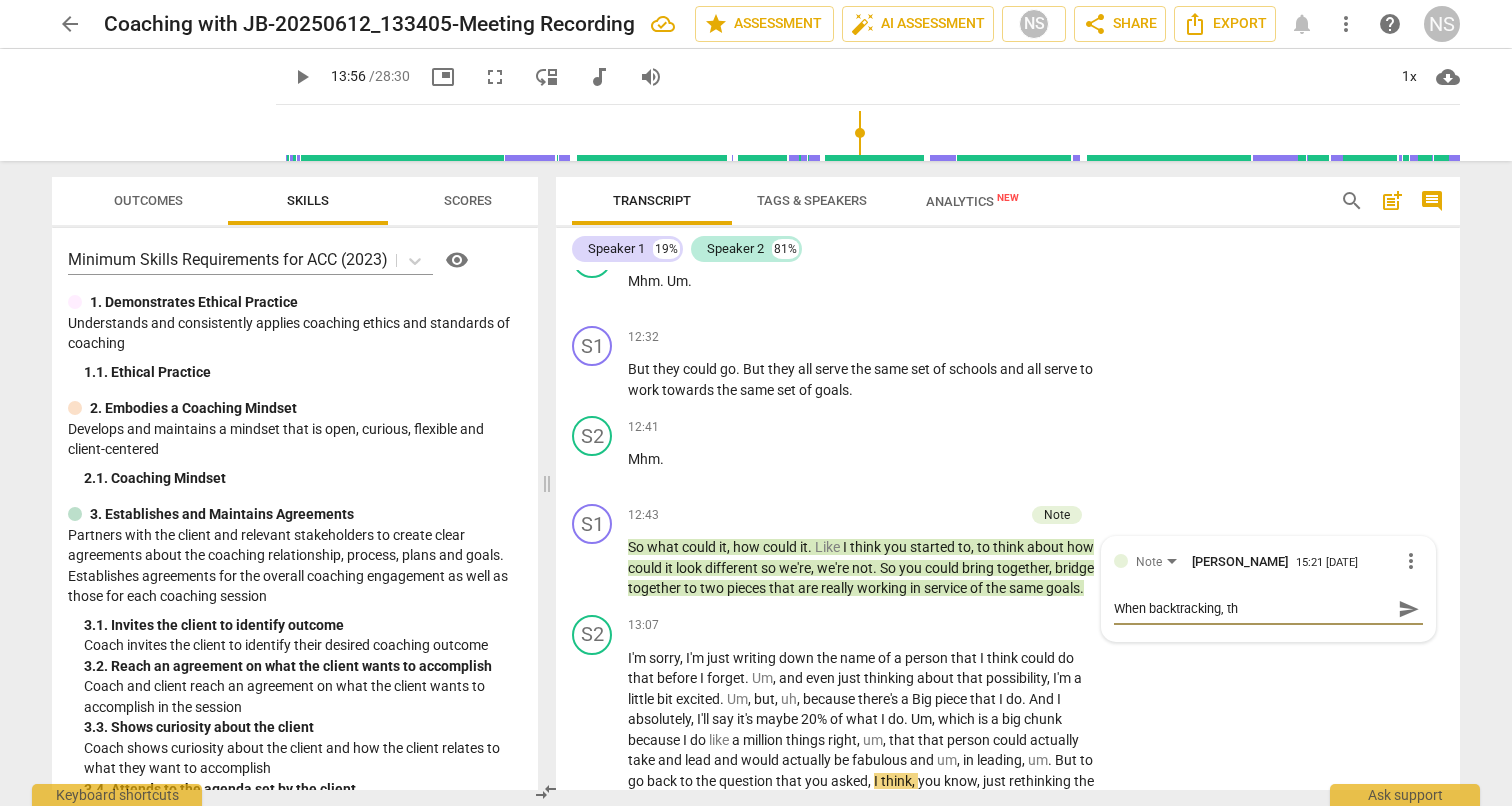 type on "When backtracking, thi" 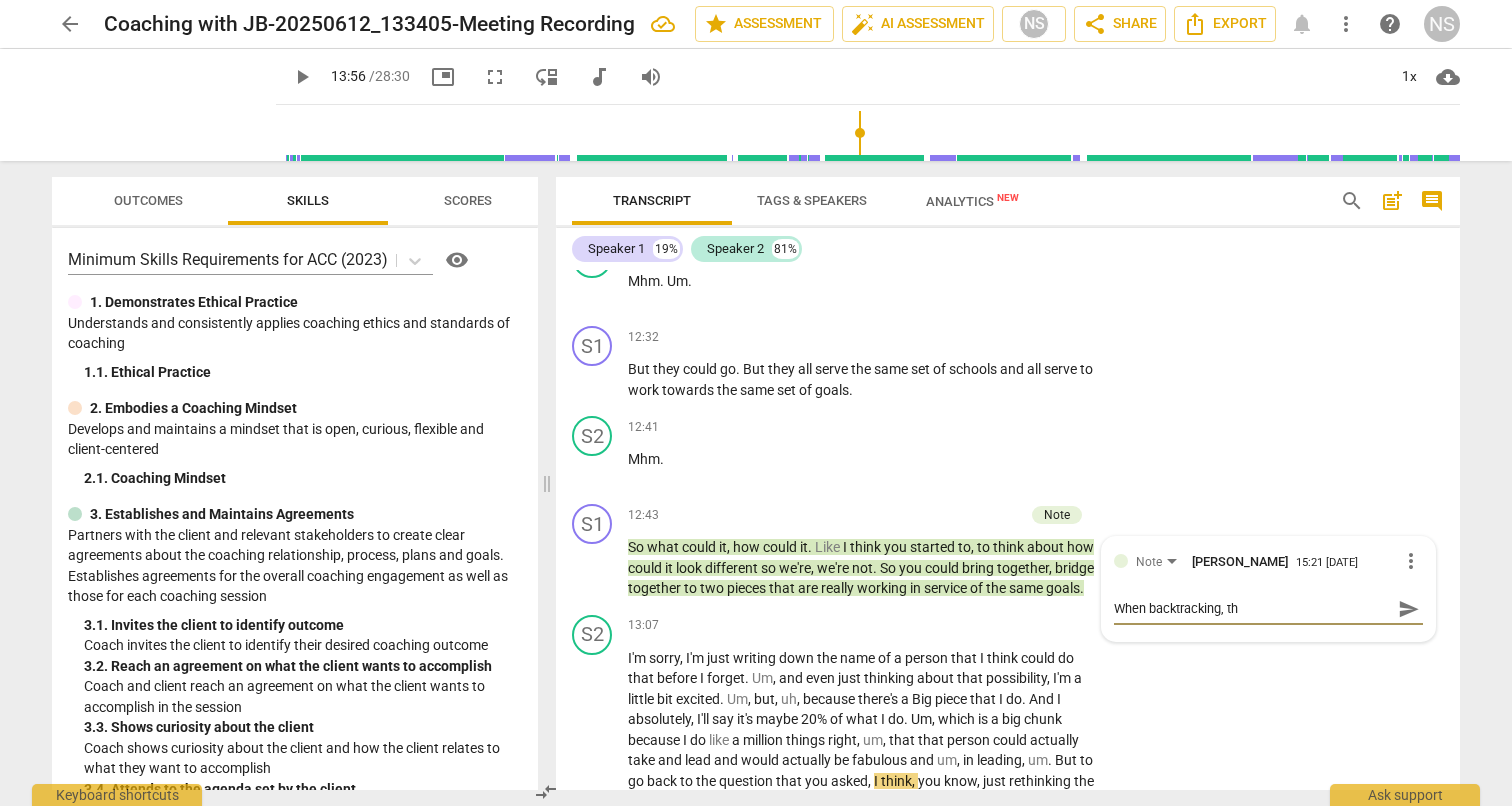 type on "When backtracking, thi" 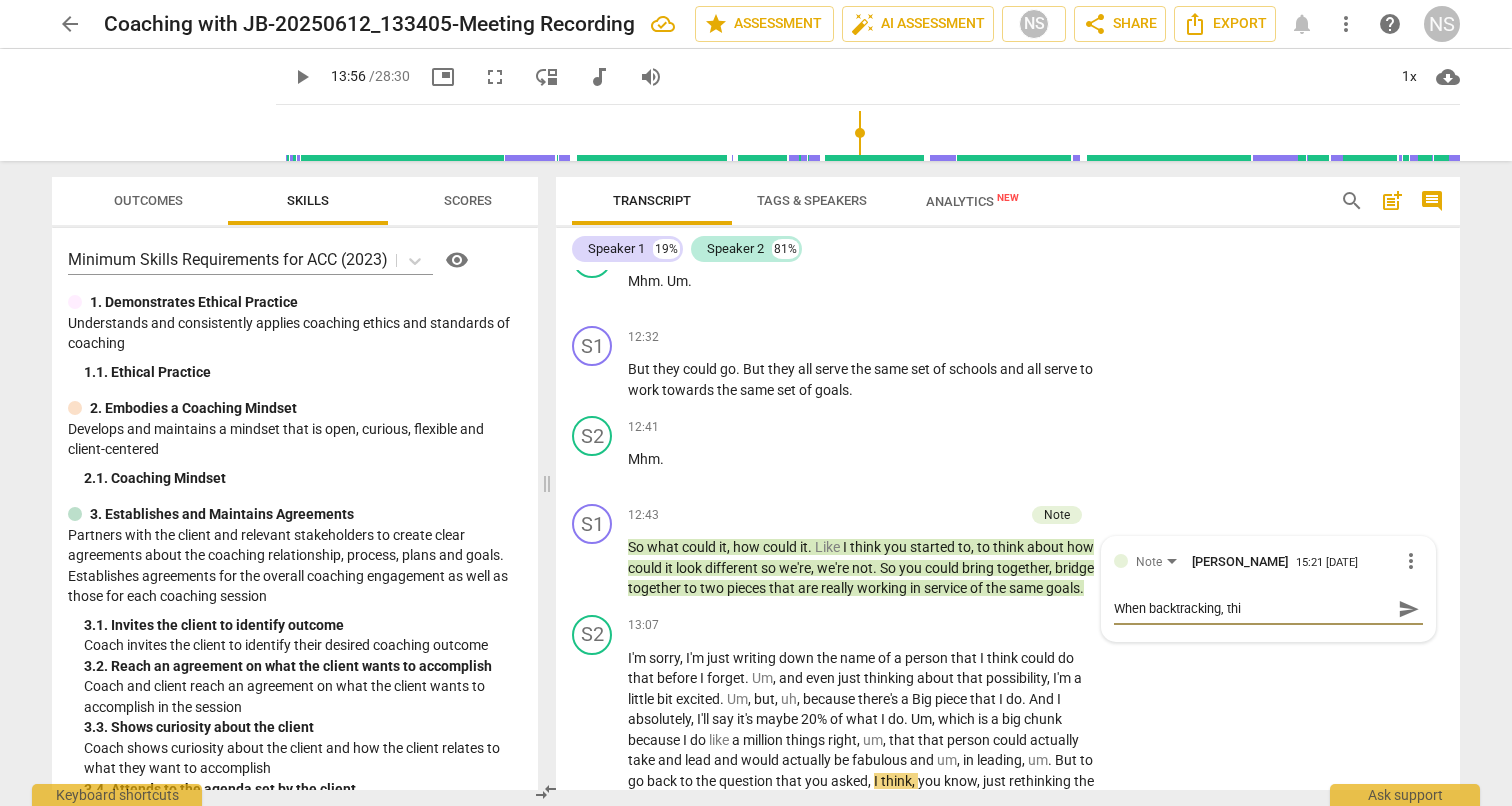 type on "When backtracking, thin" 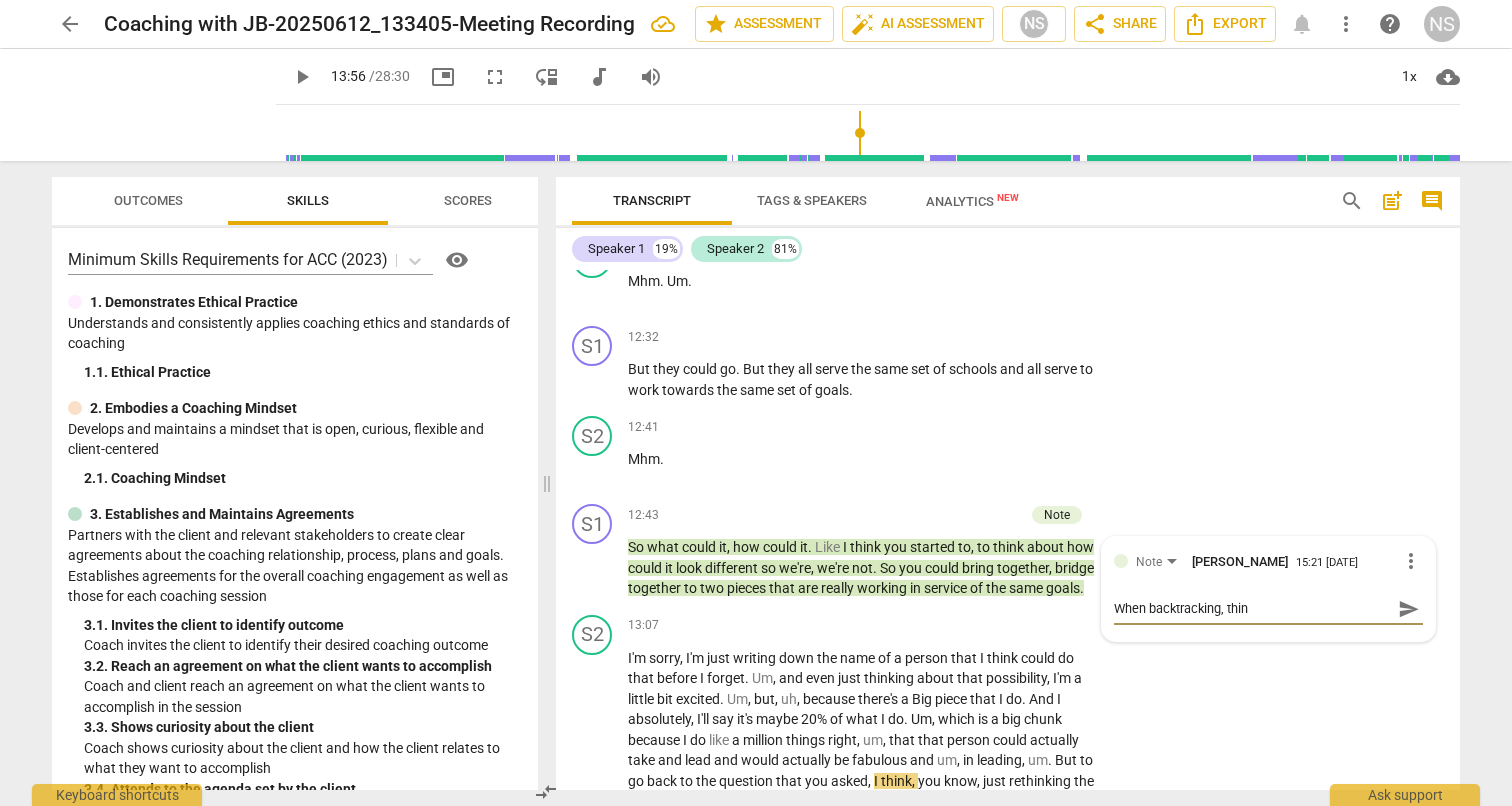 type on "When backtracking, think" 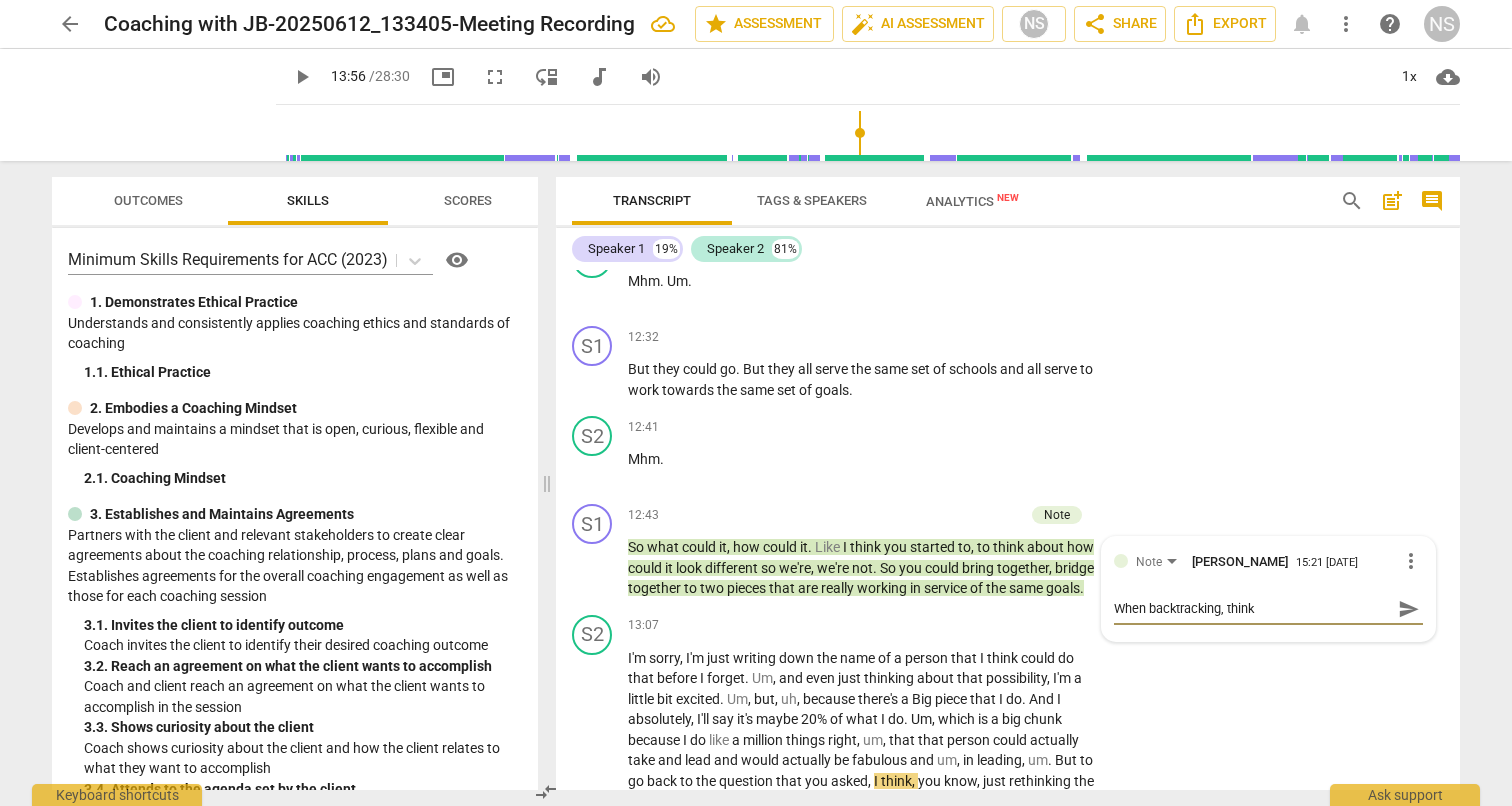 type on "When backtracking, think" 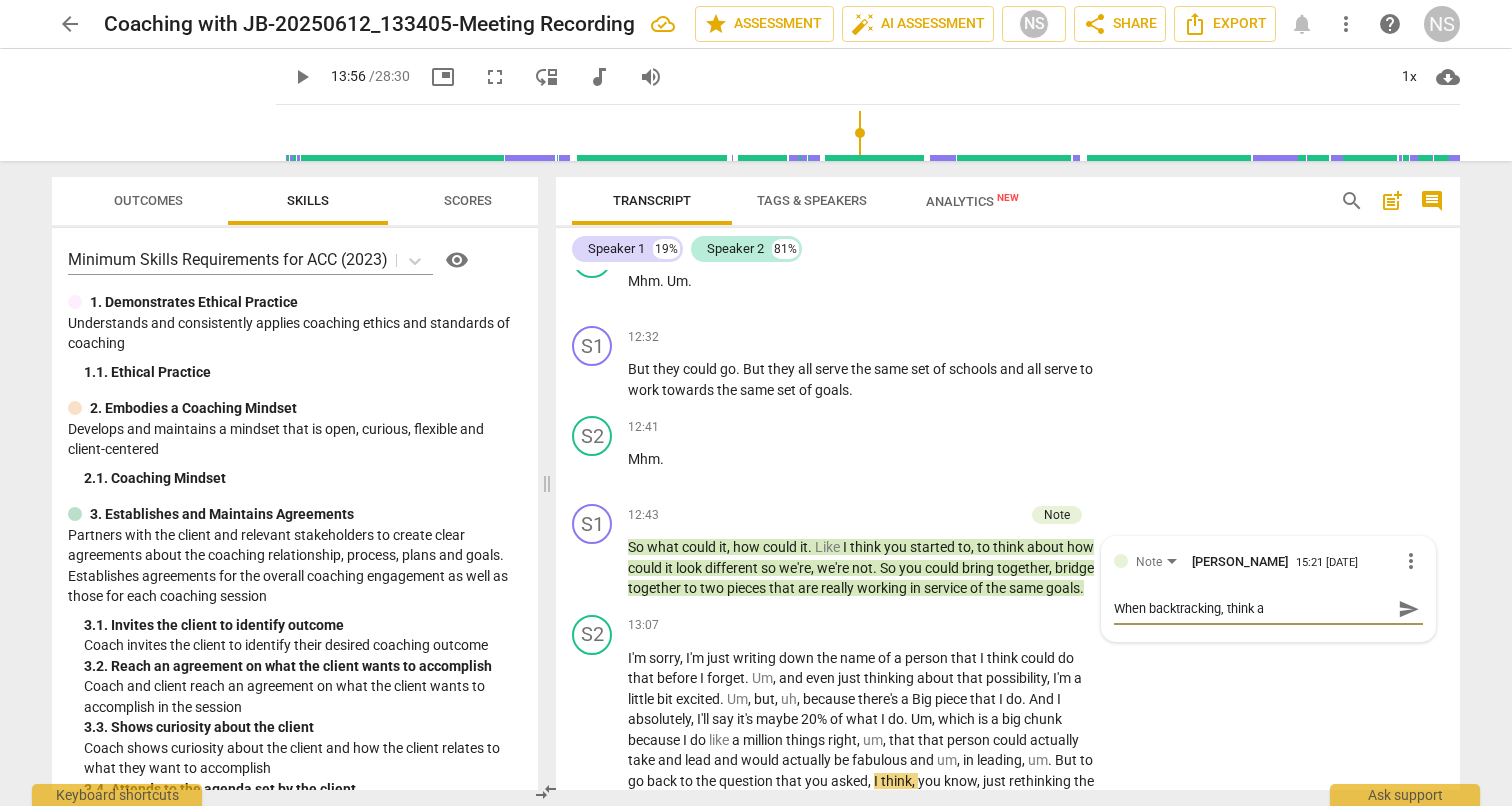 type on "When backtracking, think ab" 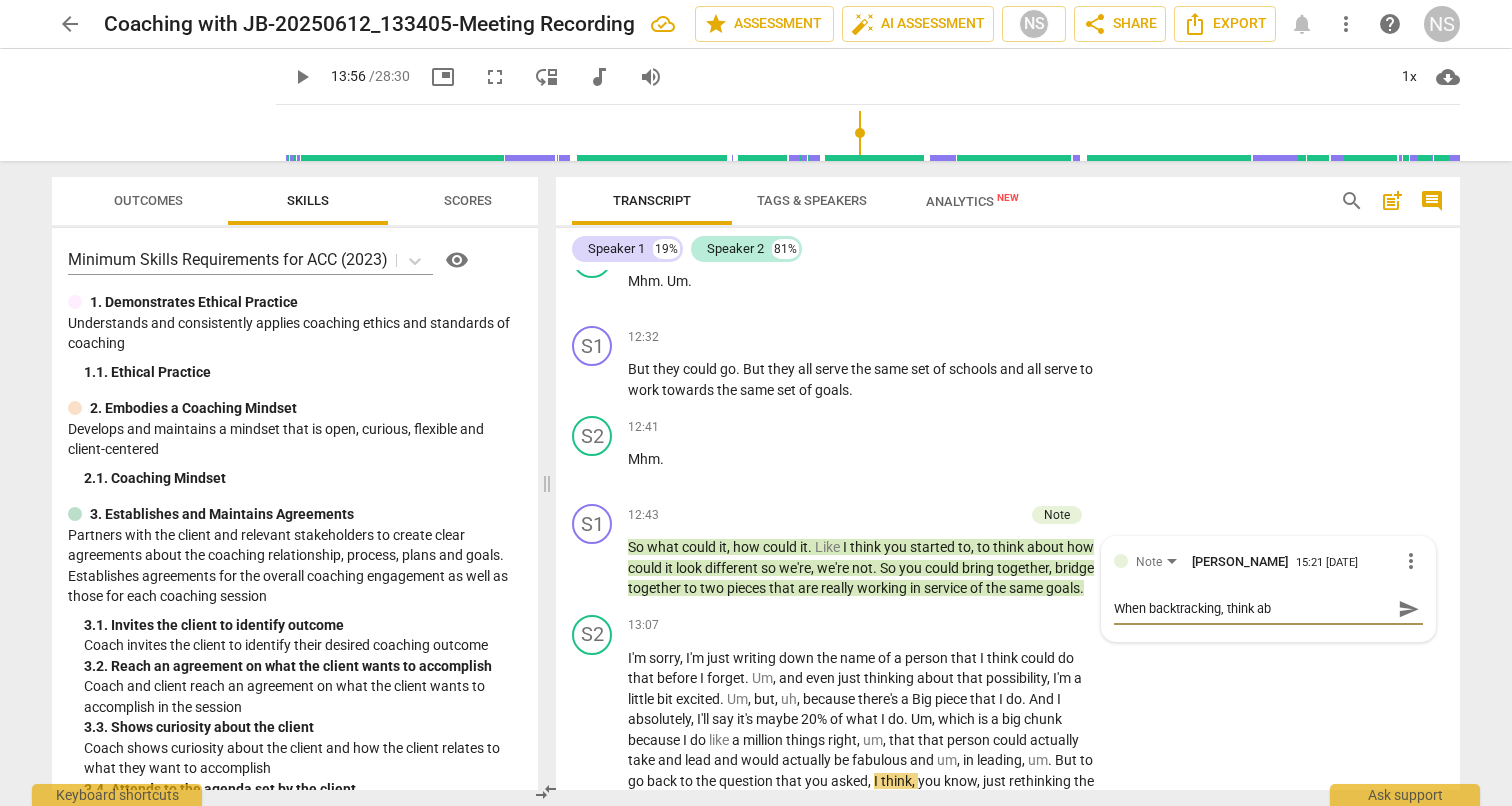 type on "When backtracking, think abo" 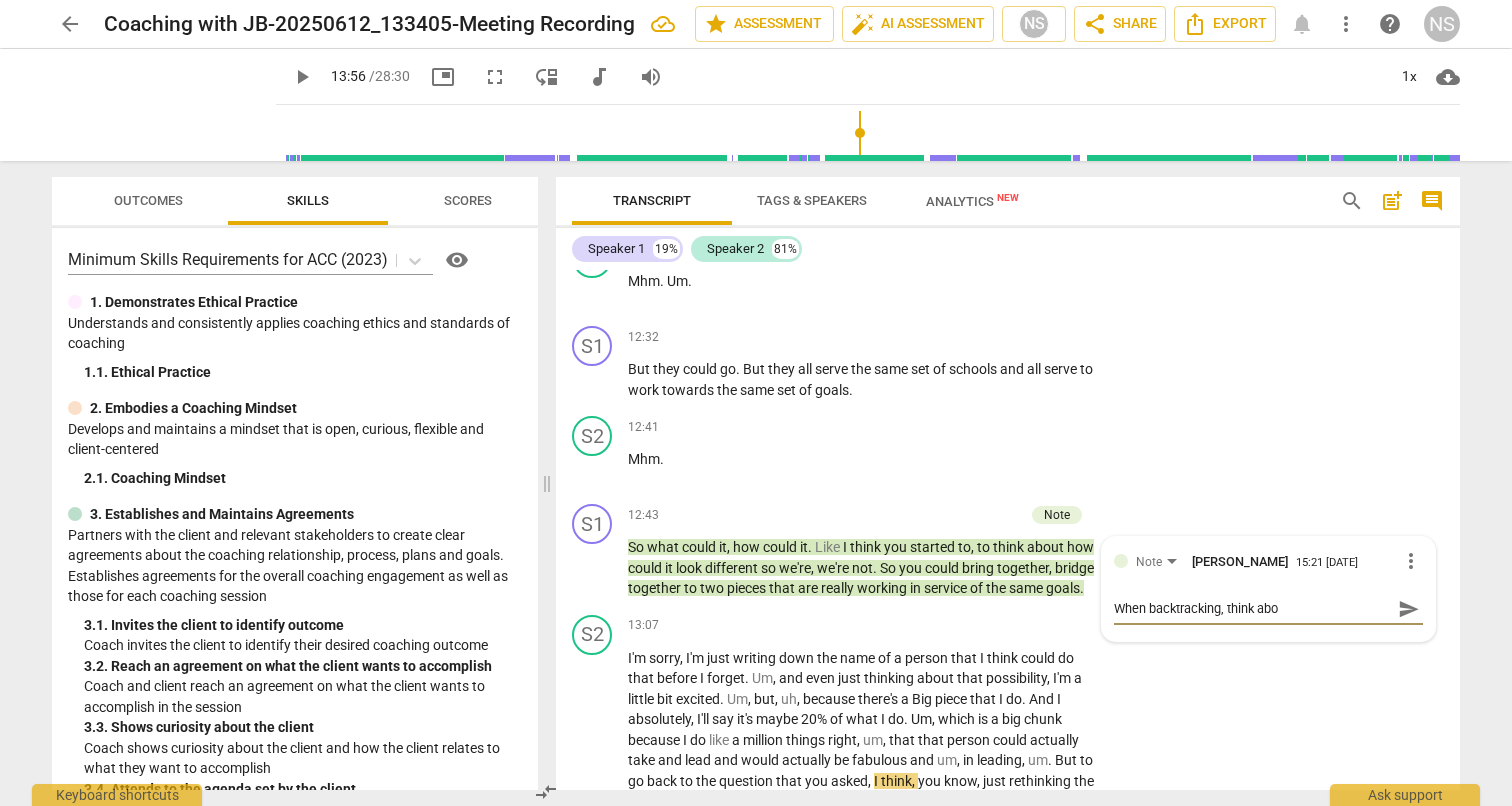 type on "When backtracking, think ab" 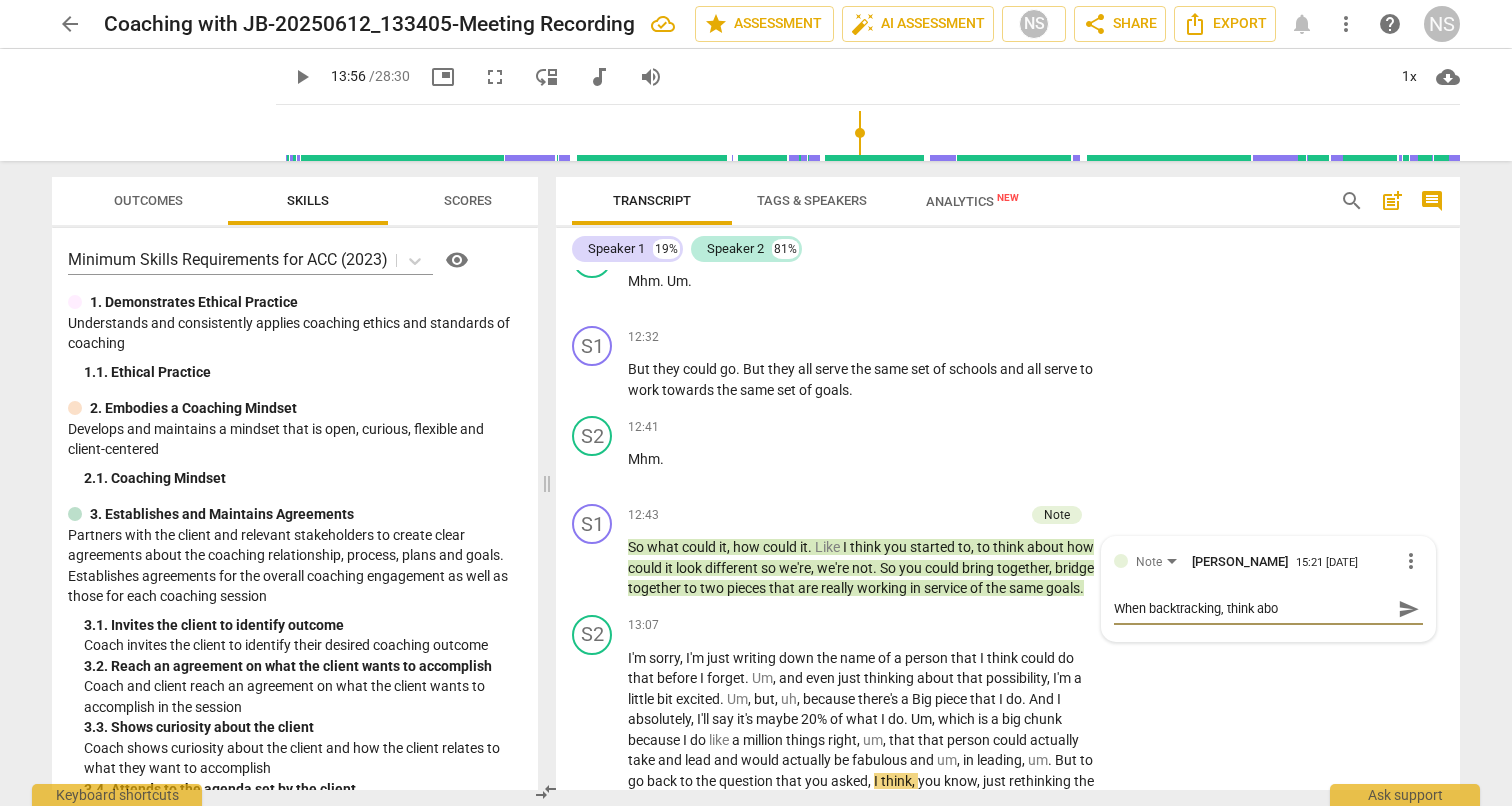 type on "When backtracking, think ab" 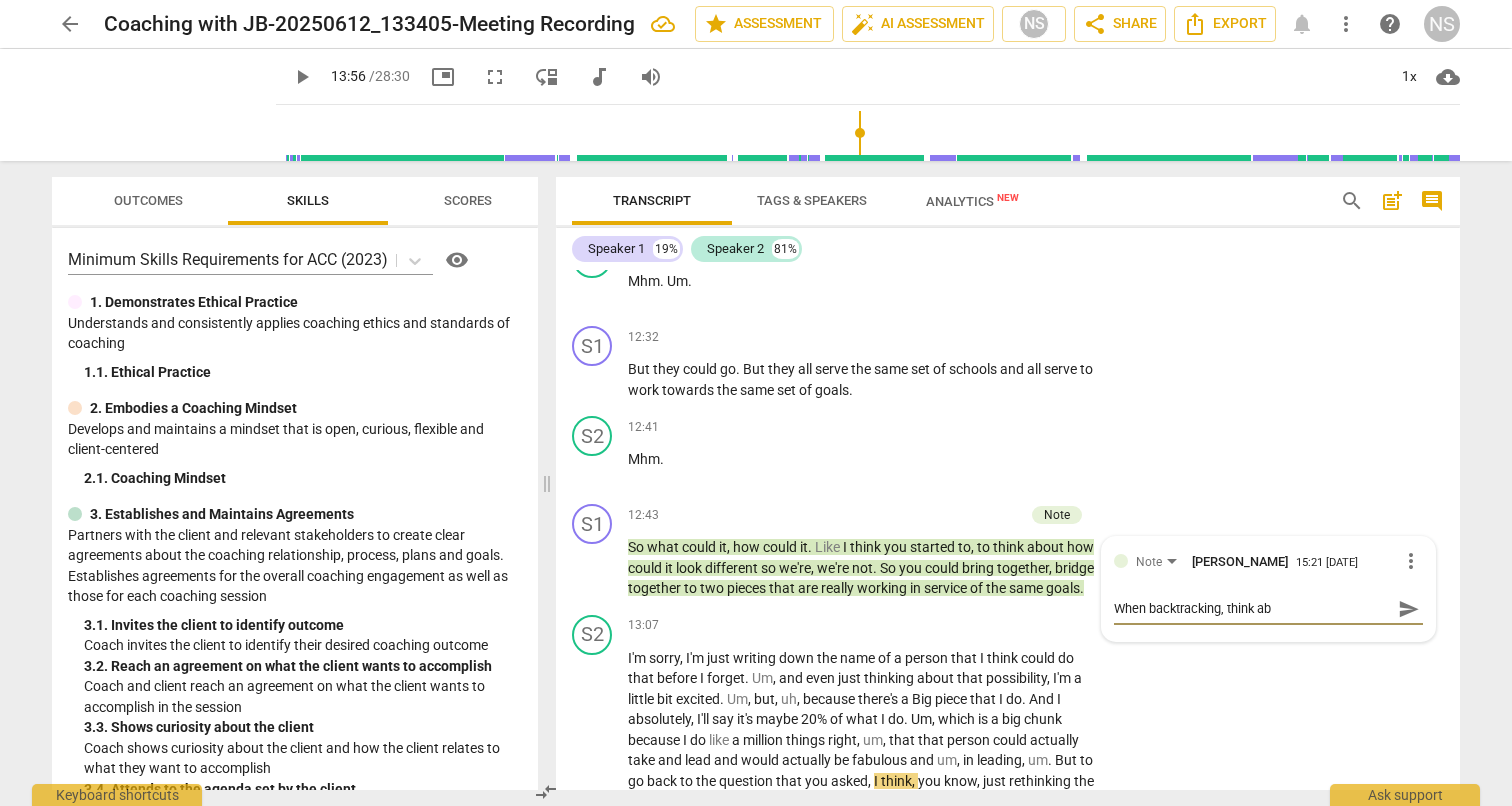 type on "When backtracking, think a" 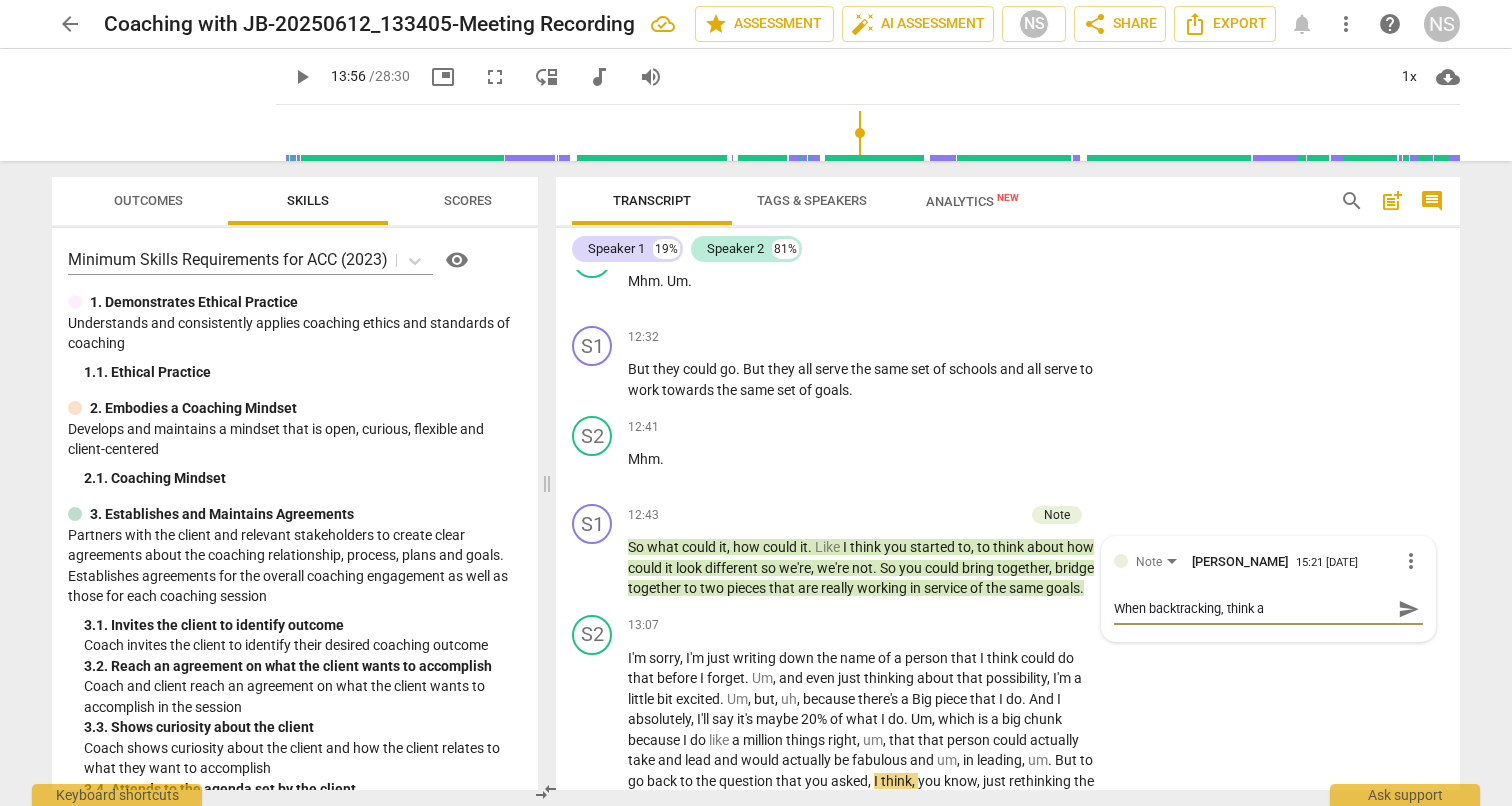 type on "When backtracking, think" 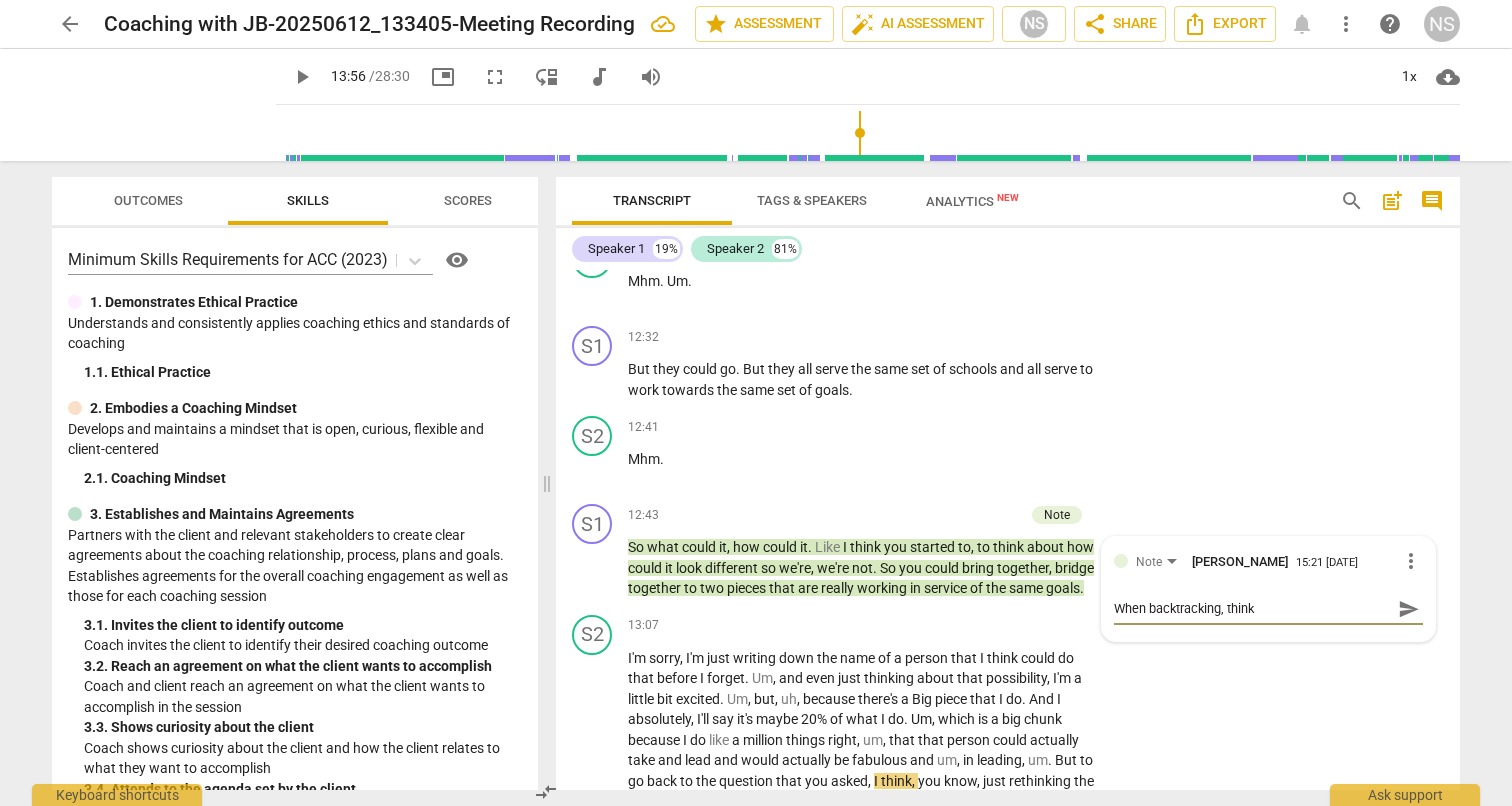 type on "When backtracking, think" 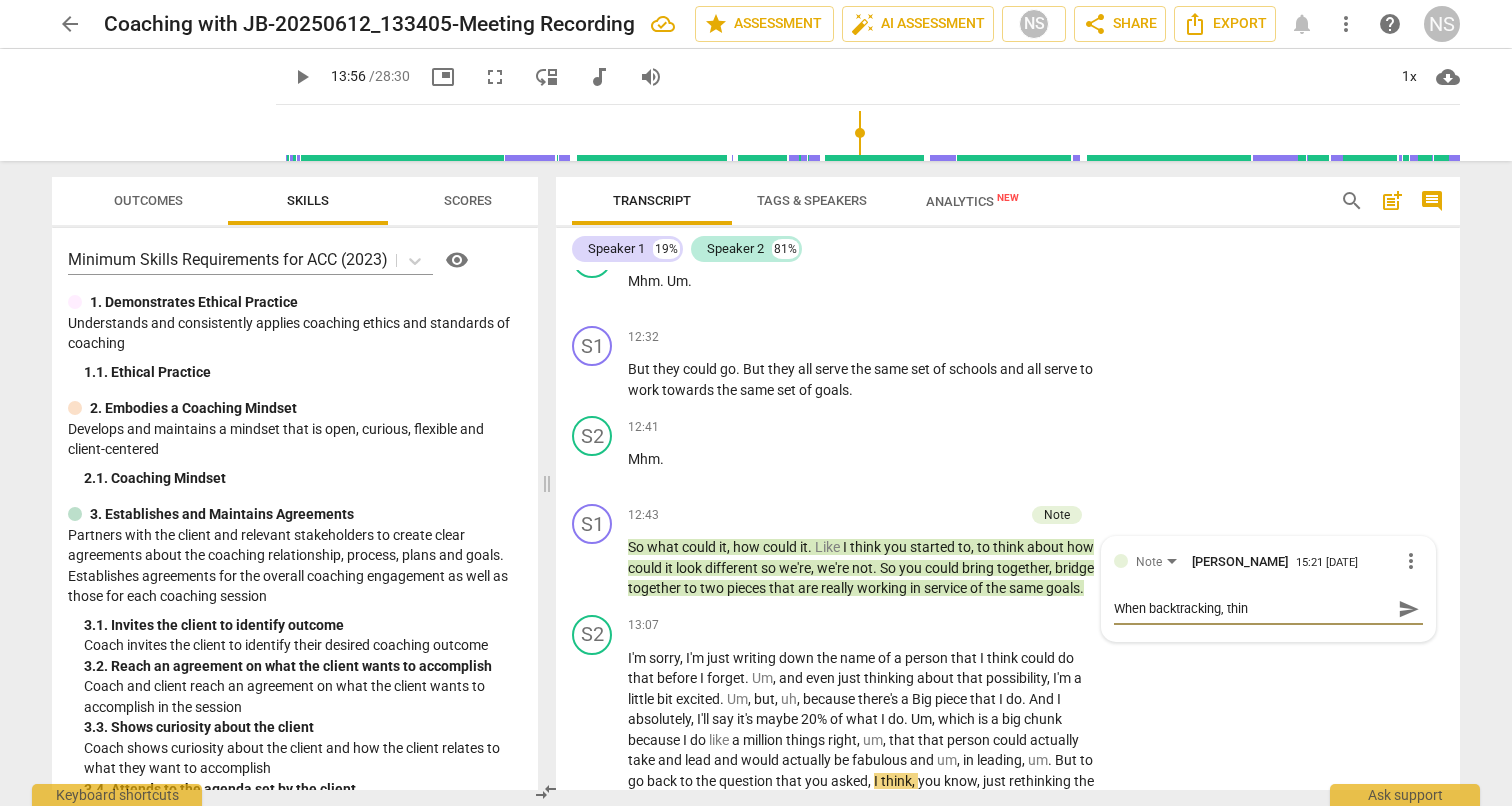 type on "When backtracking, thi" 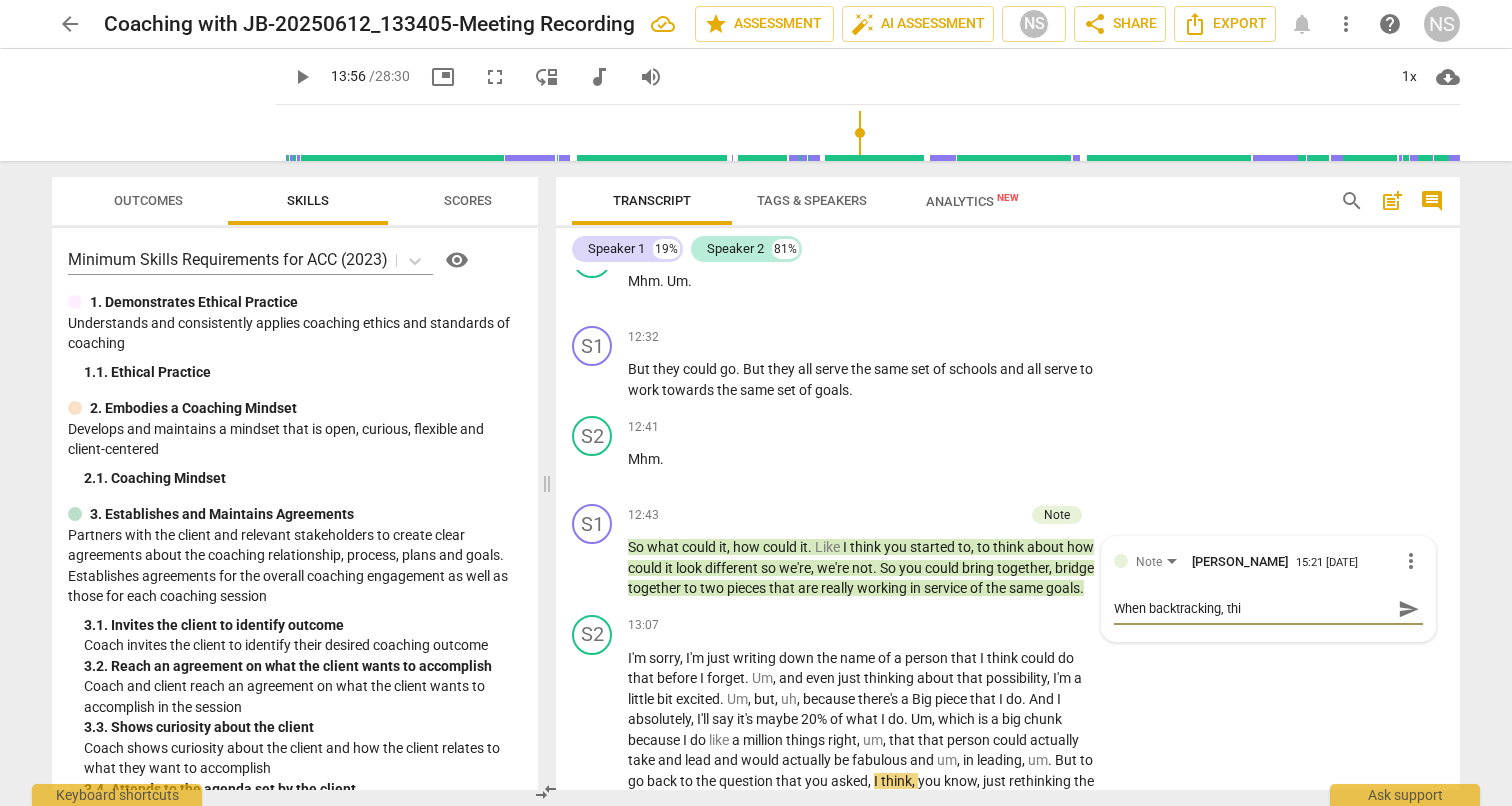 type on "When backtracking, th" 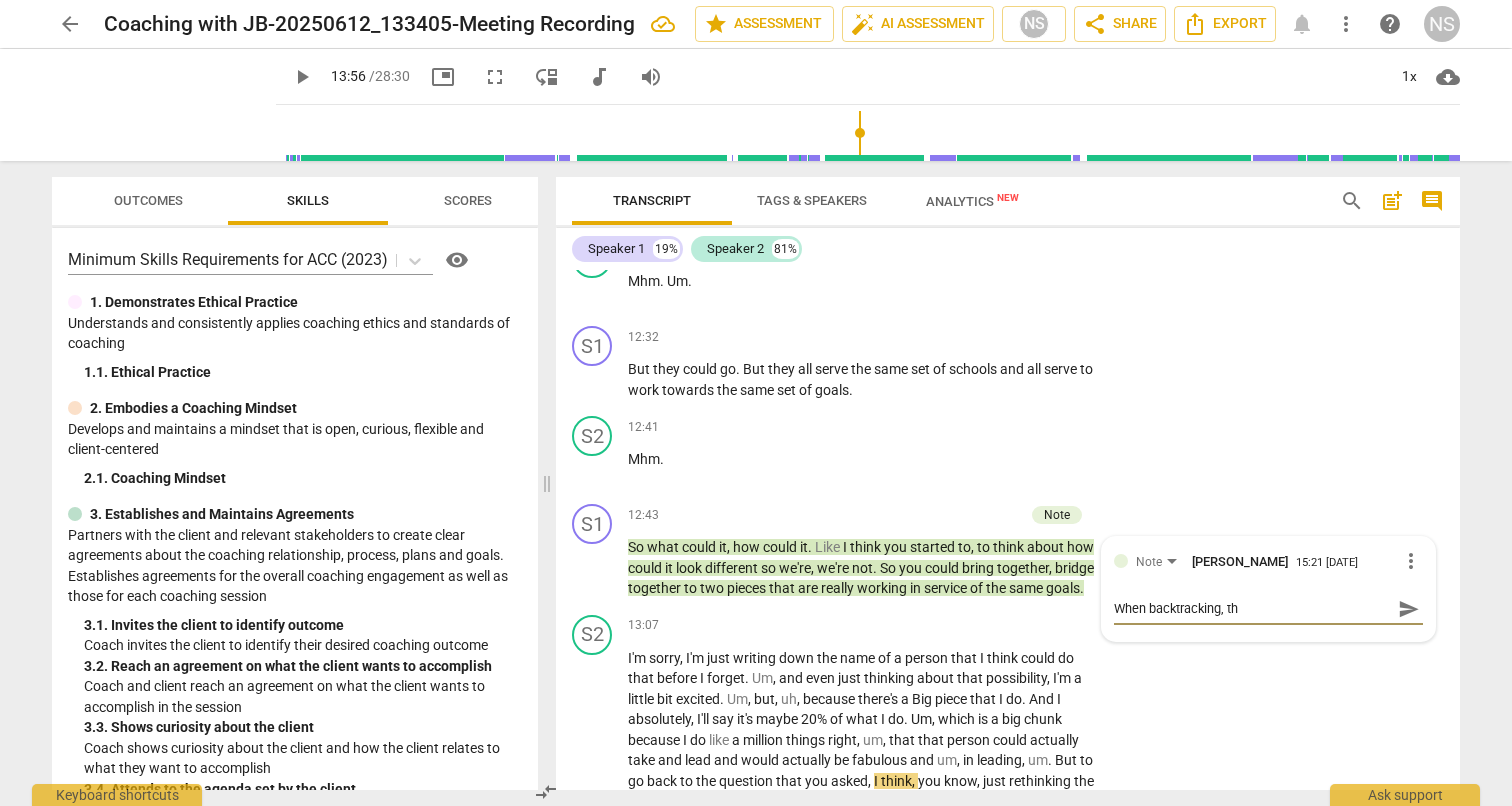 type on "When backtracking, t" 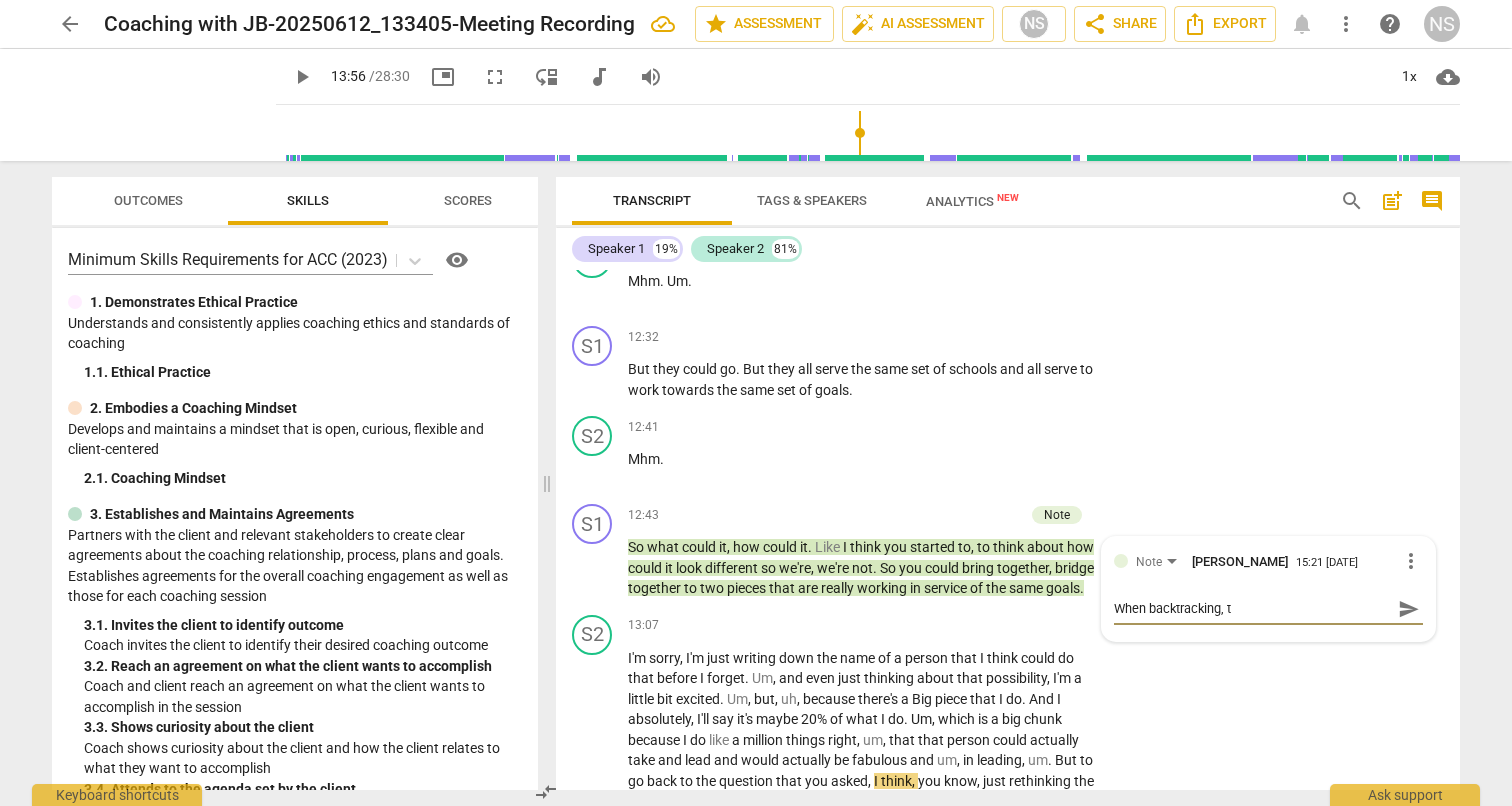 type on "When backtracking," 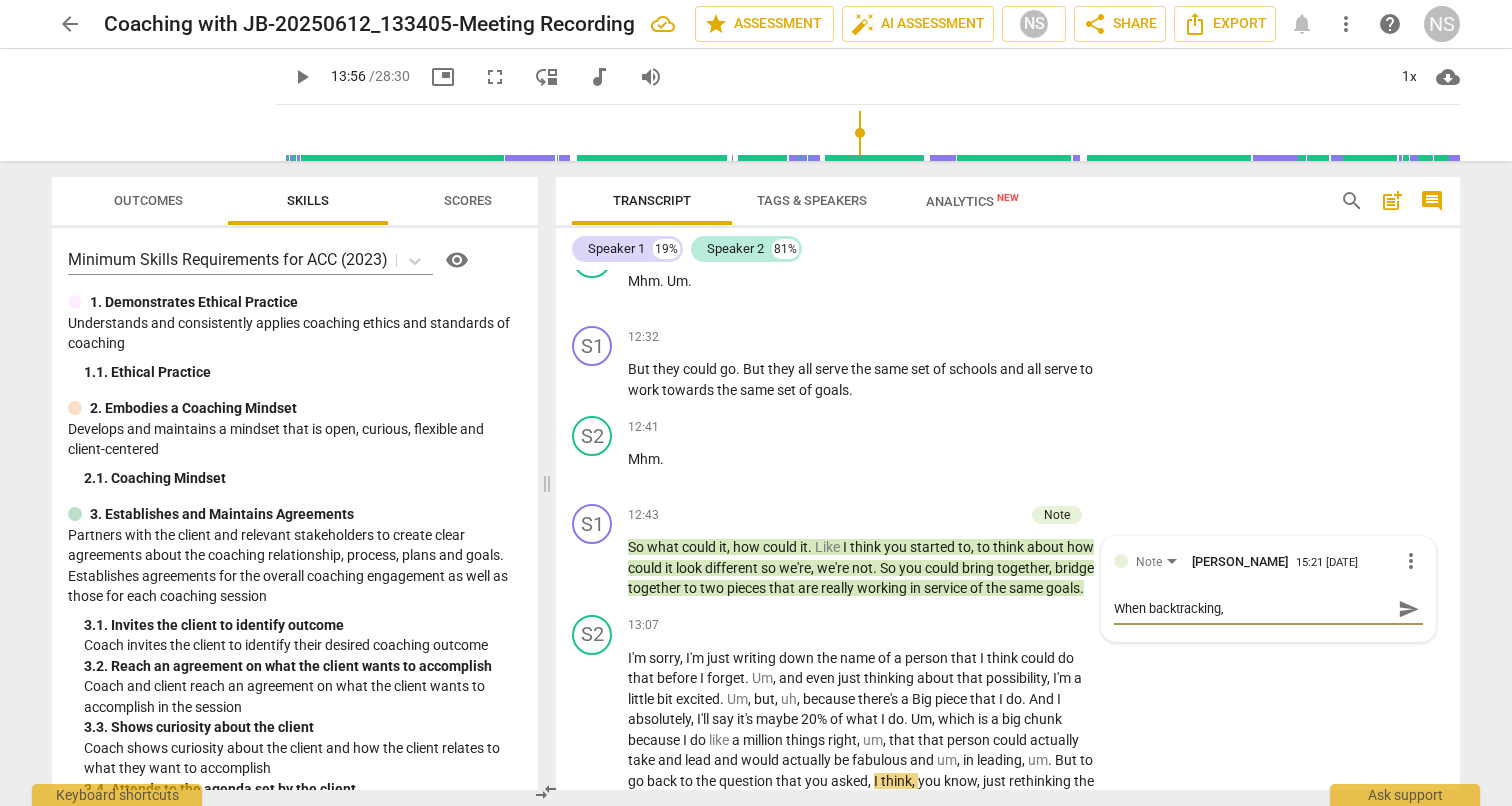 type on "When backtracking, t" 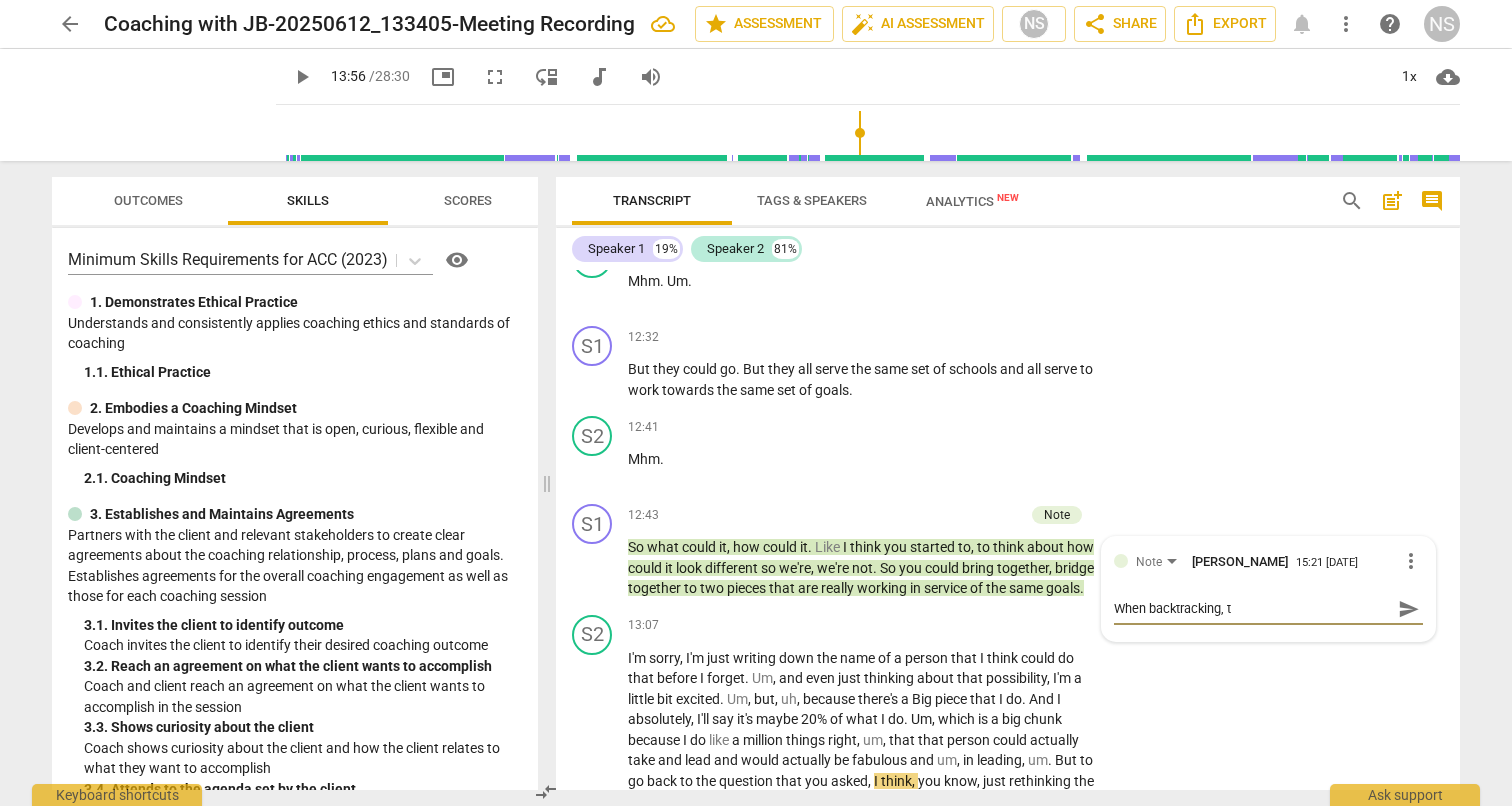 type on "When backtracking, tr" 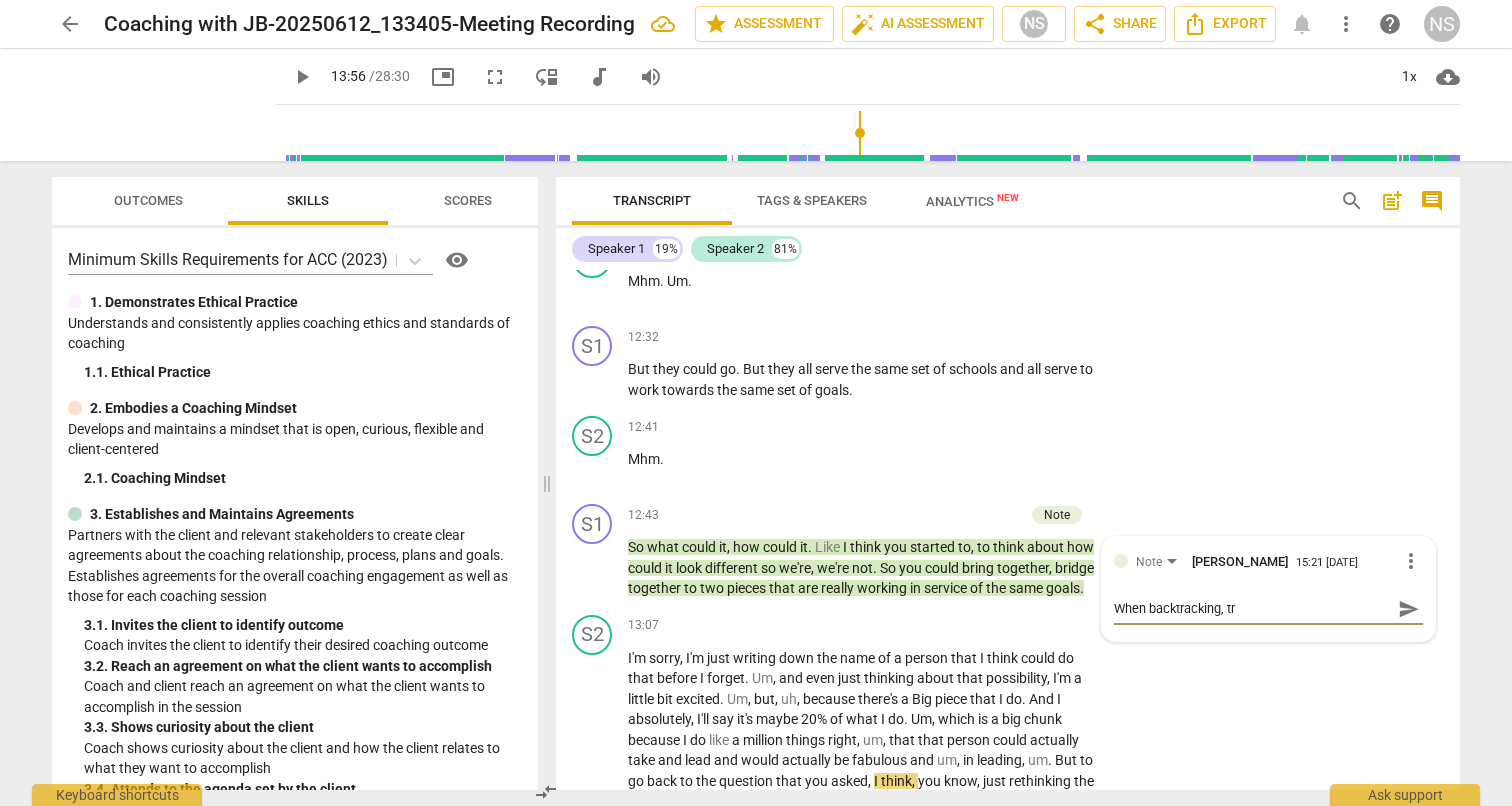 type on "When backtracking, try" 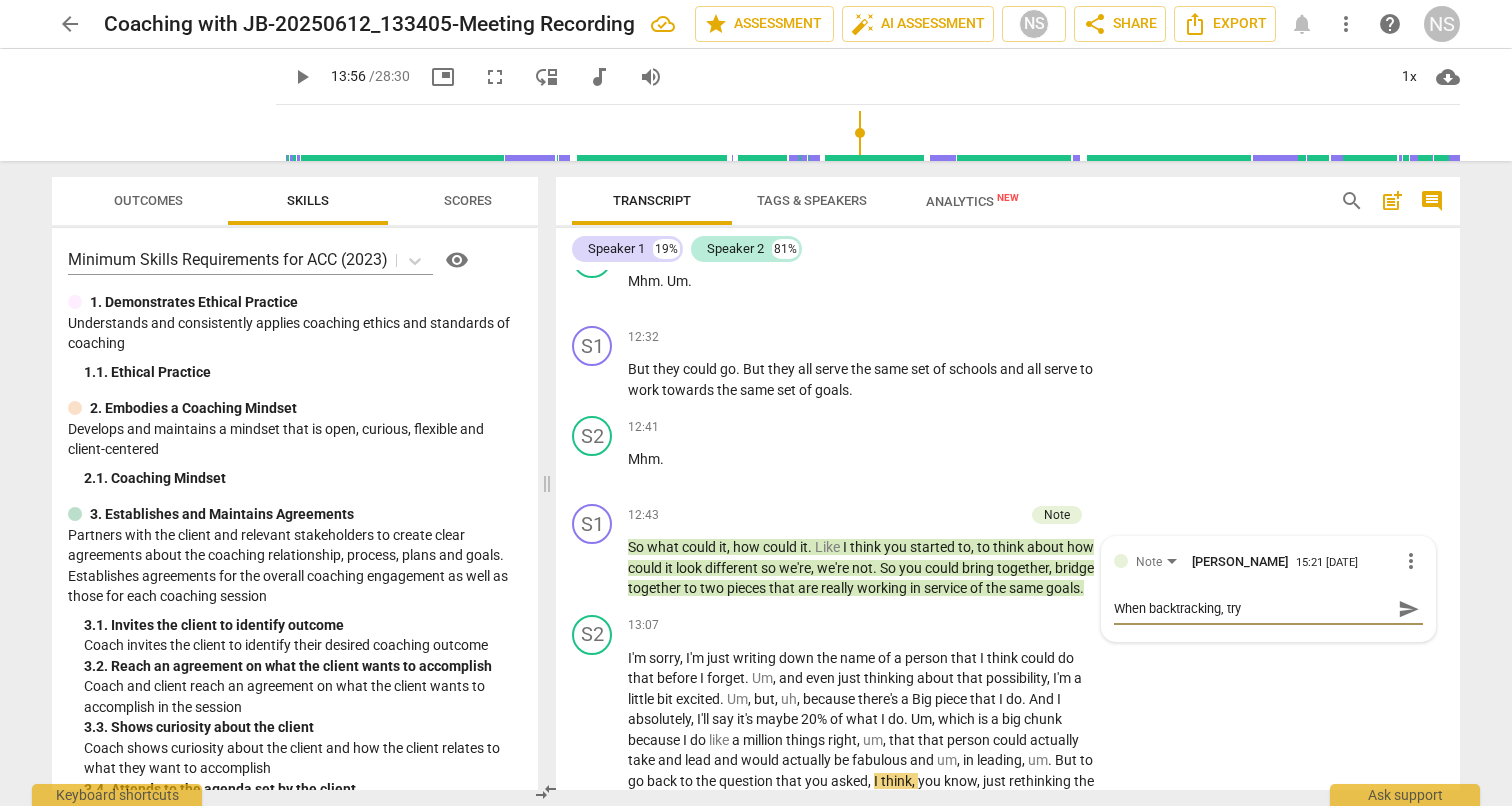 type on "When backtracking, try" 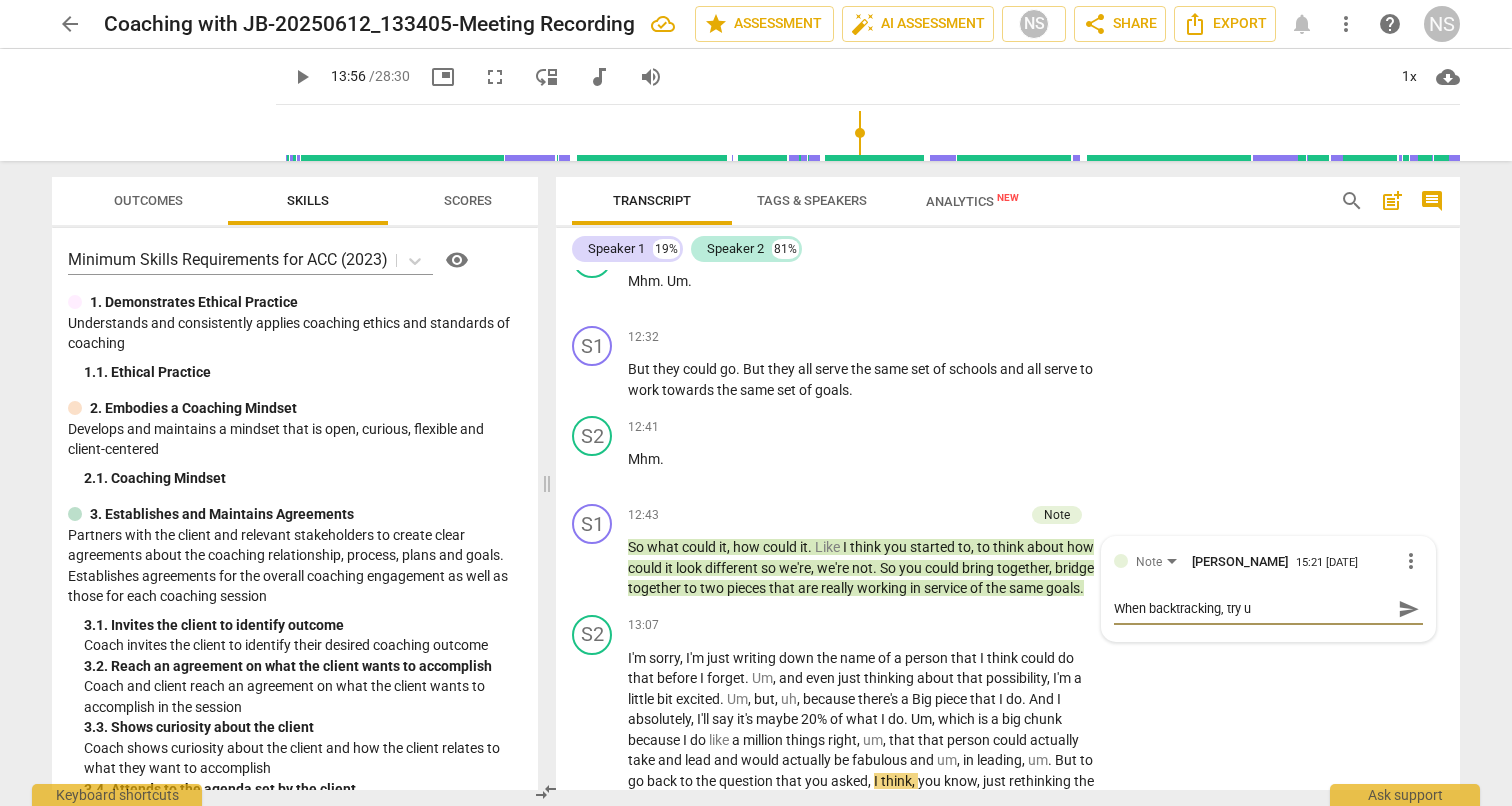 type on "When backtracking, try us" 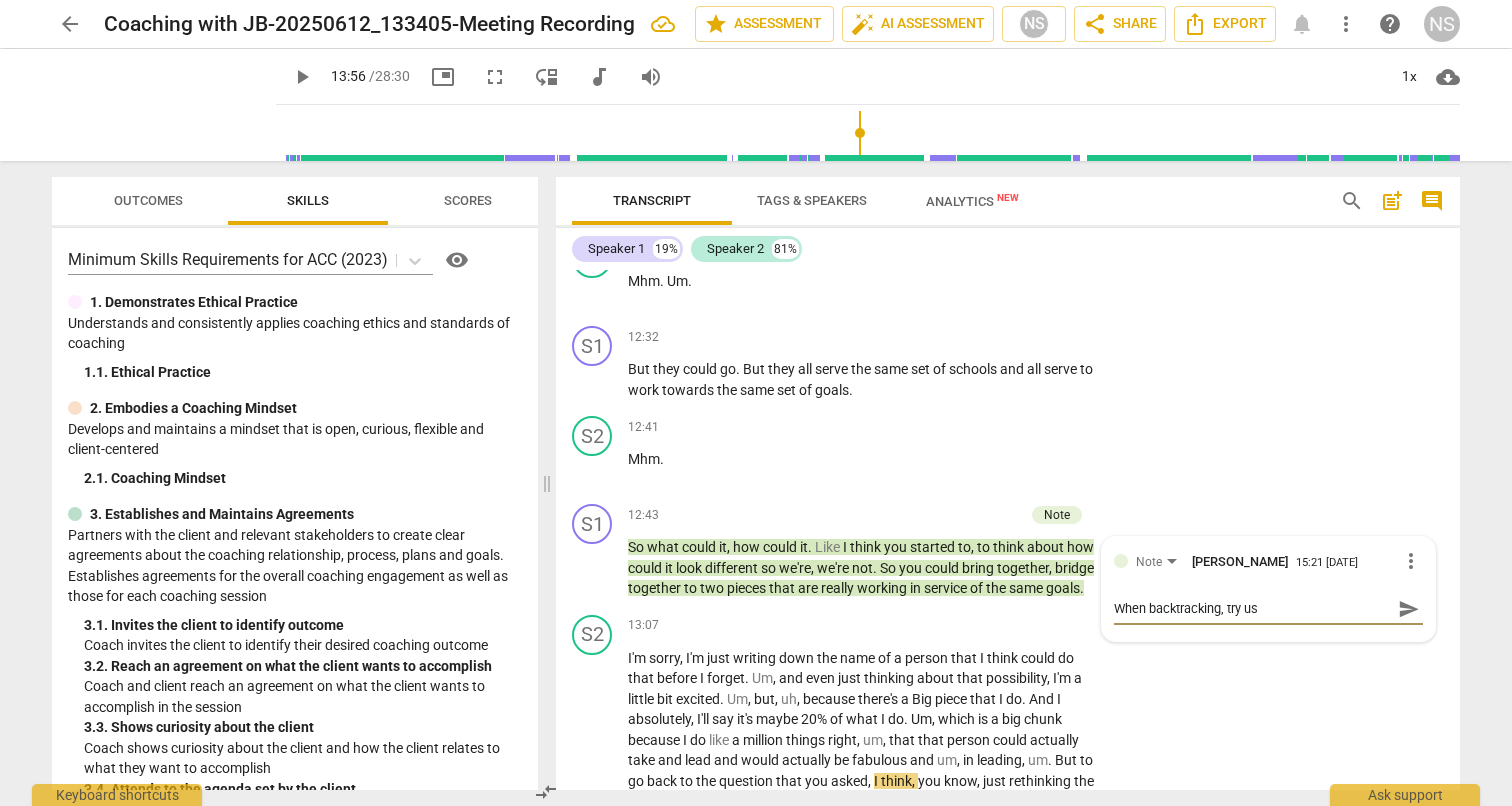 type on "When backtracking, try usi" 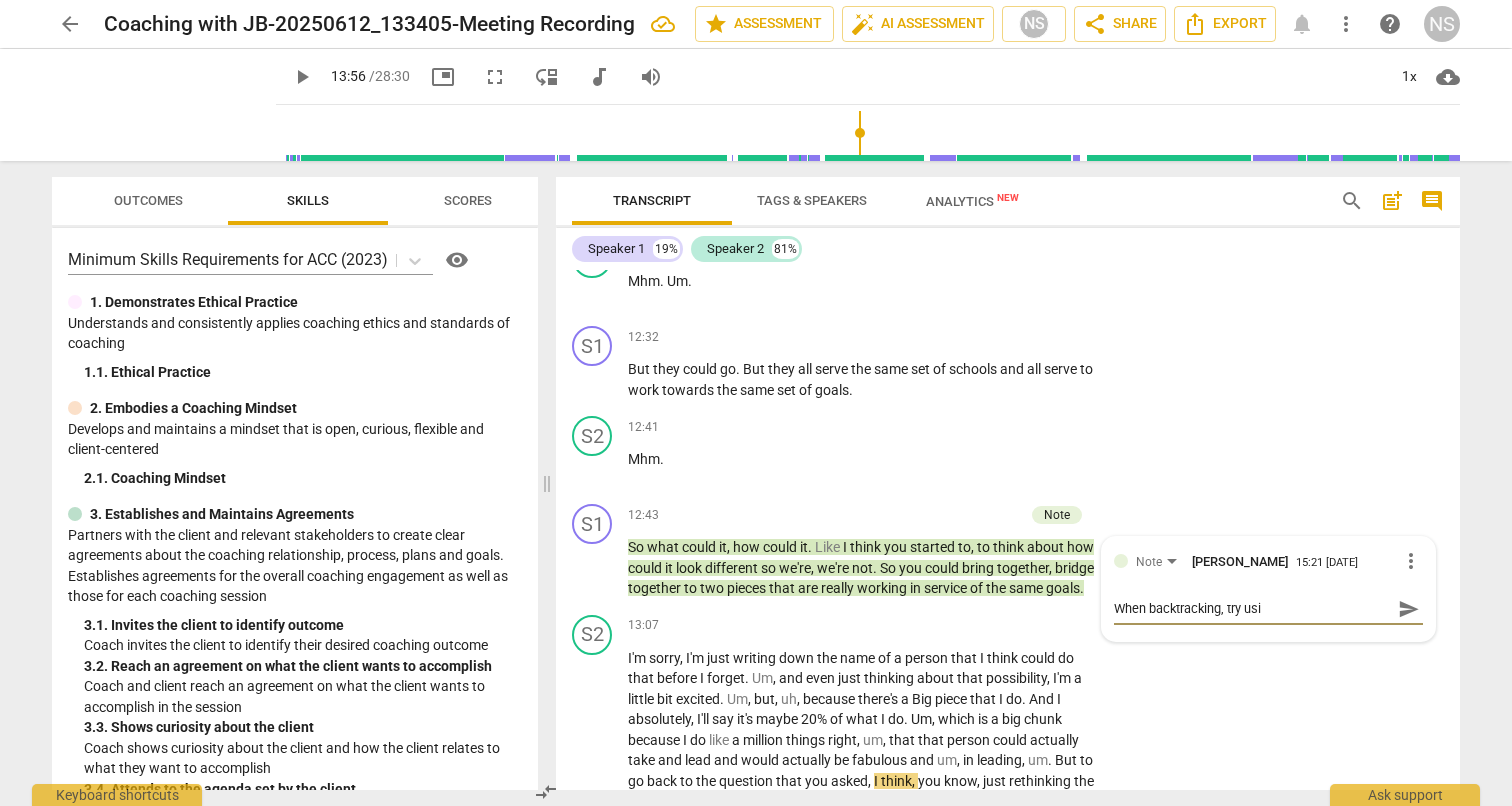 type on "When backtracking, try usin" 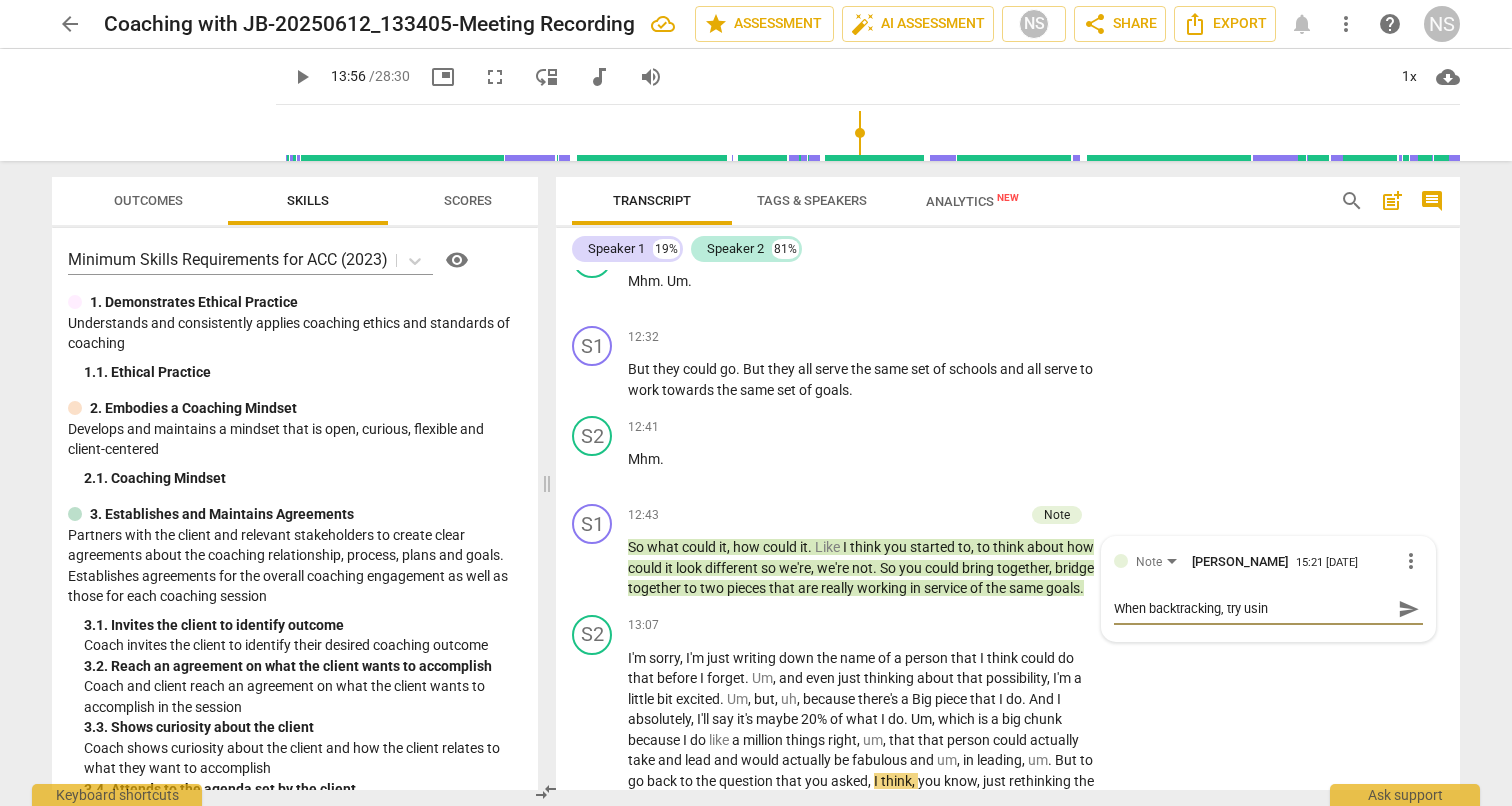 type on "When backtracking, try using" 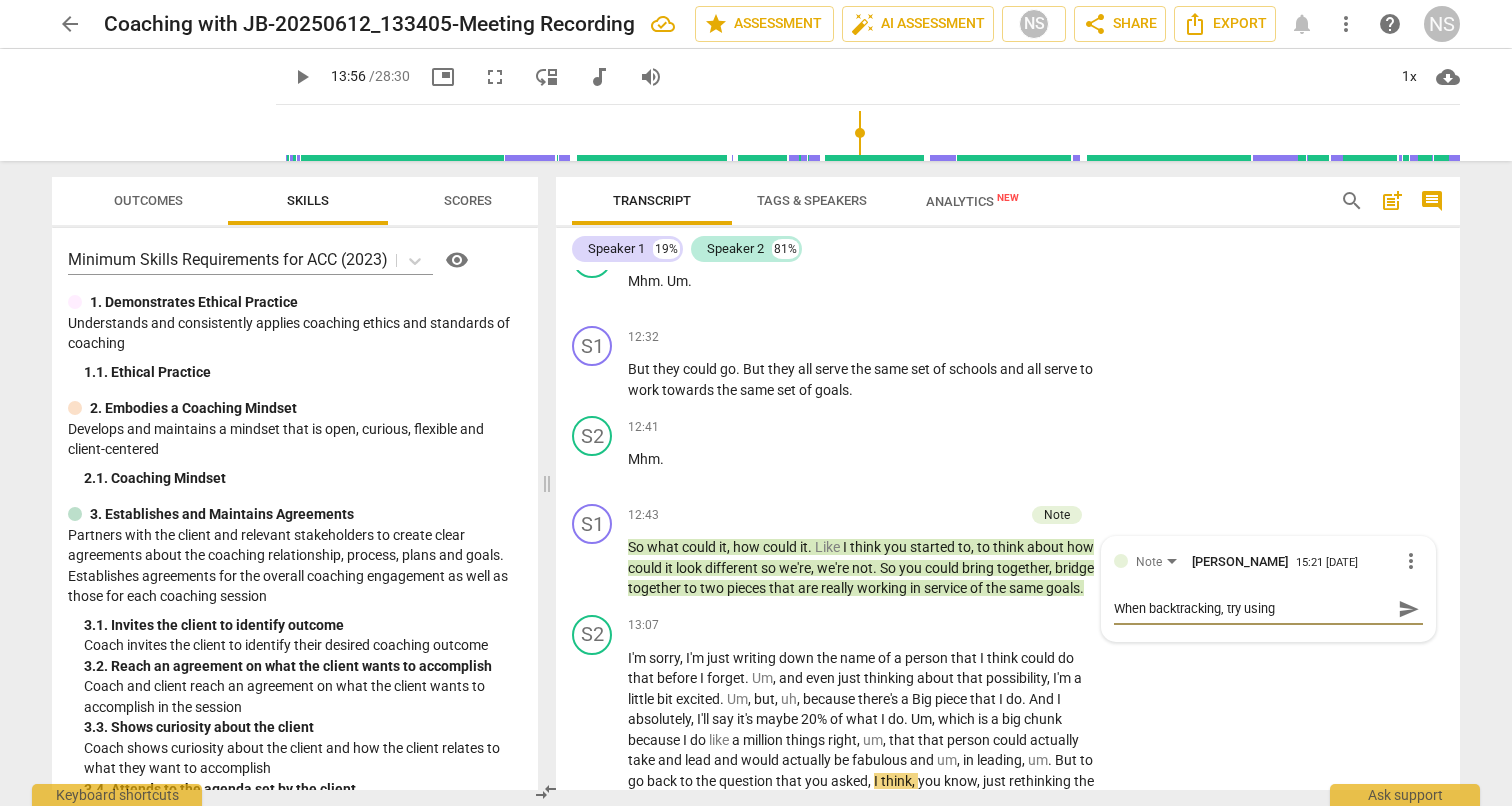 type on "When backtracking, try using" 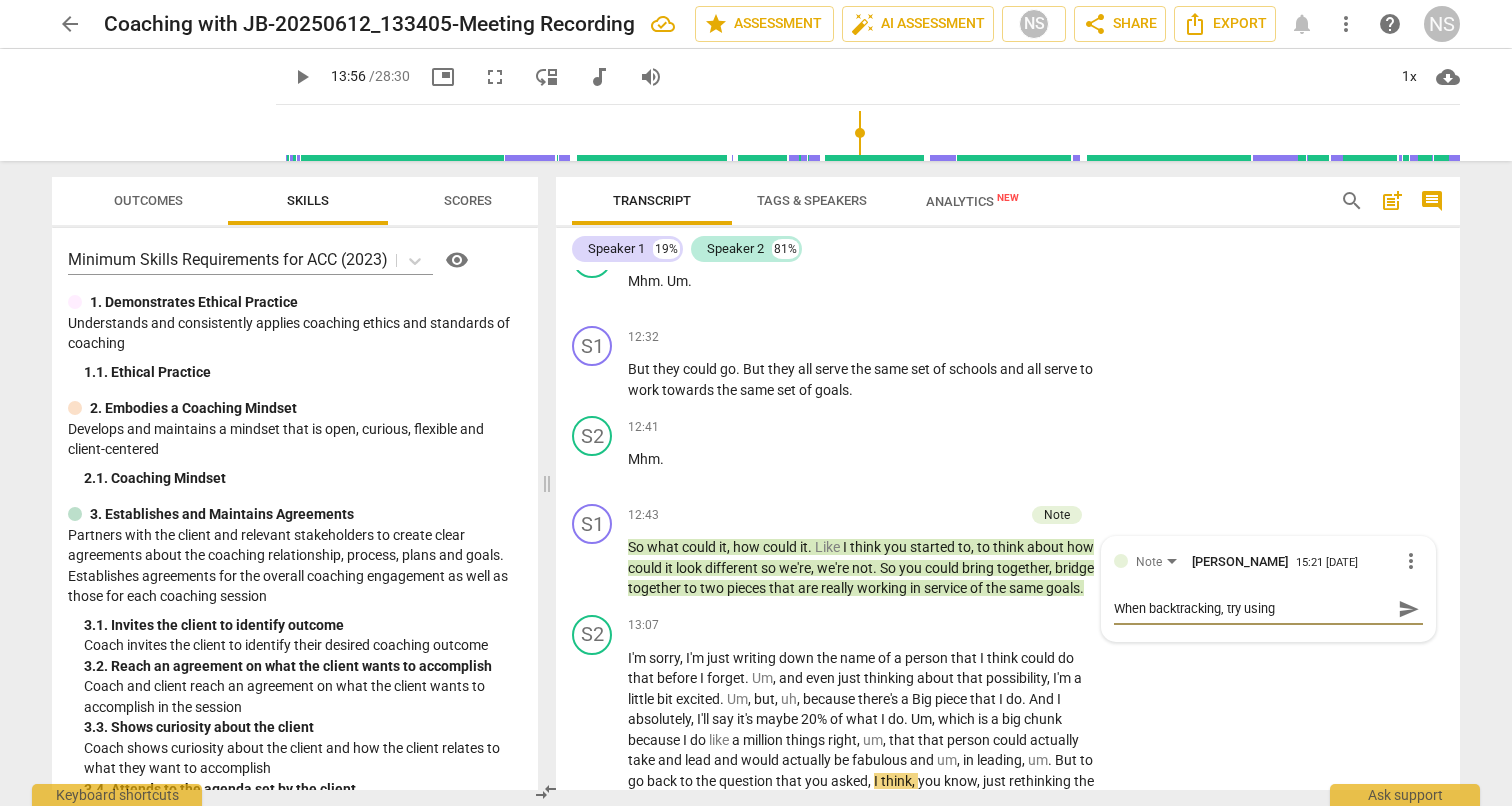 type on "When backtracking, try using k" 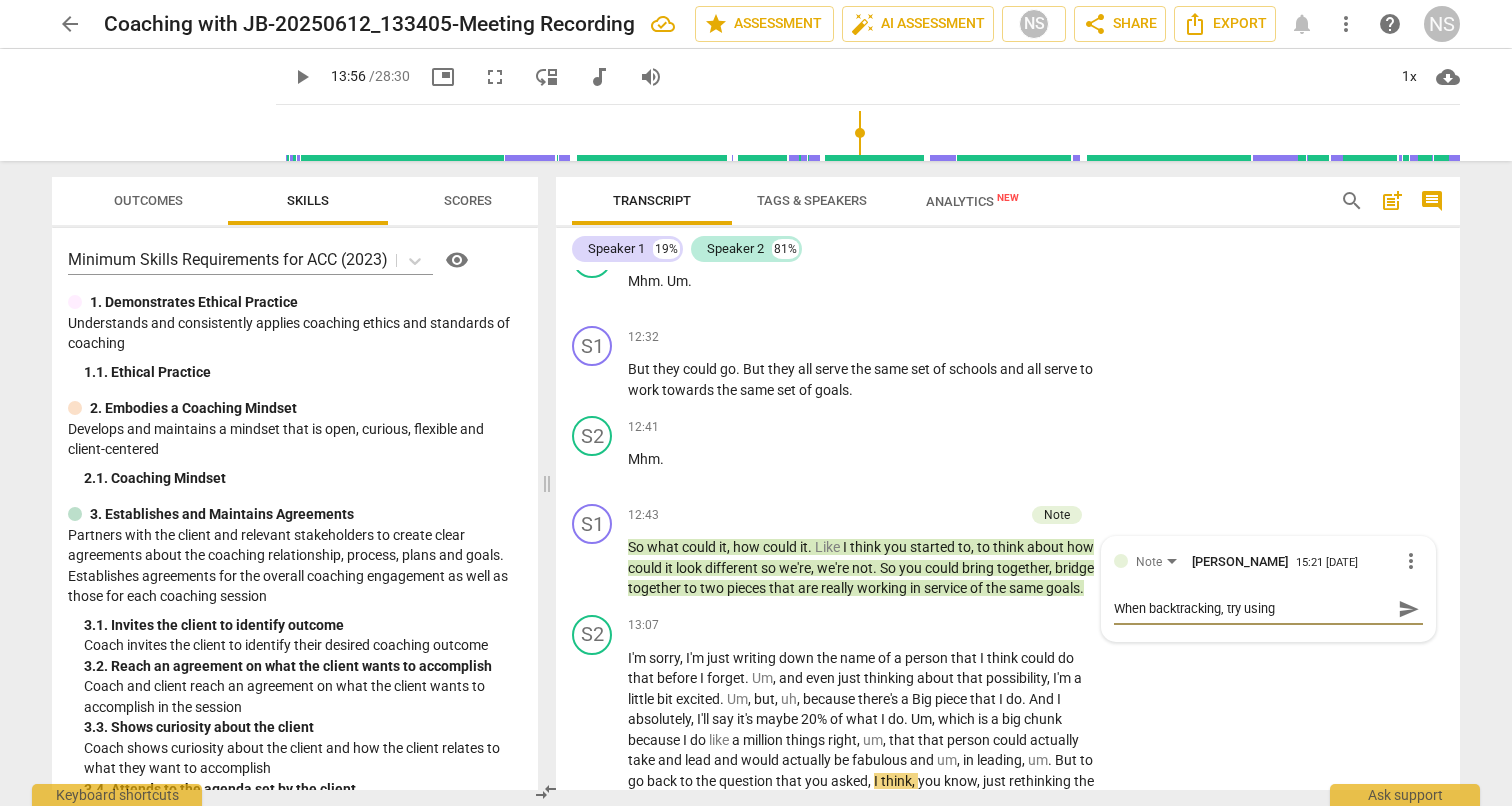 type on "When backtracking, try using k" 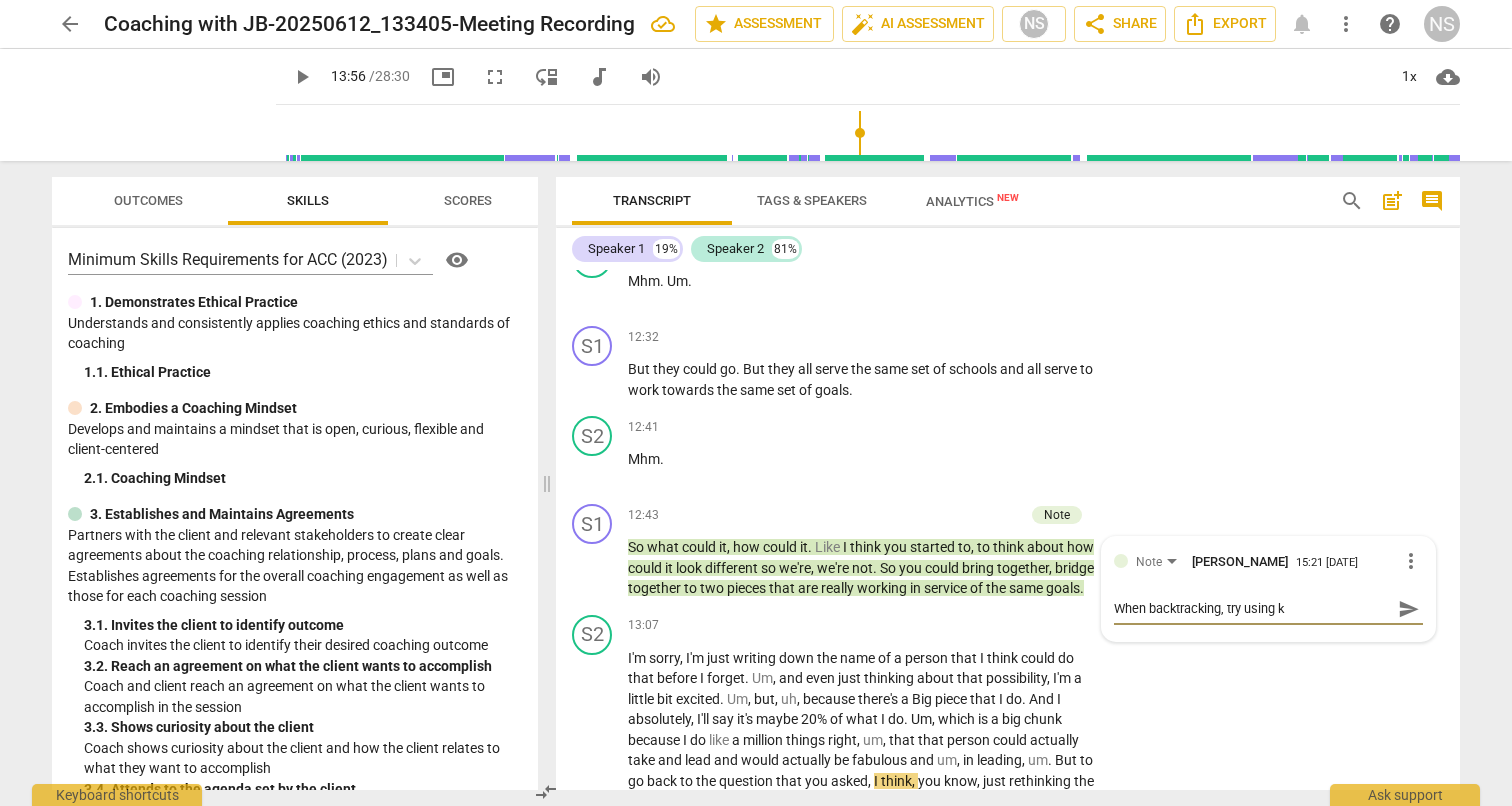 type on "When backtracking, try using ke" 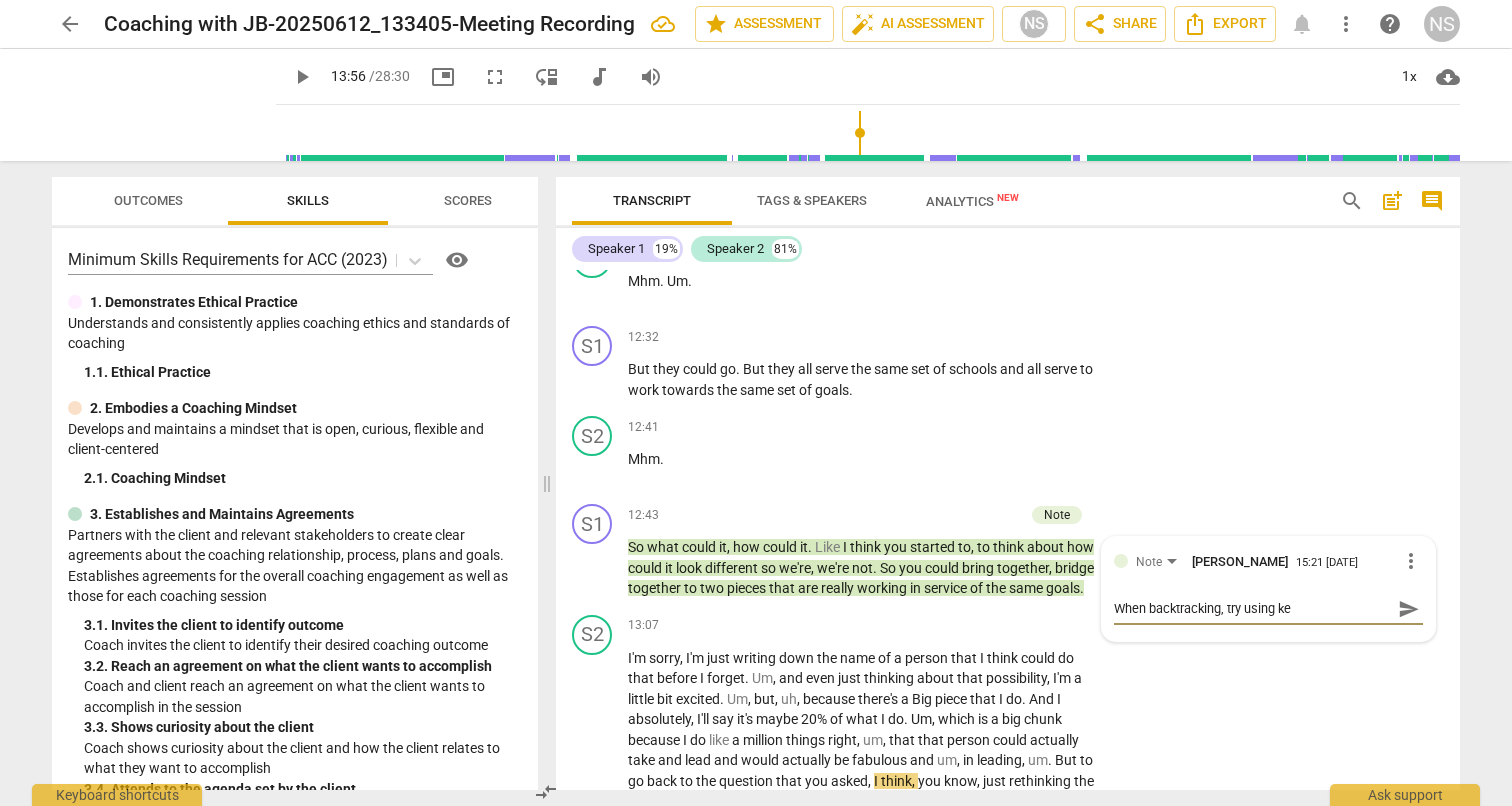type on "When backtracking, try using key" 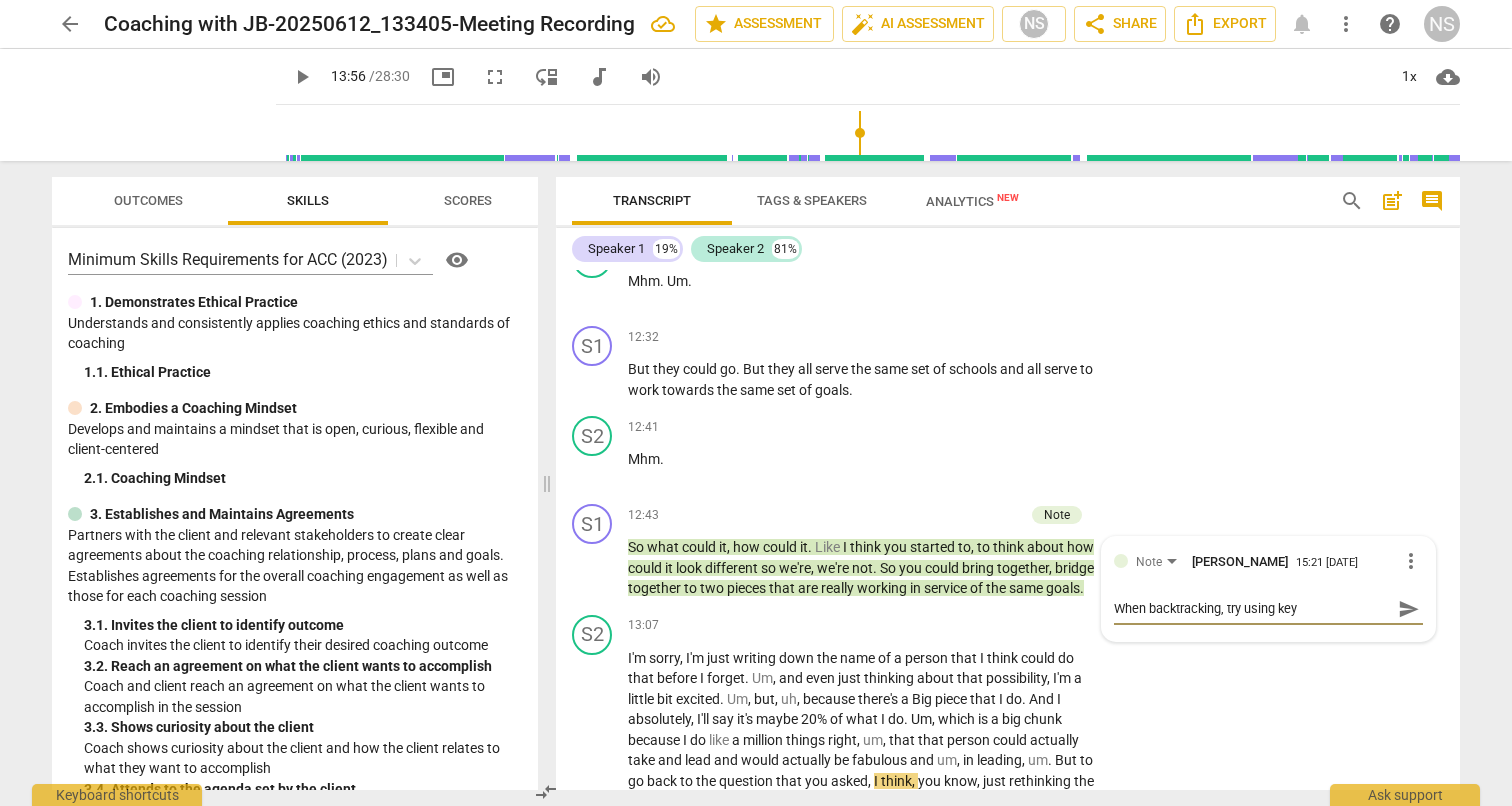 type on "When backtracking, try using key" 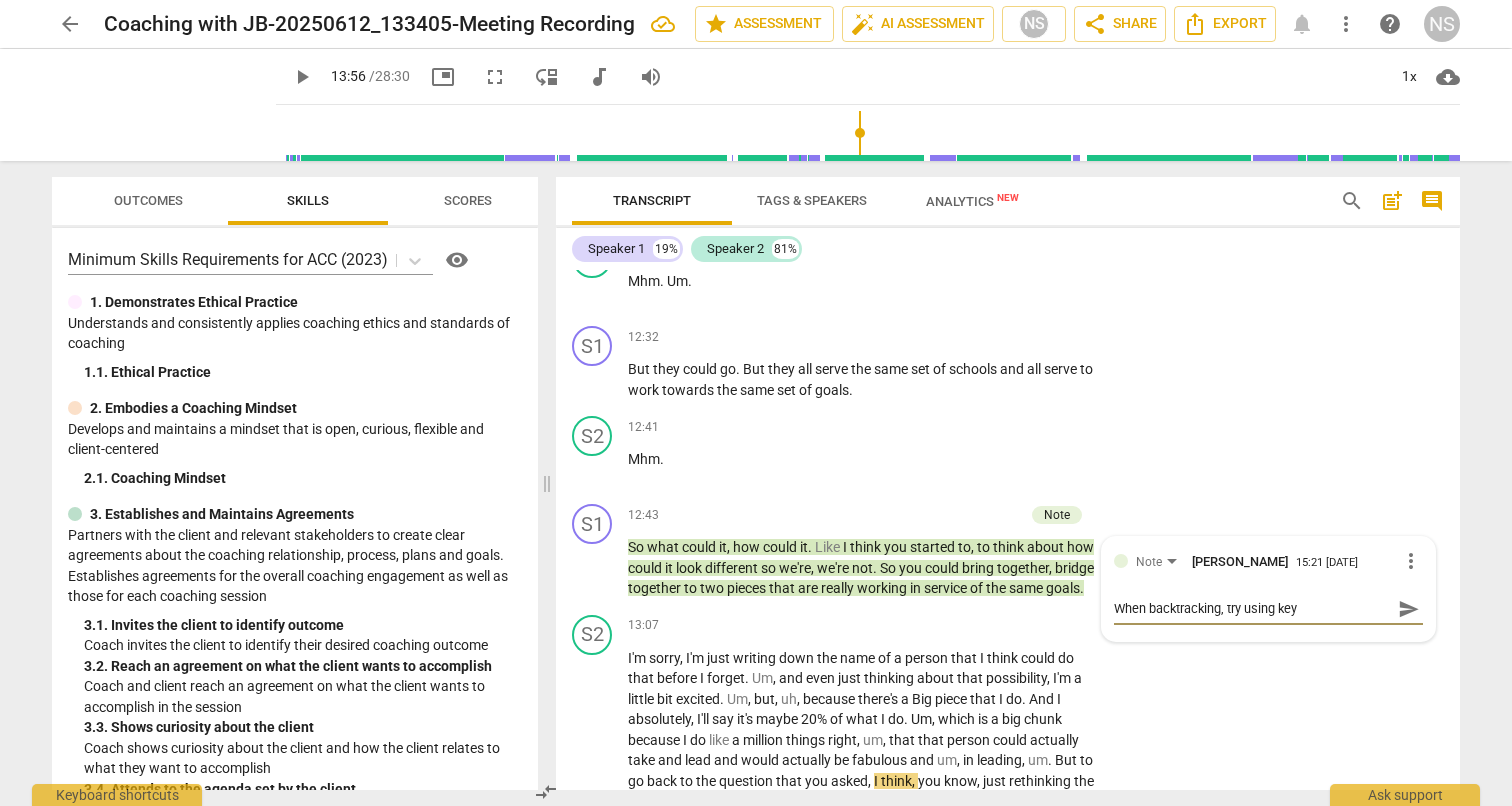 type on "When backtracking, try using key w" 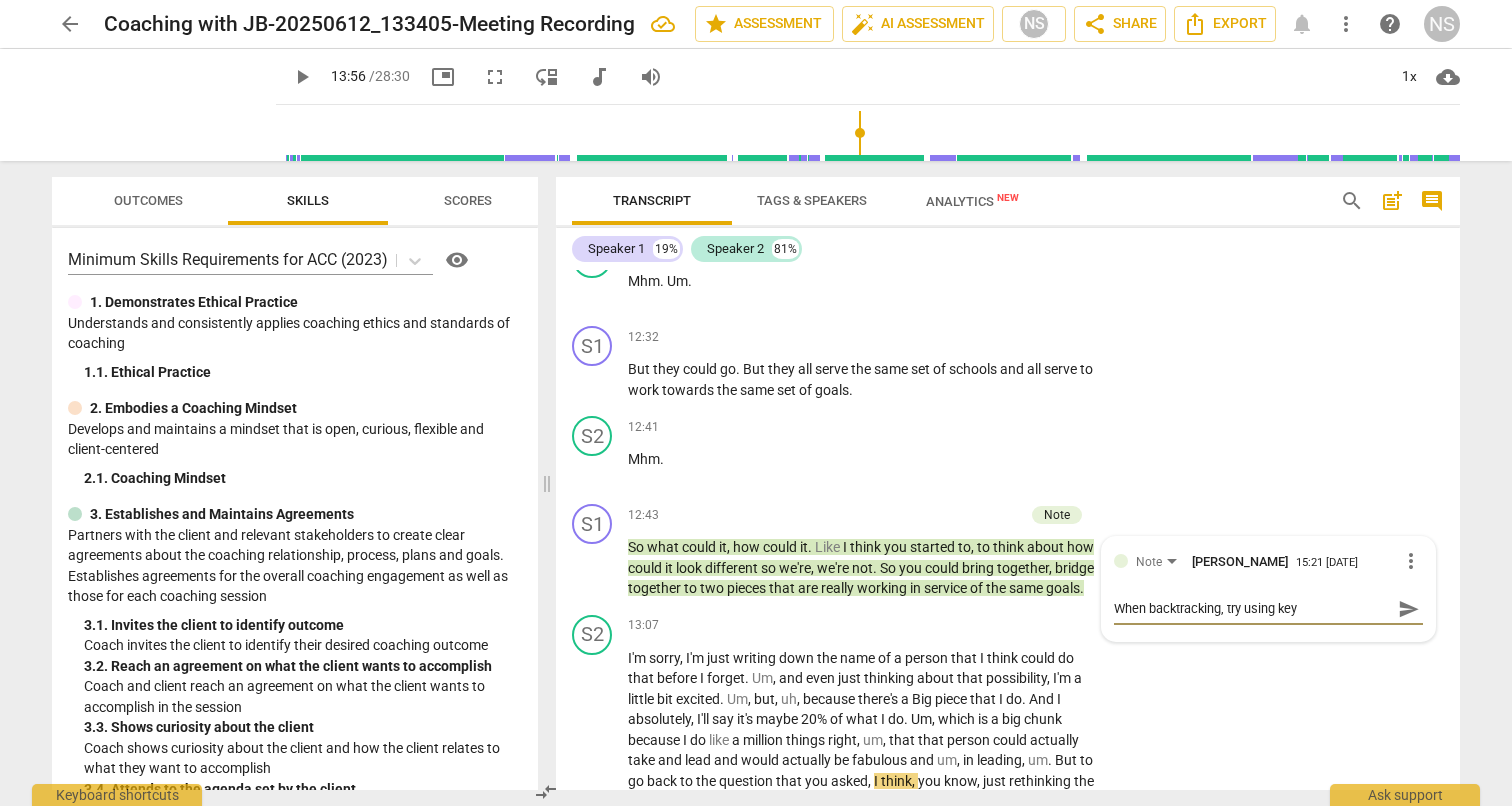 type on "When backtracking, try using key w" 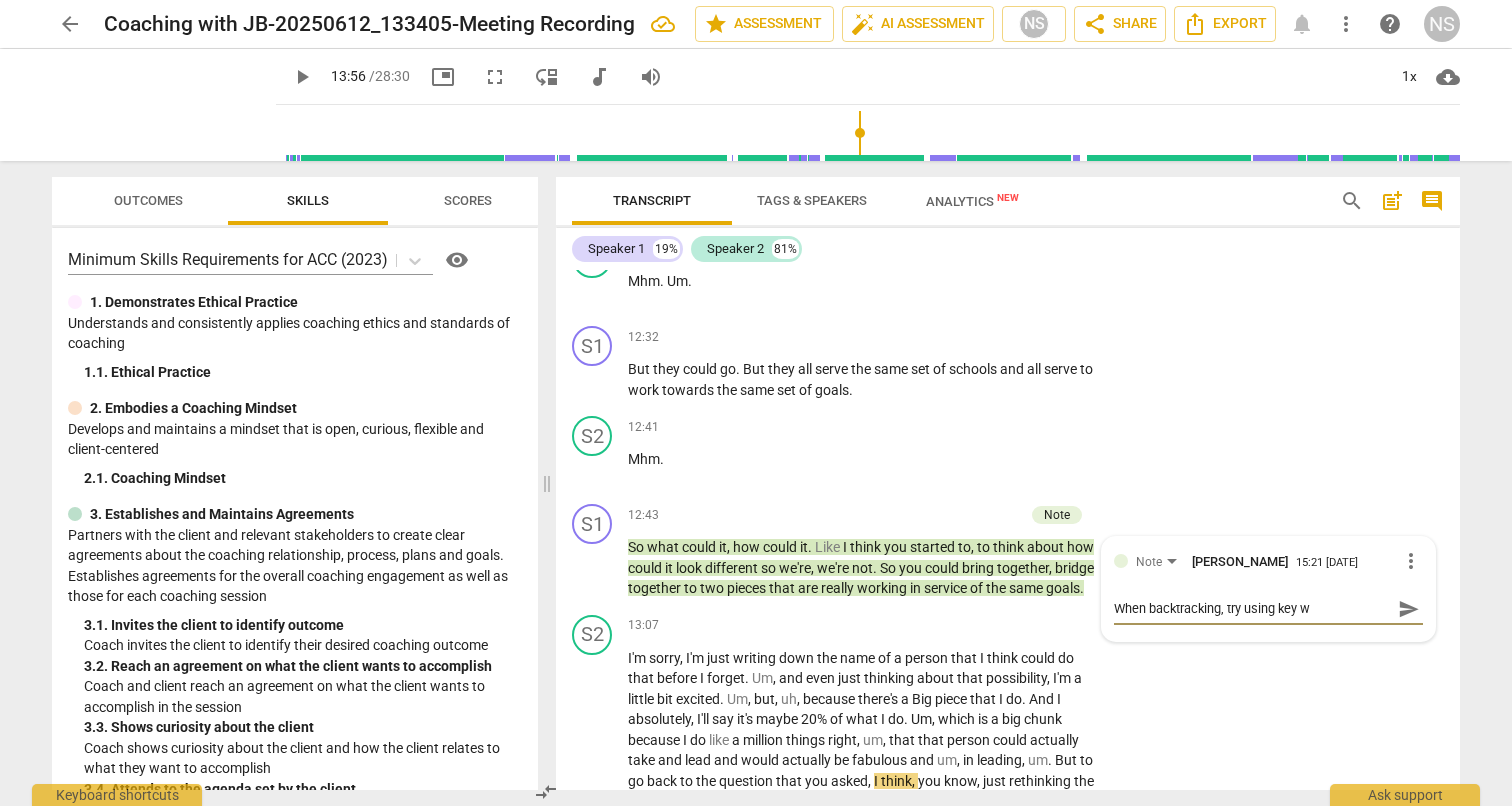 type on "When backtracking, try using key wo" 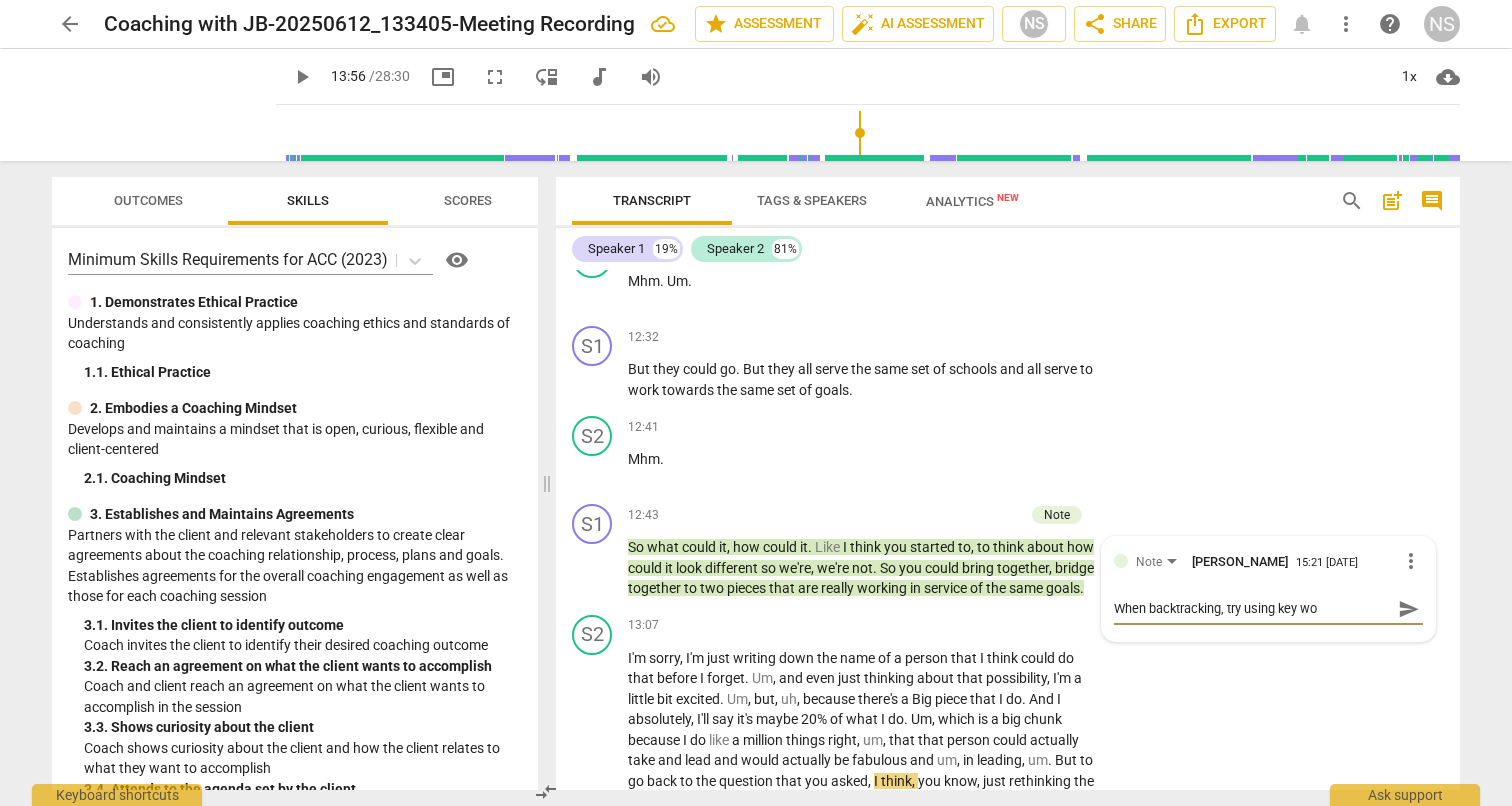 type on "When backtracking, try using key wor" 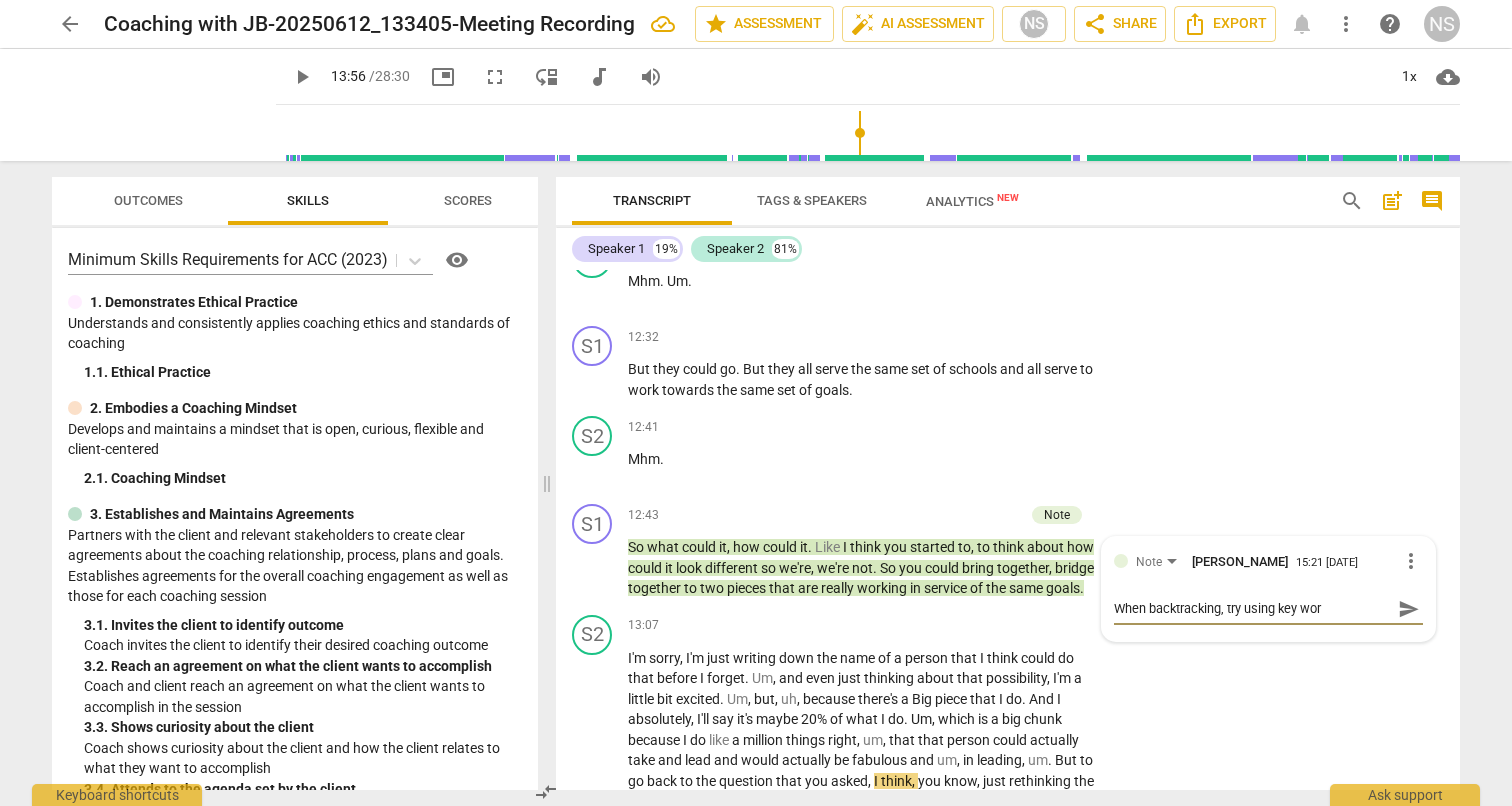 type on "When backtracking, try using key word" 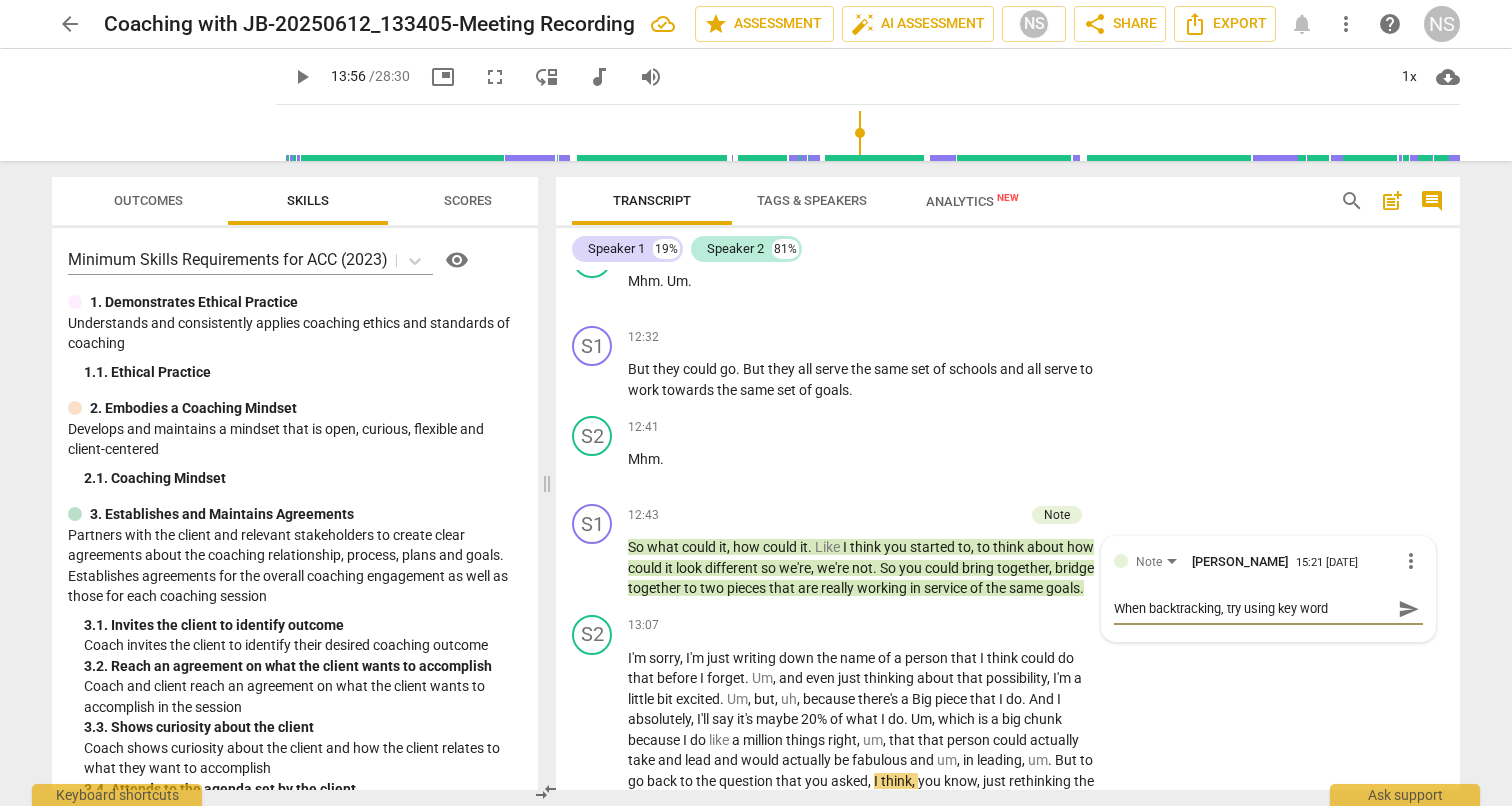 type on "When backtracking, try using key words" 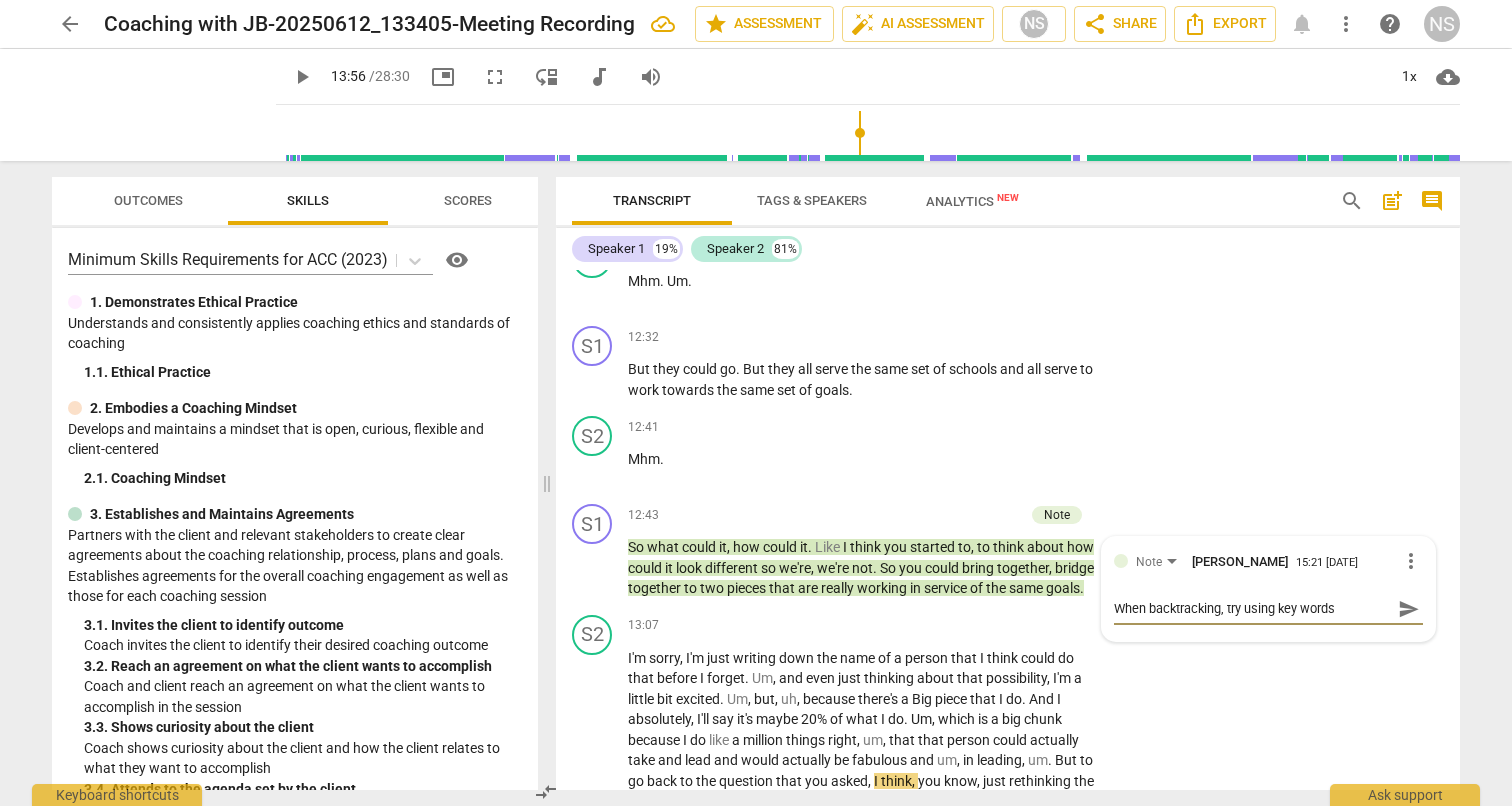 type on "When backtracking, try using key words." 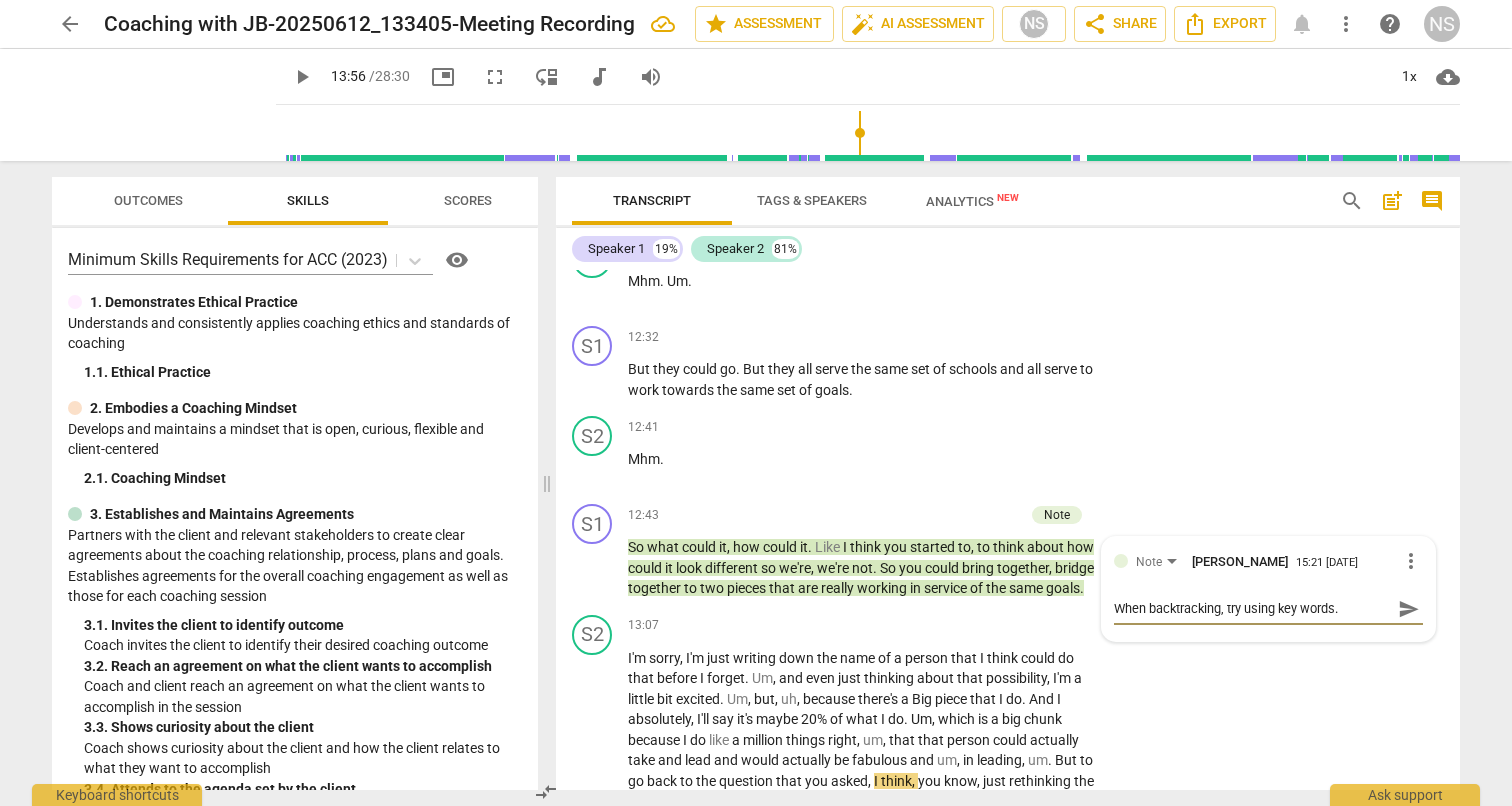 type on "When backtracking, try using key words." 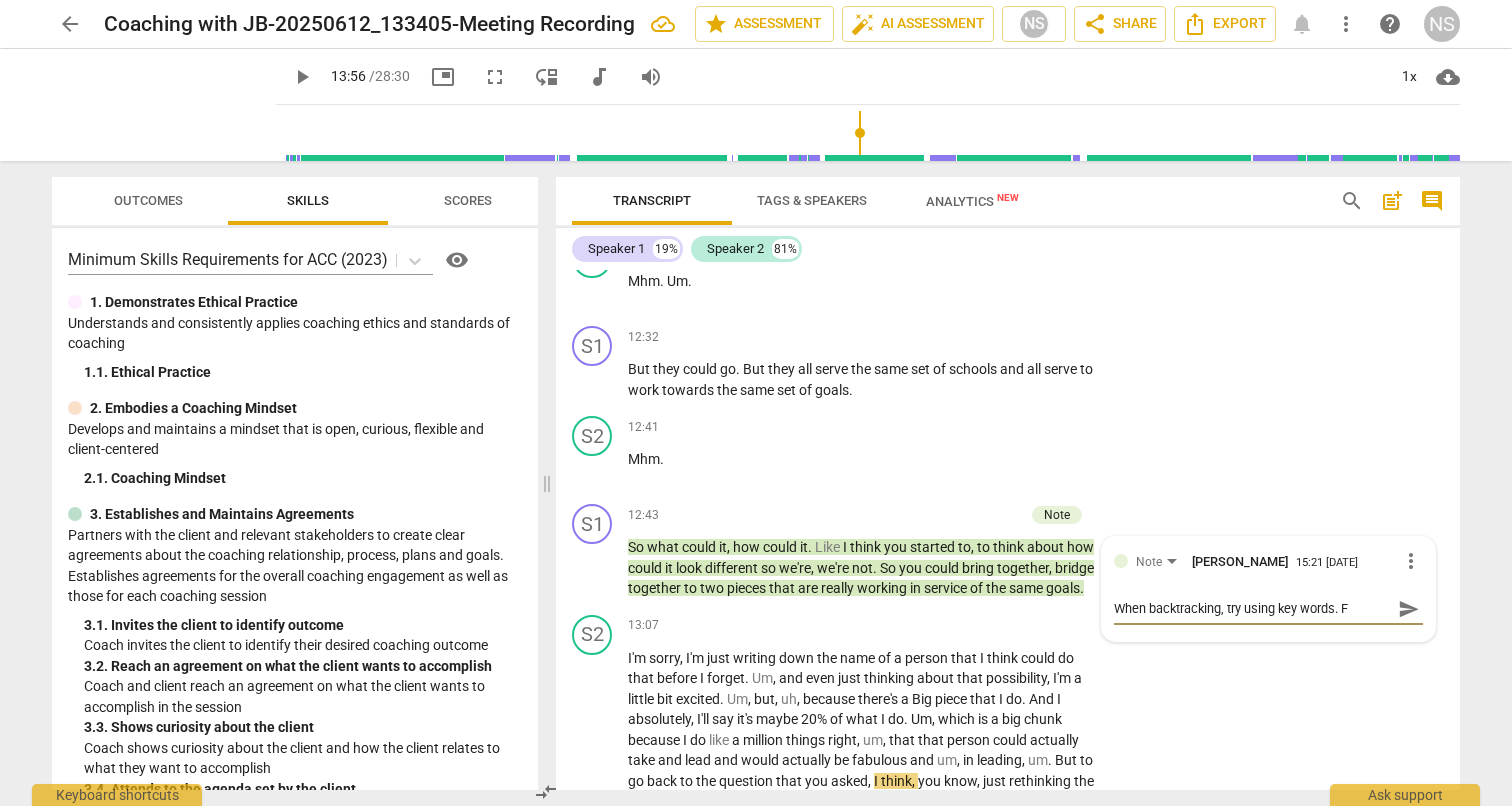 type on "When backtracking, try using key words. Fo" 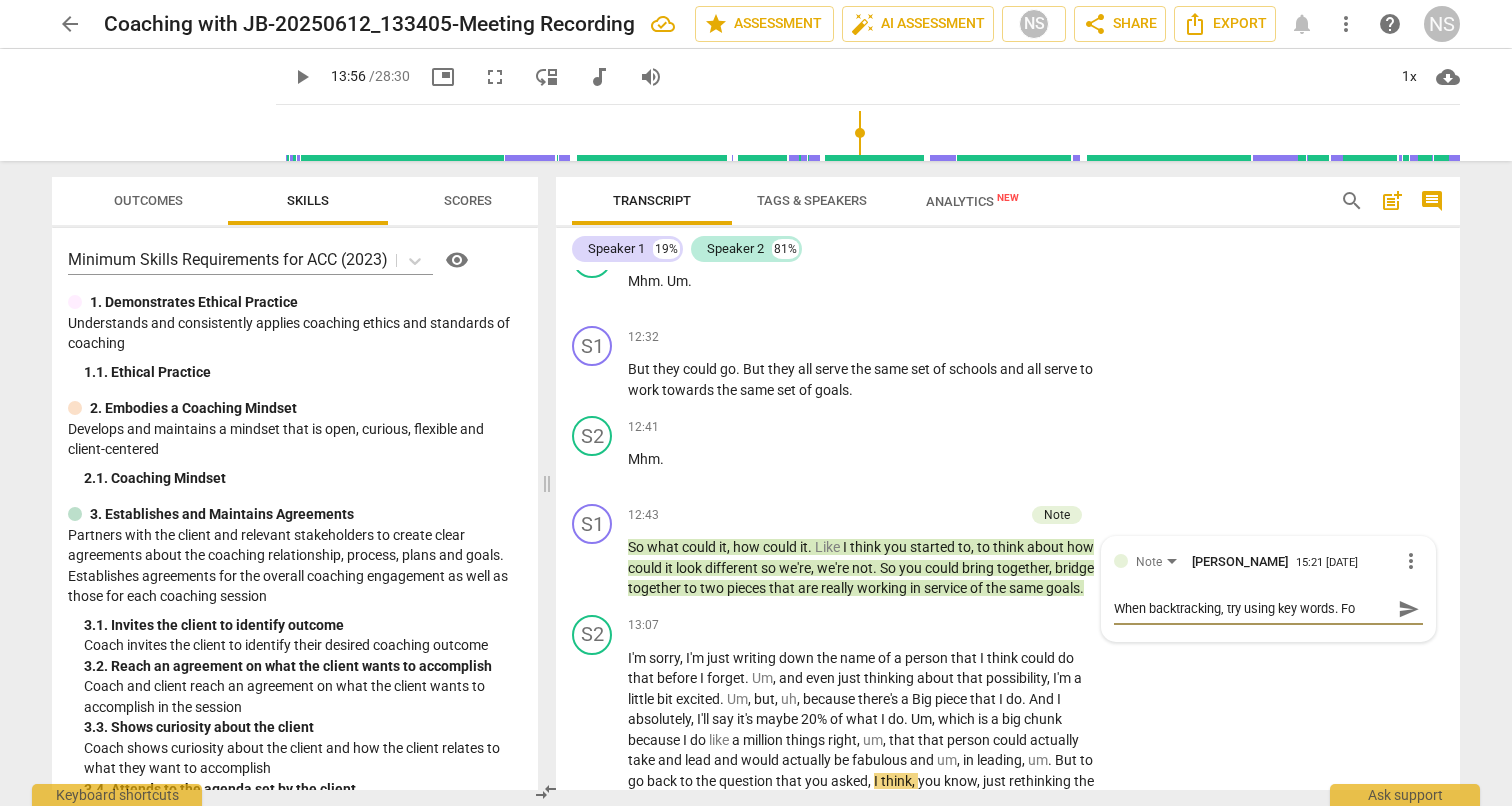 type on "When backtracking, try using key words. For" 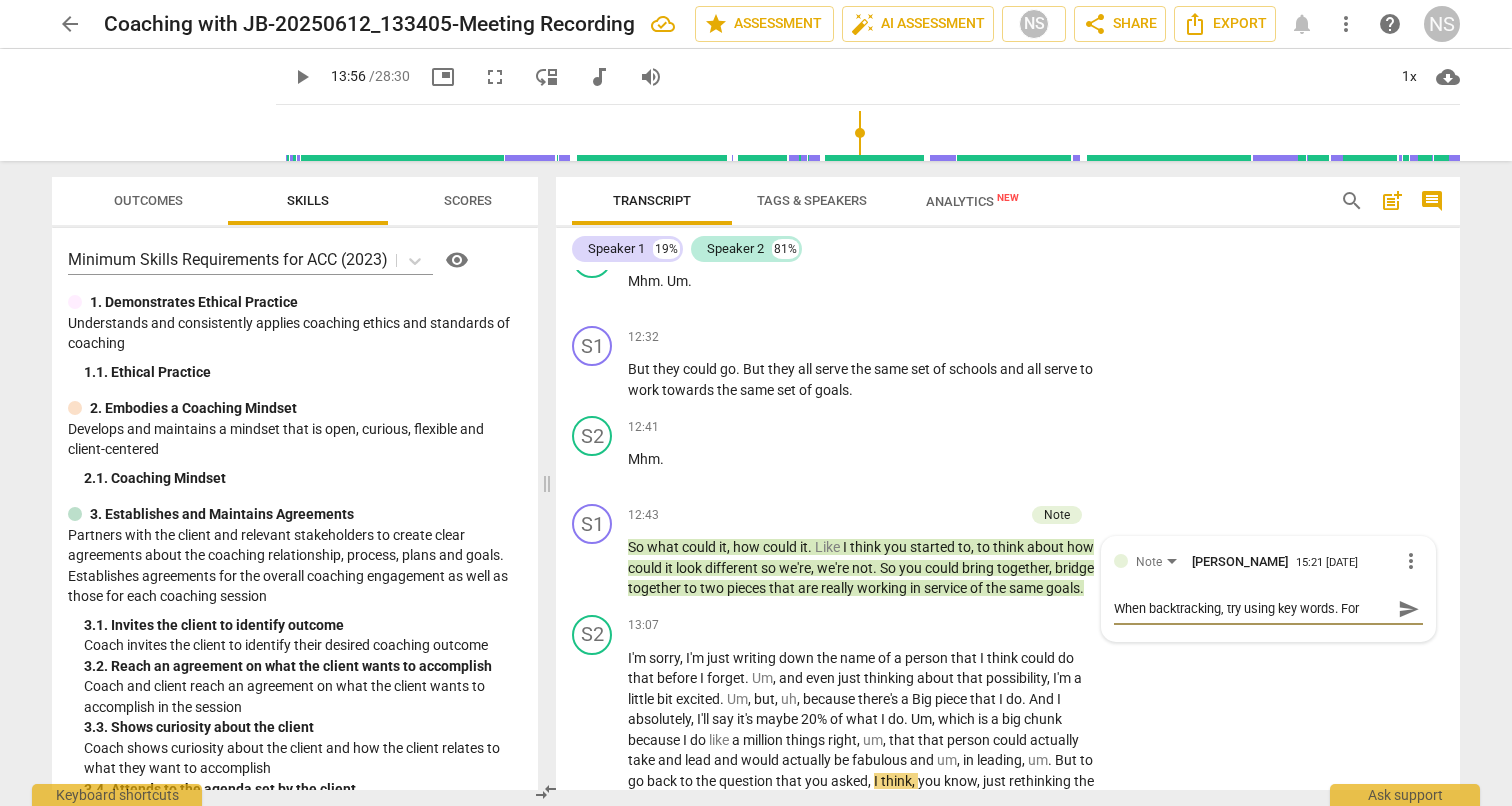 type on "When backtracking, try using key words. For" 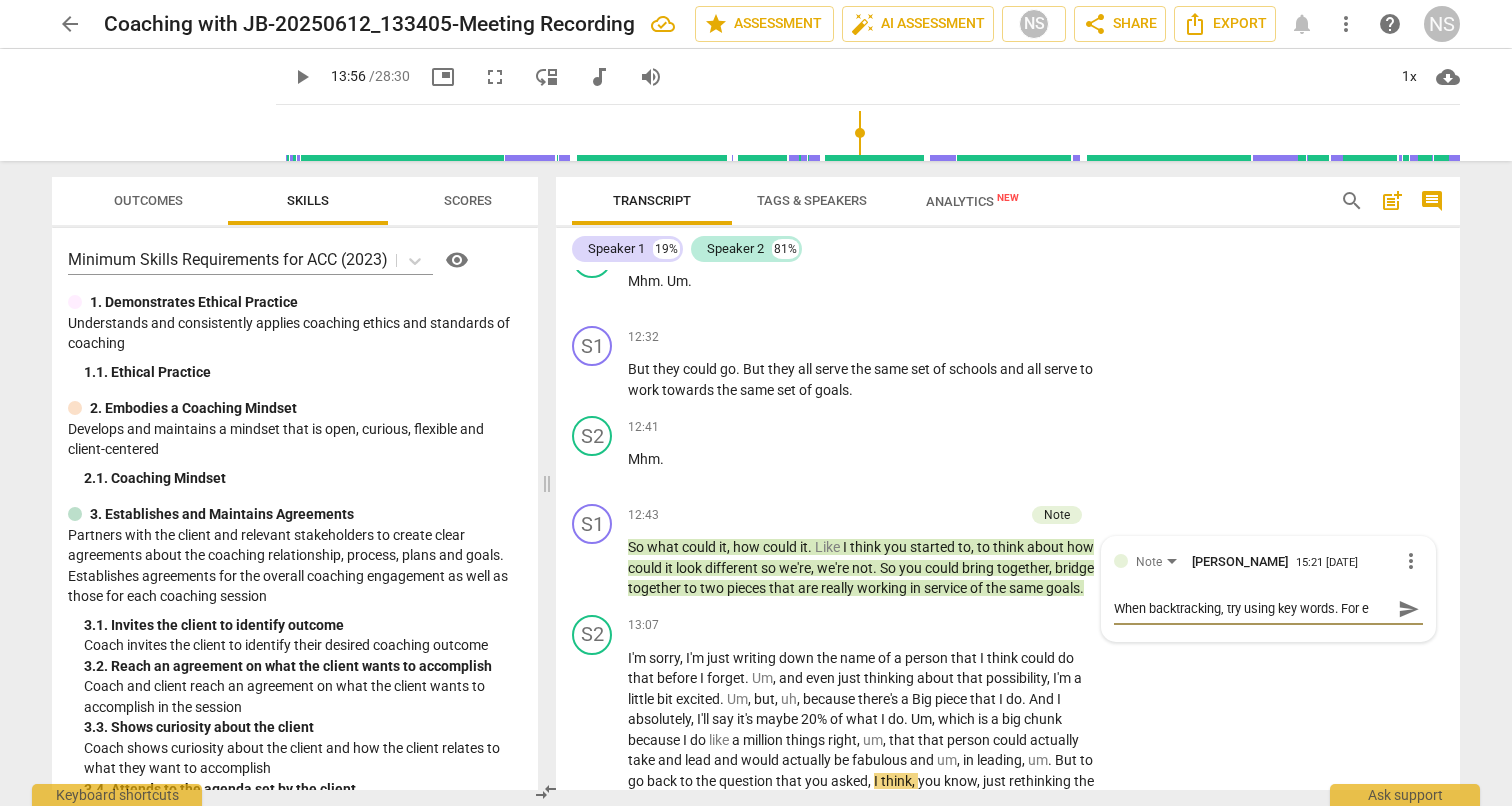 type on "When backtracking, try using key words. For ex" 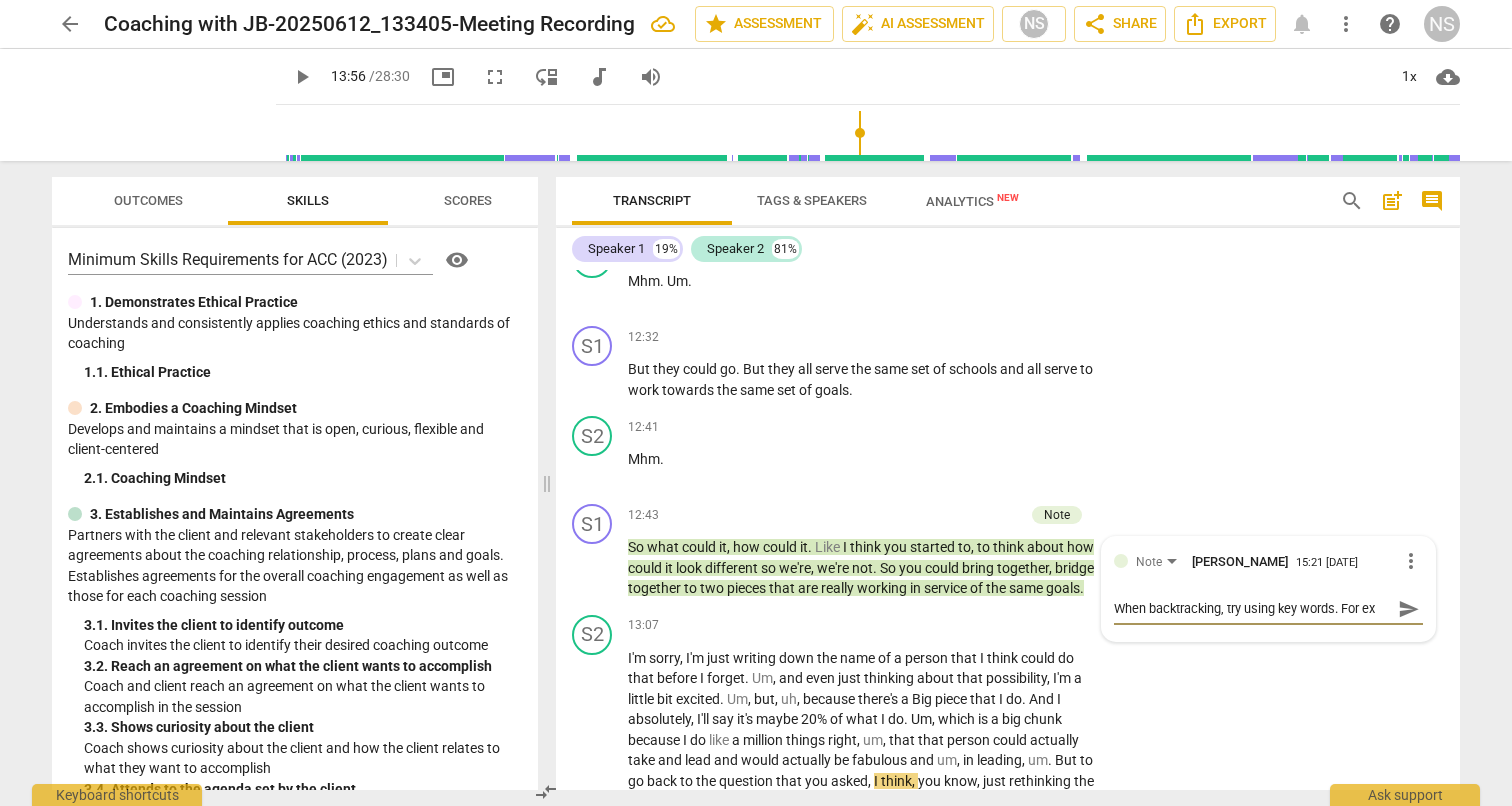 type on "When backtracking, try using key words. For exa" 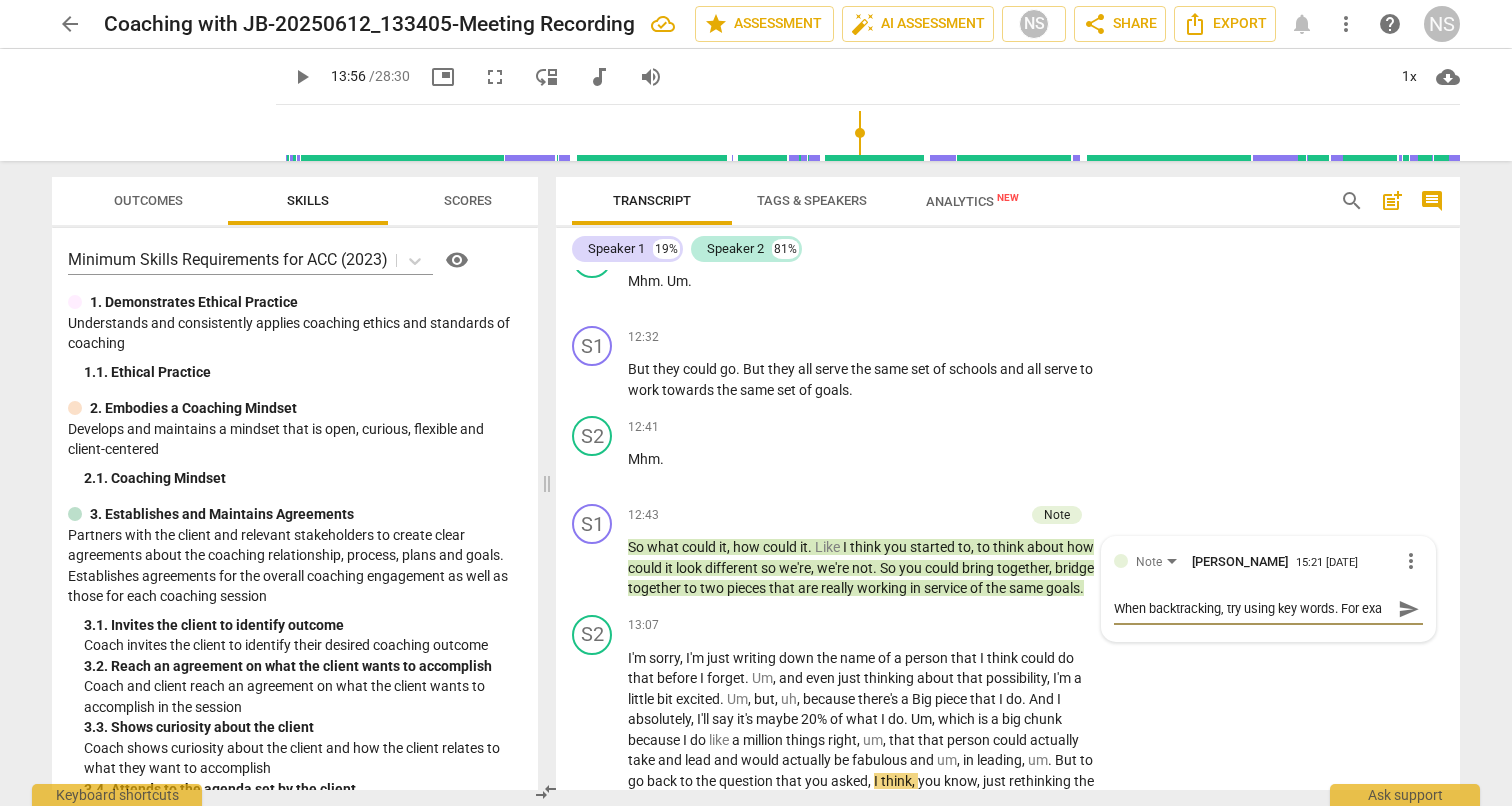 type on "When backtracking, try using key words. For exam" 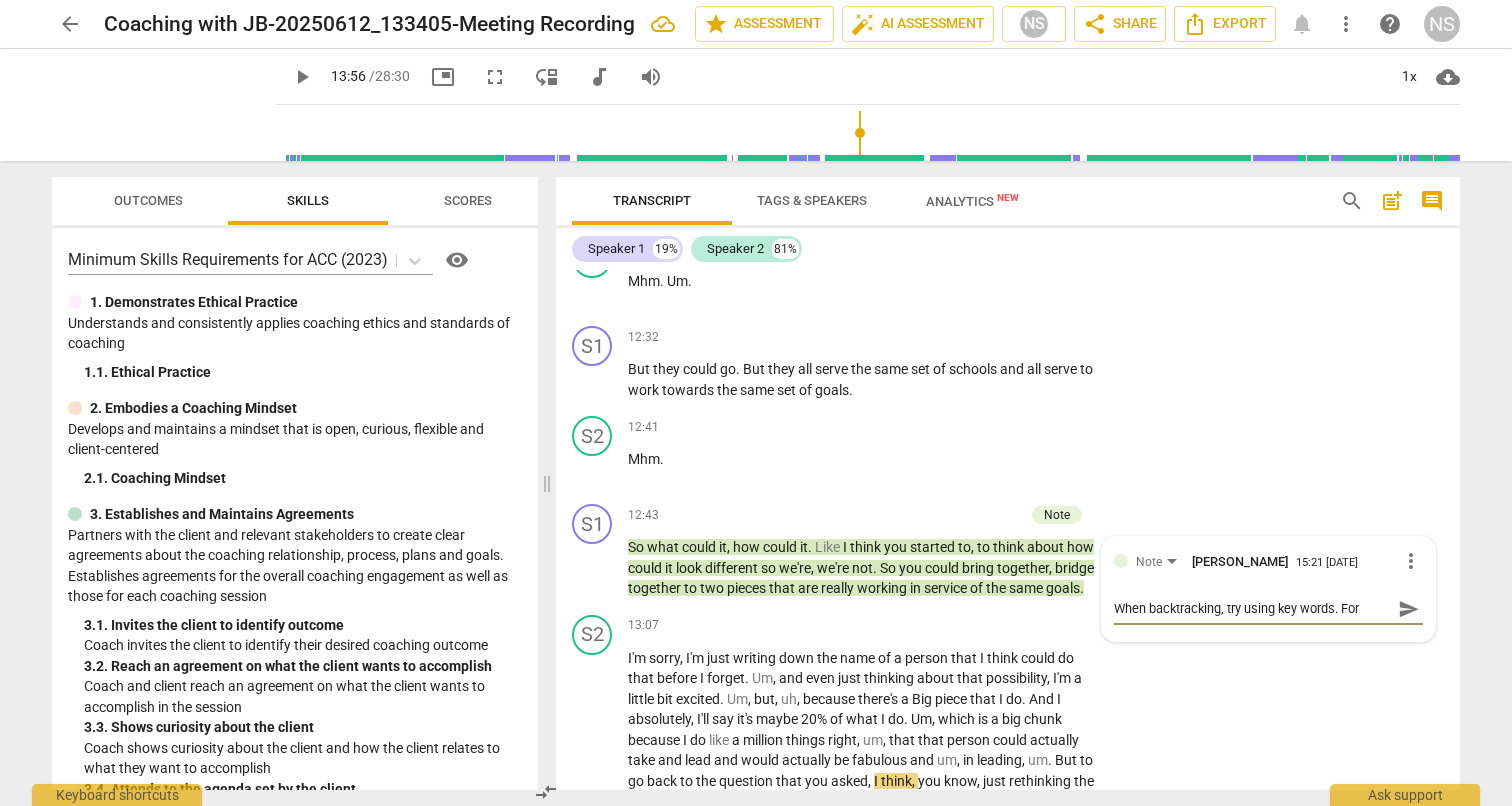 scroll, scrollTop: 17, scrollLeft: 0, axis: vertical 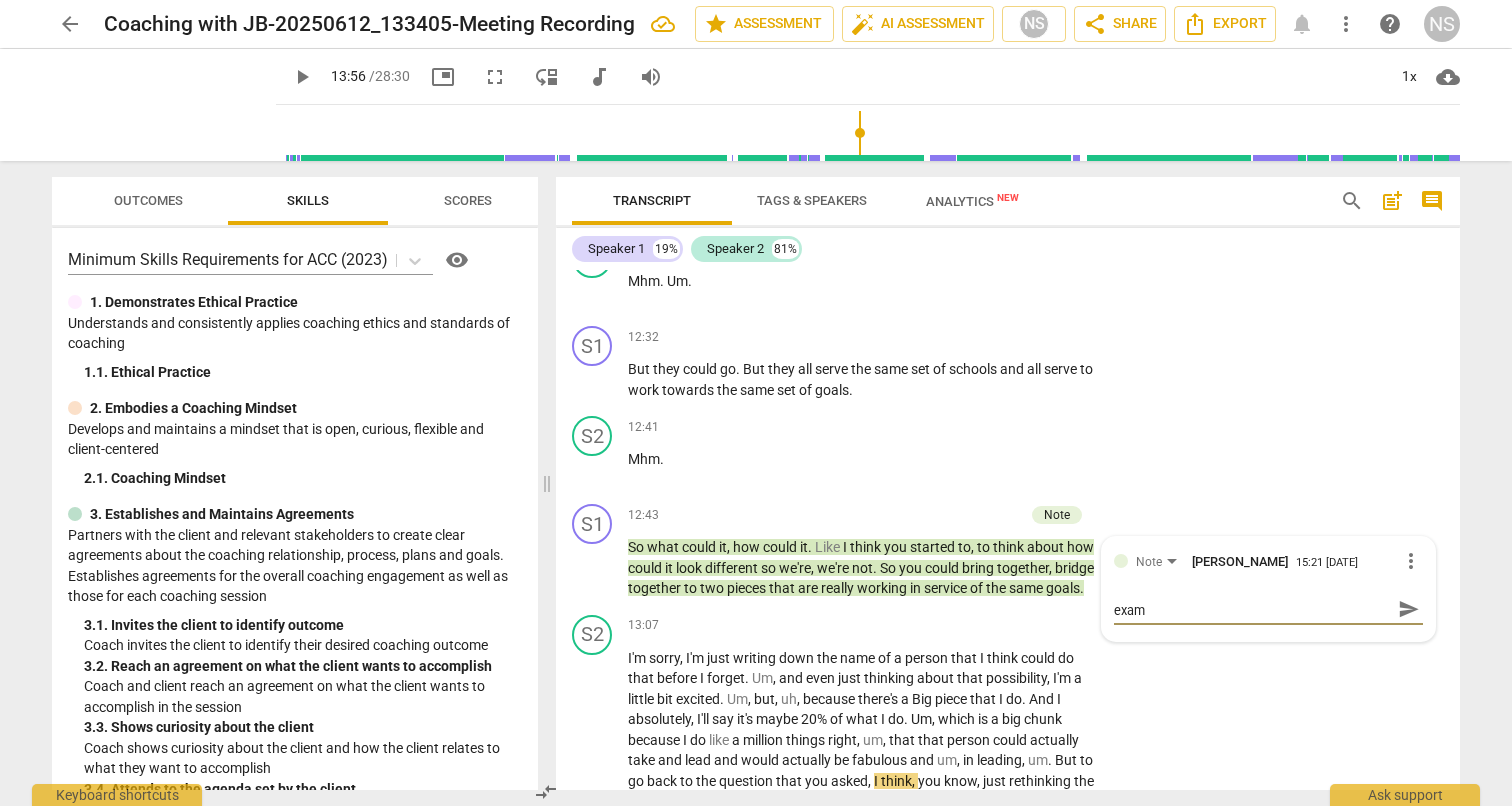 type on "When backtracking, try using key words. For examp" 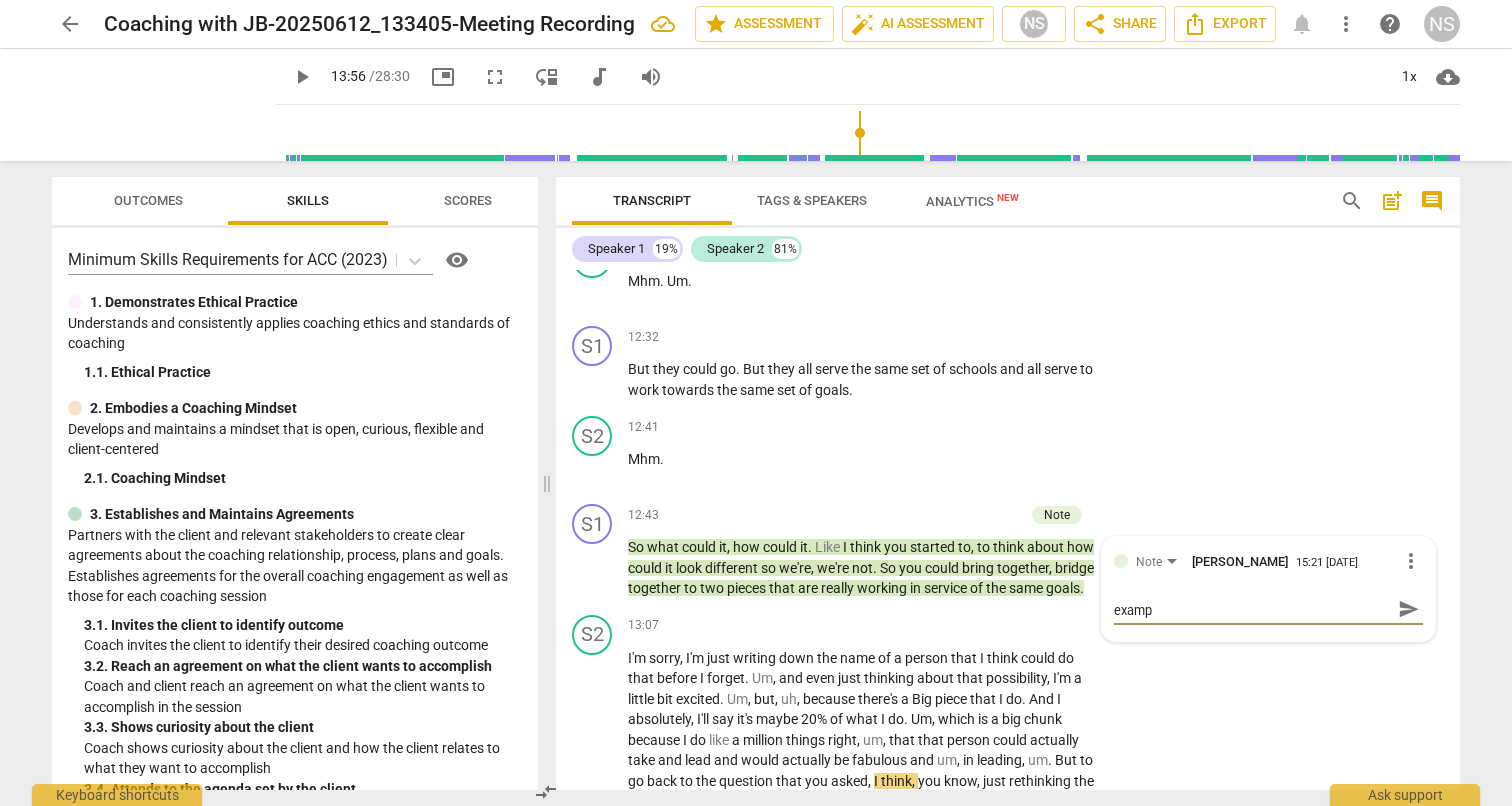 type on "When backtracking, try using key words. For exampl" 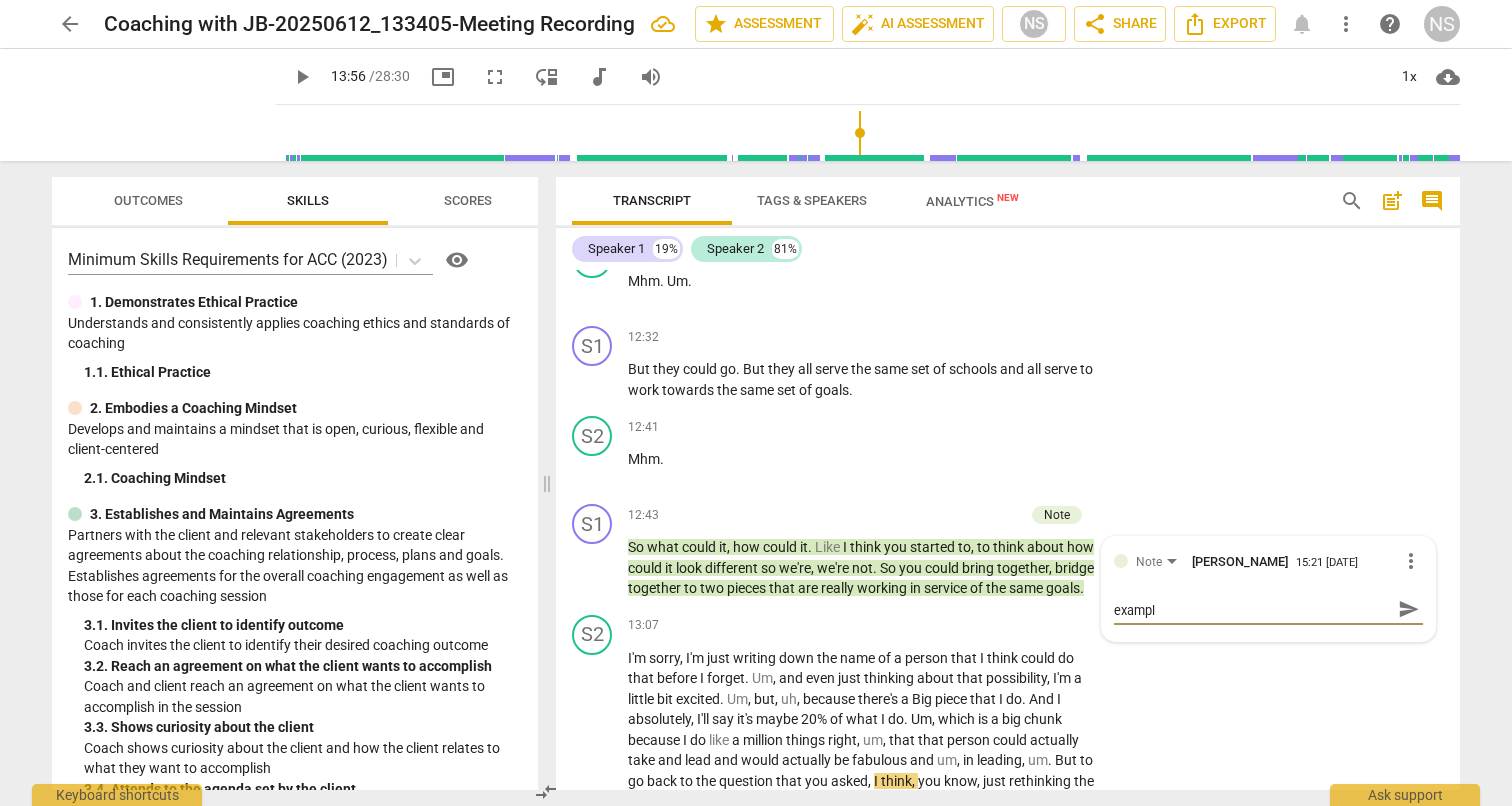 type on "When backtracking, try using key words. For example" 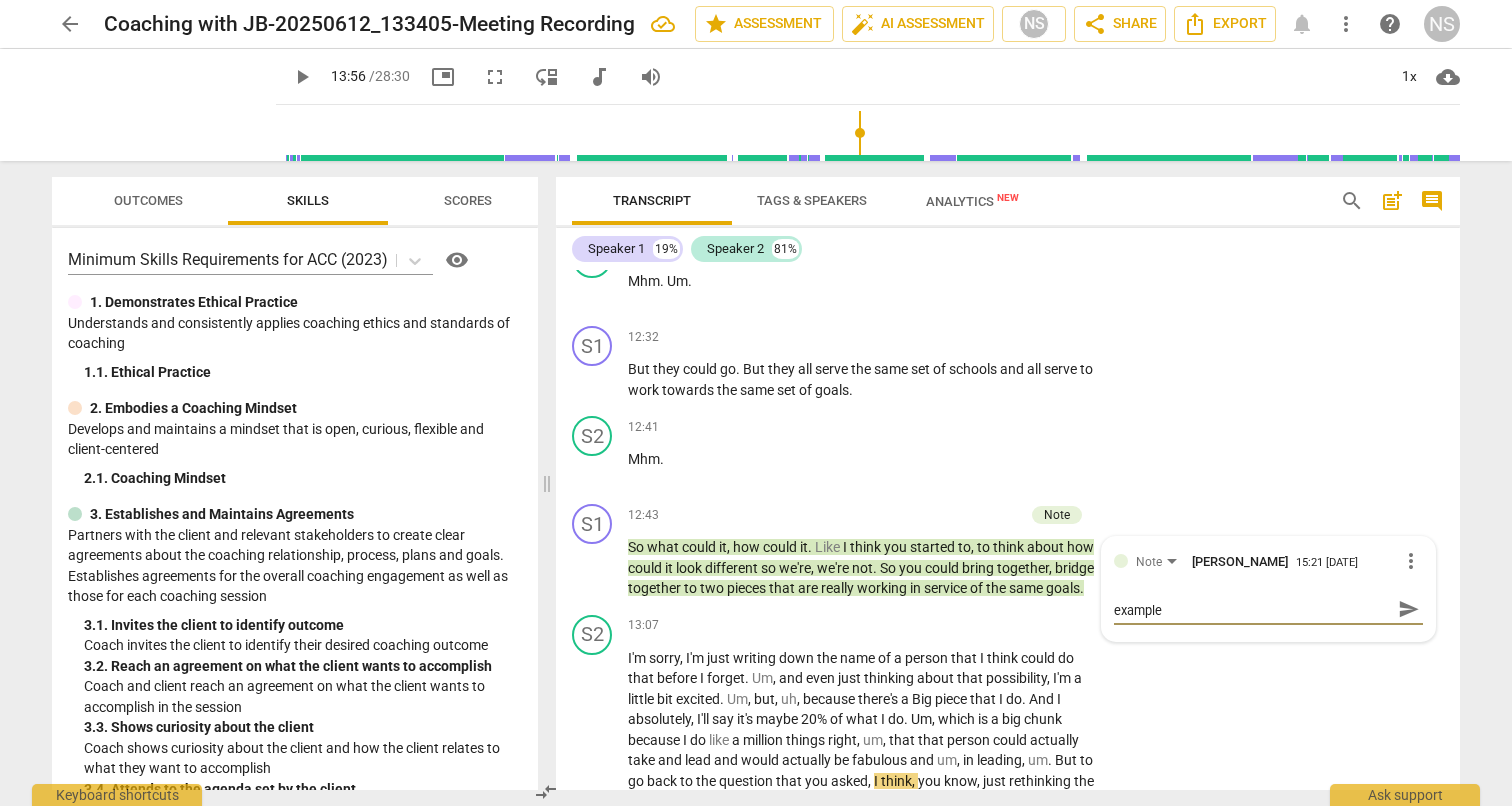 type on "When backtracking, try using key words. For example" 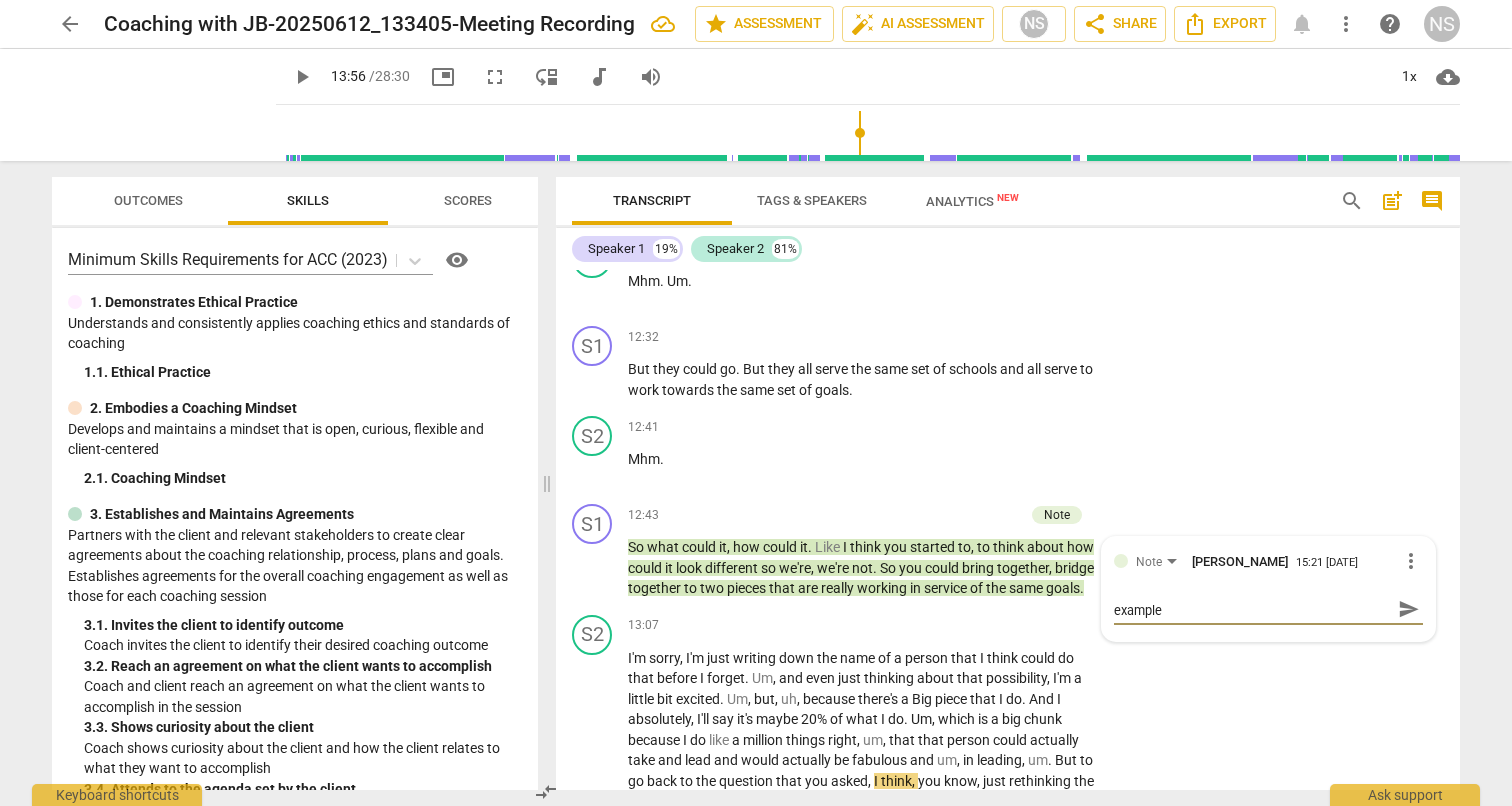 type on "When backtracking, try using key words. For example," 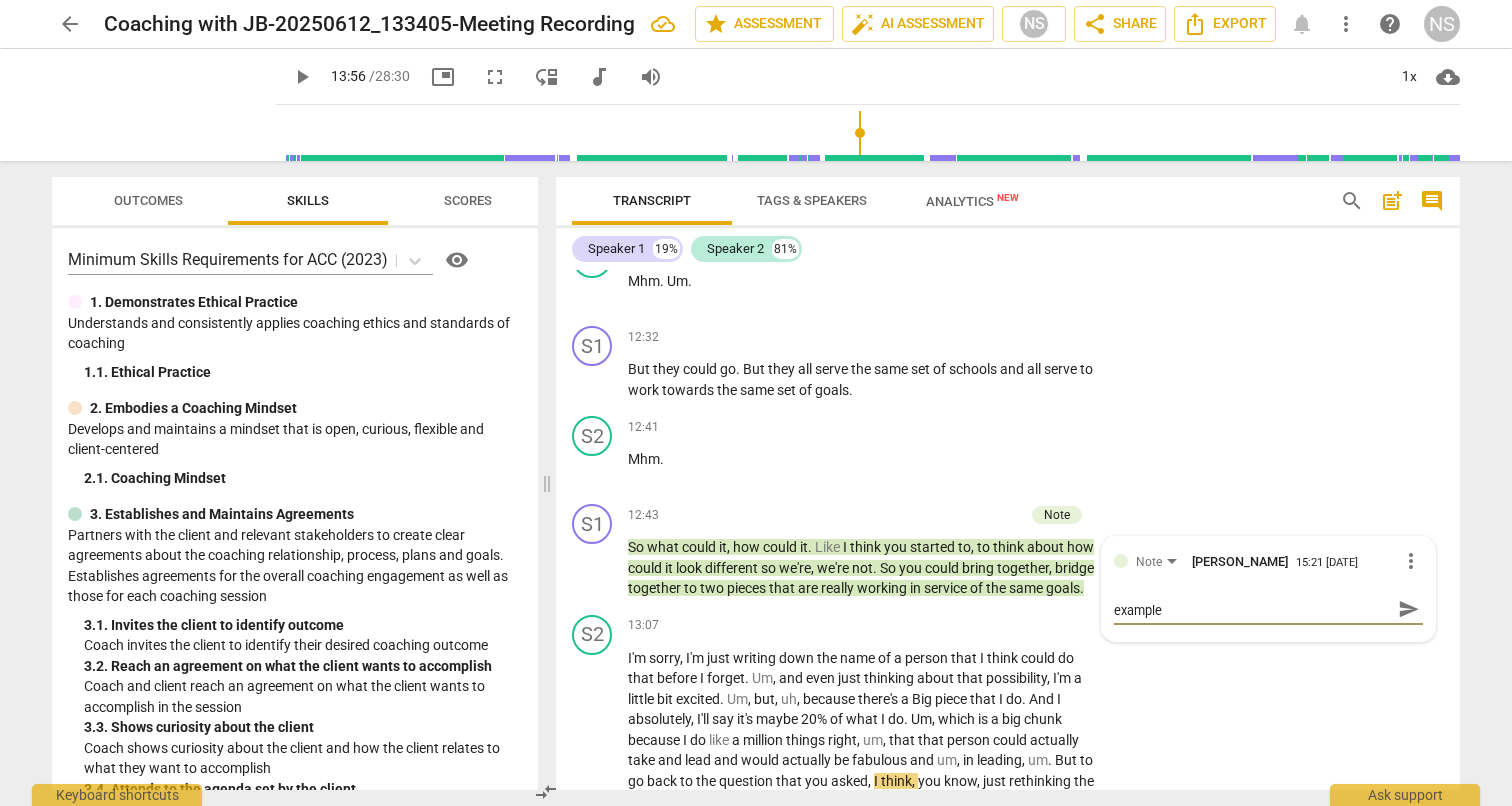 type on "When backtracking, try using key words. For example," 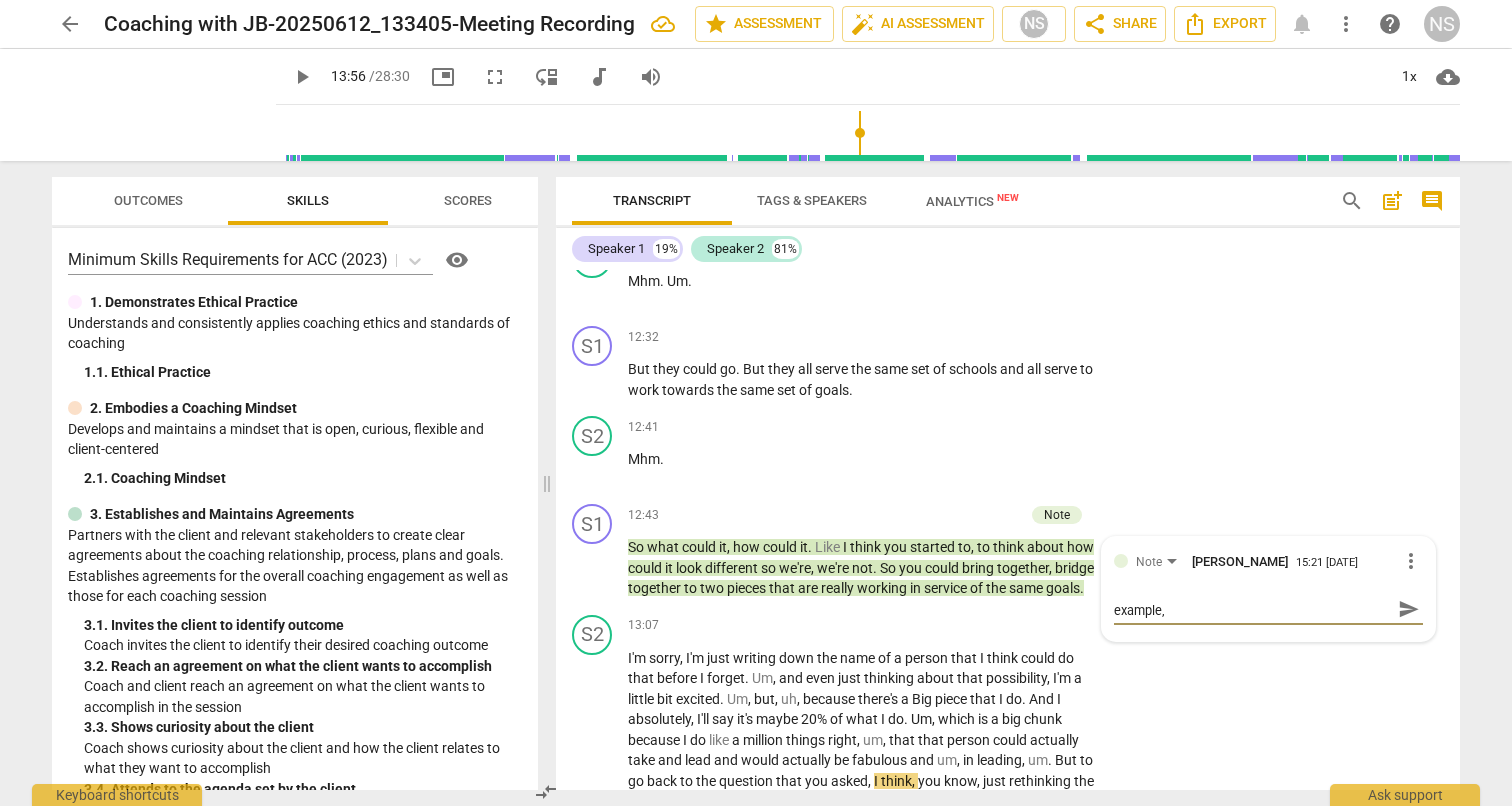 type on "When backtracking, try using key words. For example," 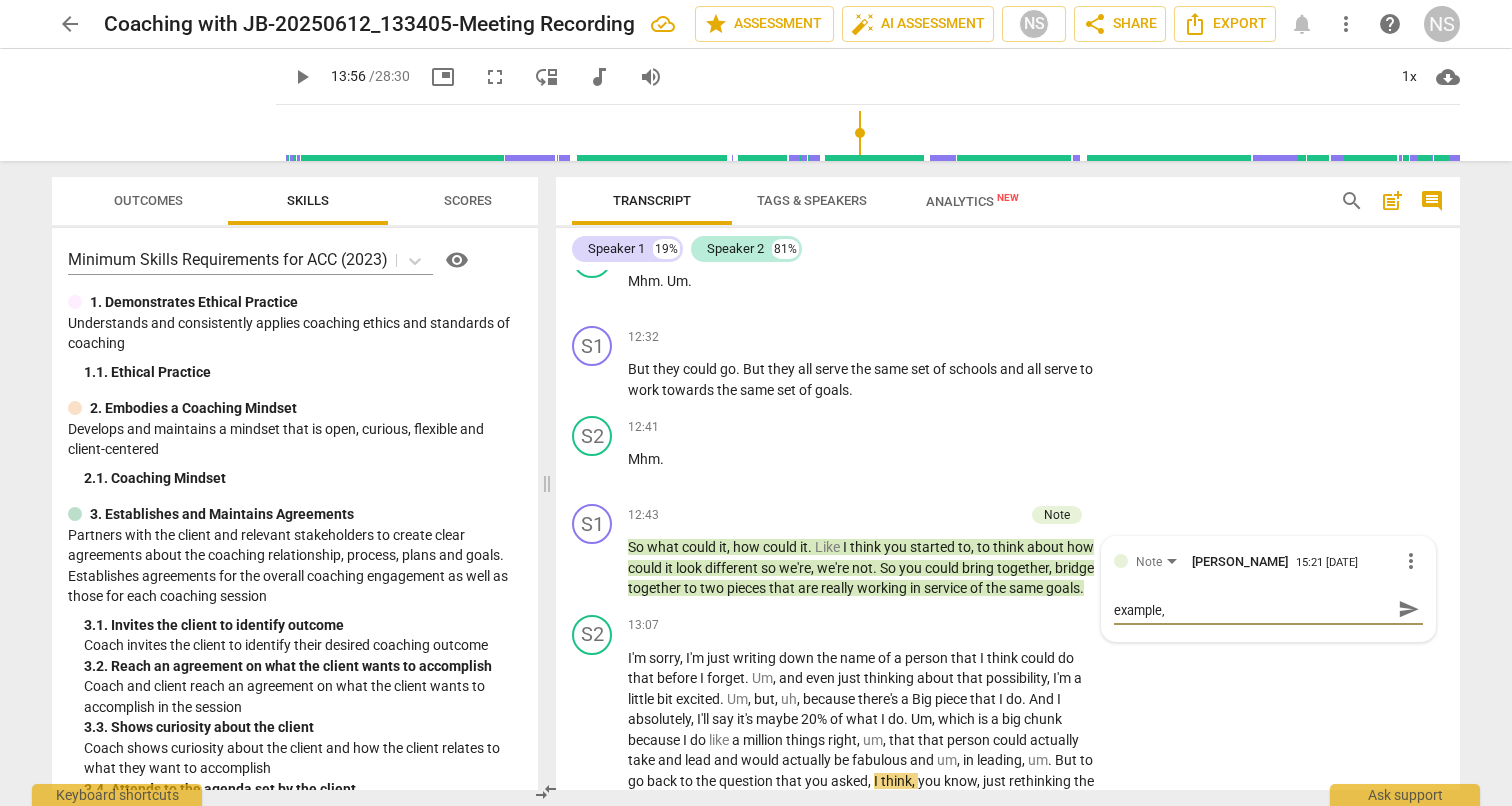 type on "When backtracking, try using key words. For example, "" 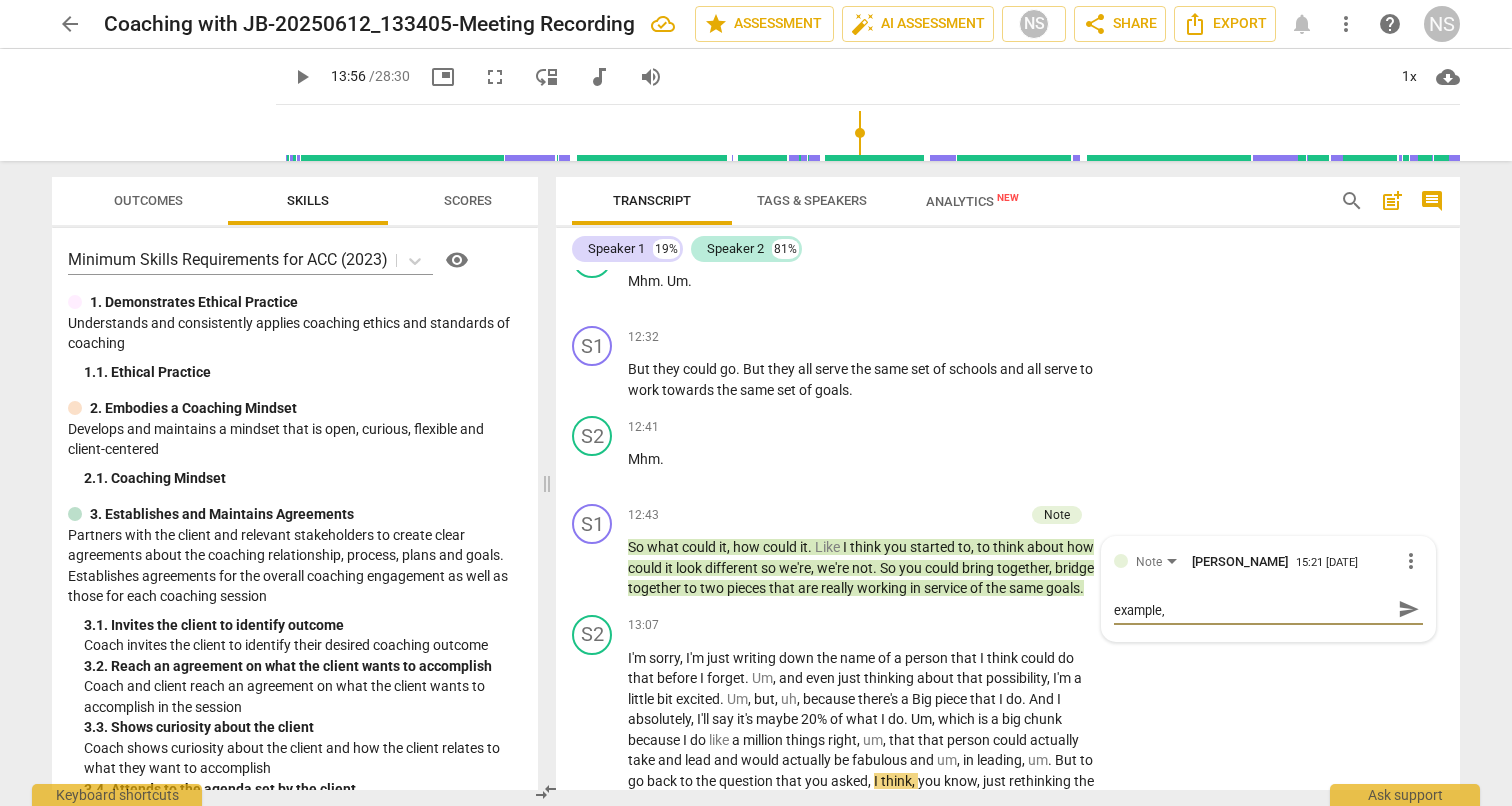 type on "When backtracking, try using key words. For example, "" 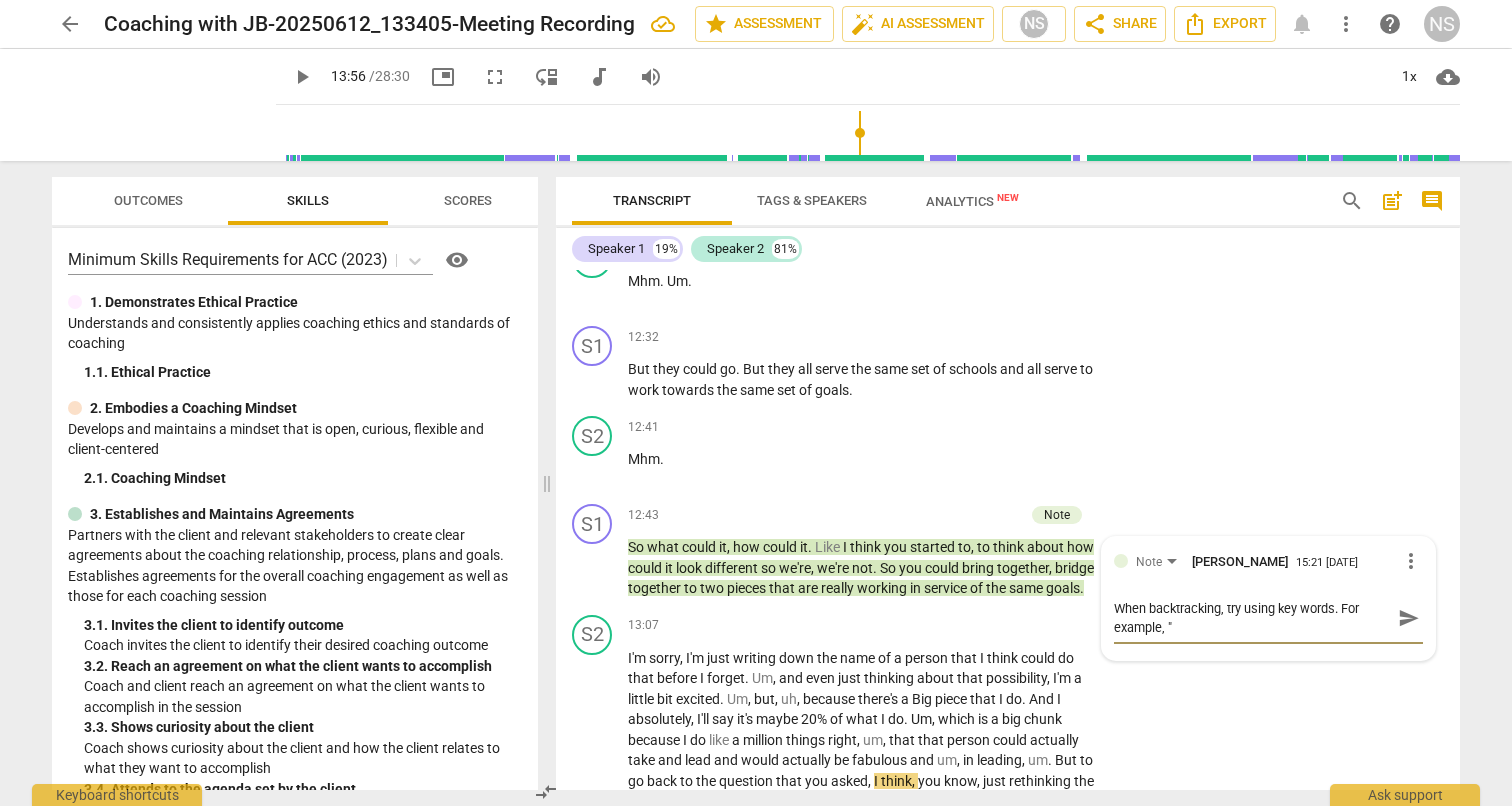 scroll, scrollTop: 0, scrollLeft: 0, axis: both 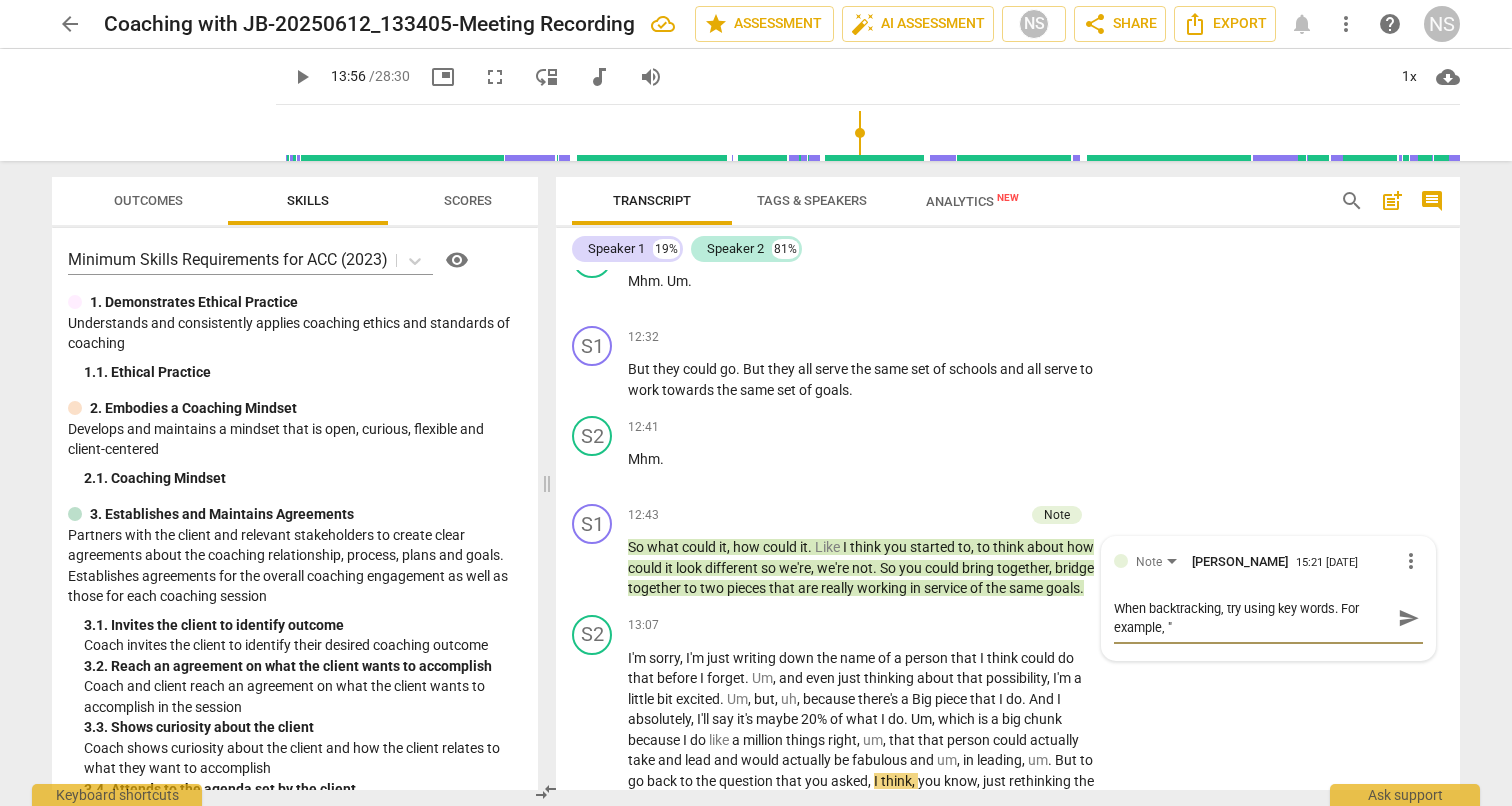 type on "When backtracking, try using key words. For example, "" 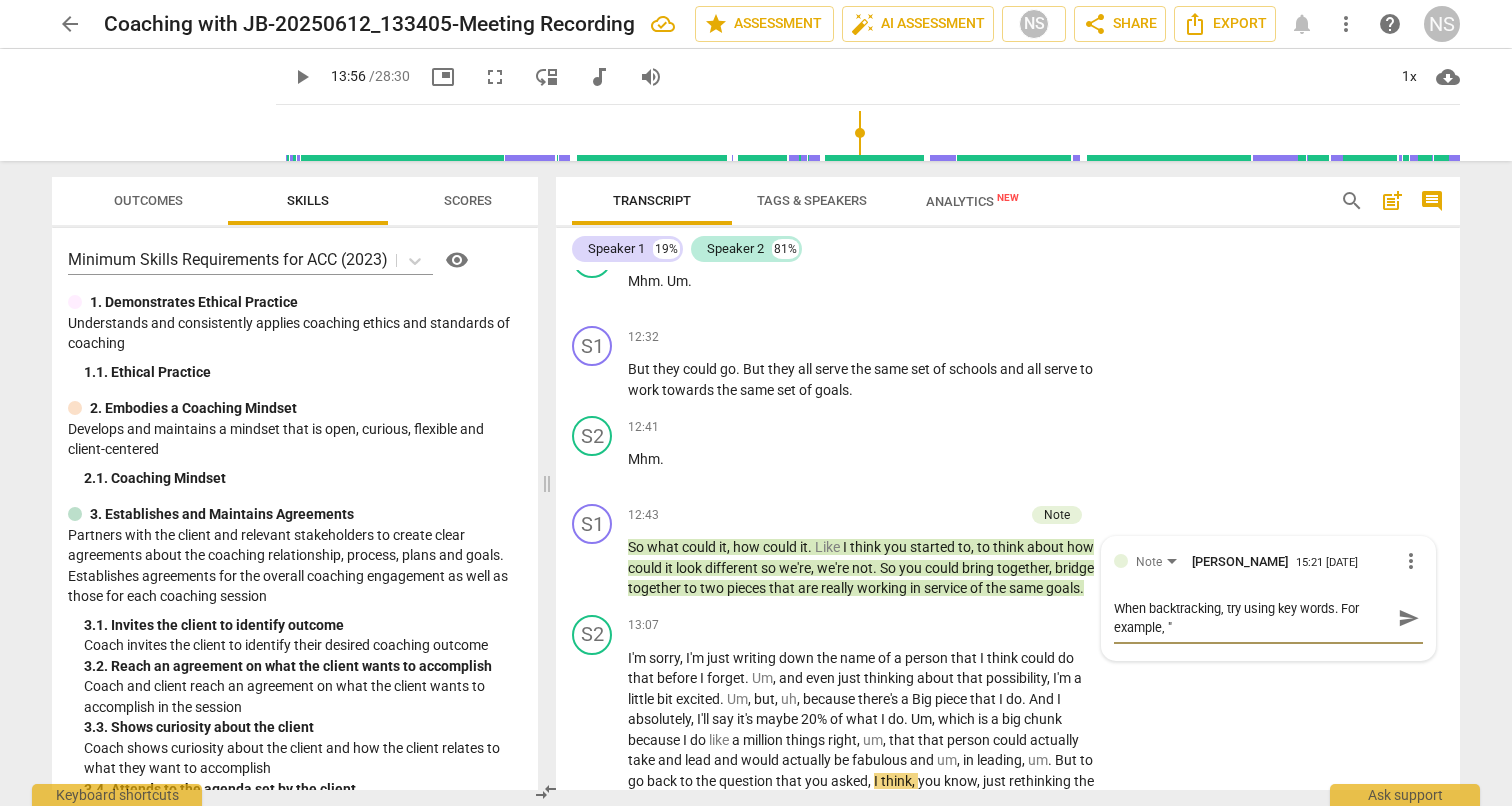 type on "When backtracking, try using key words. For example, "" 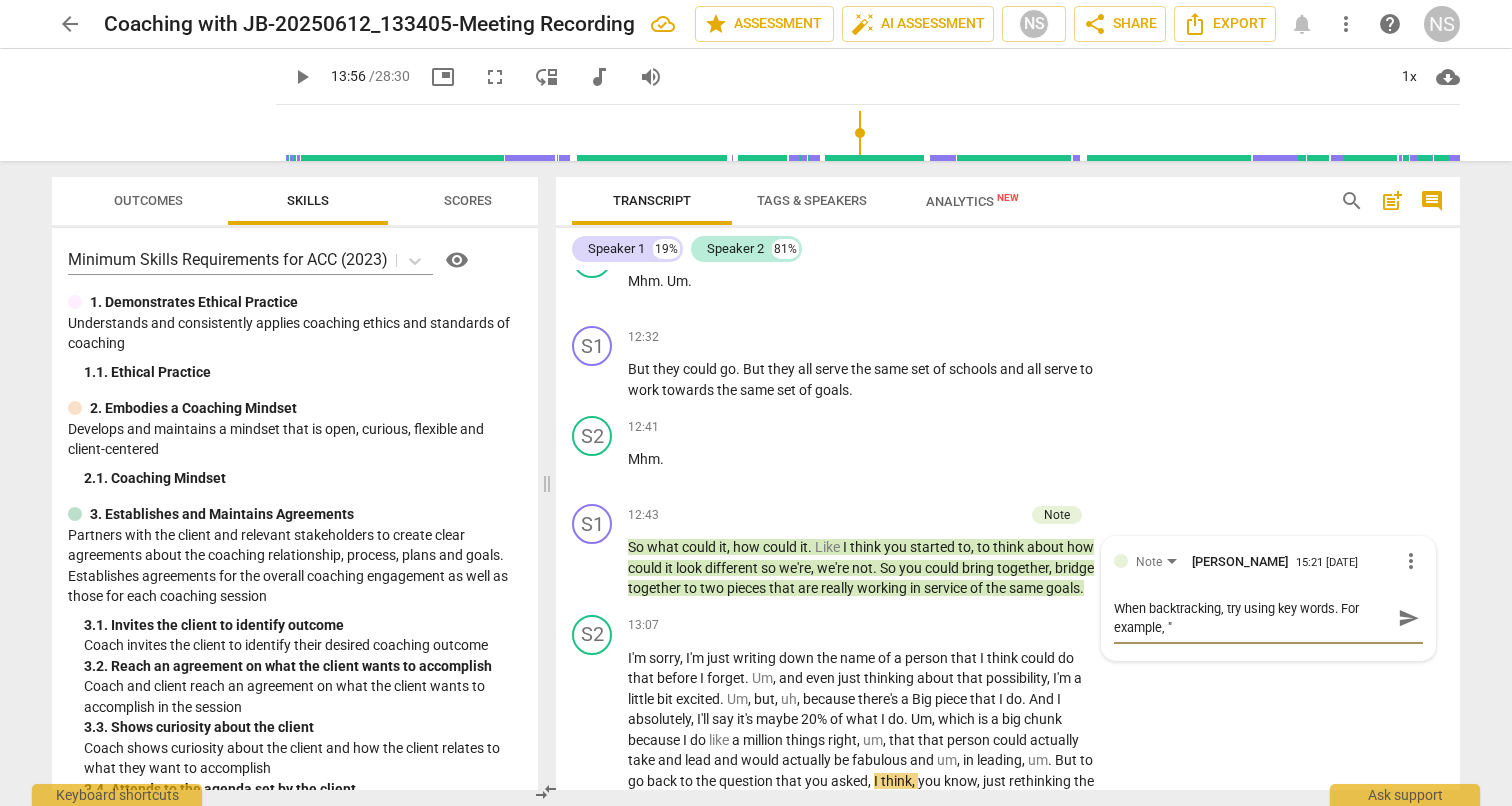 type on "When backtracking, try using key words. For example, " A" 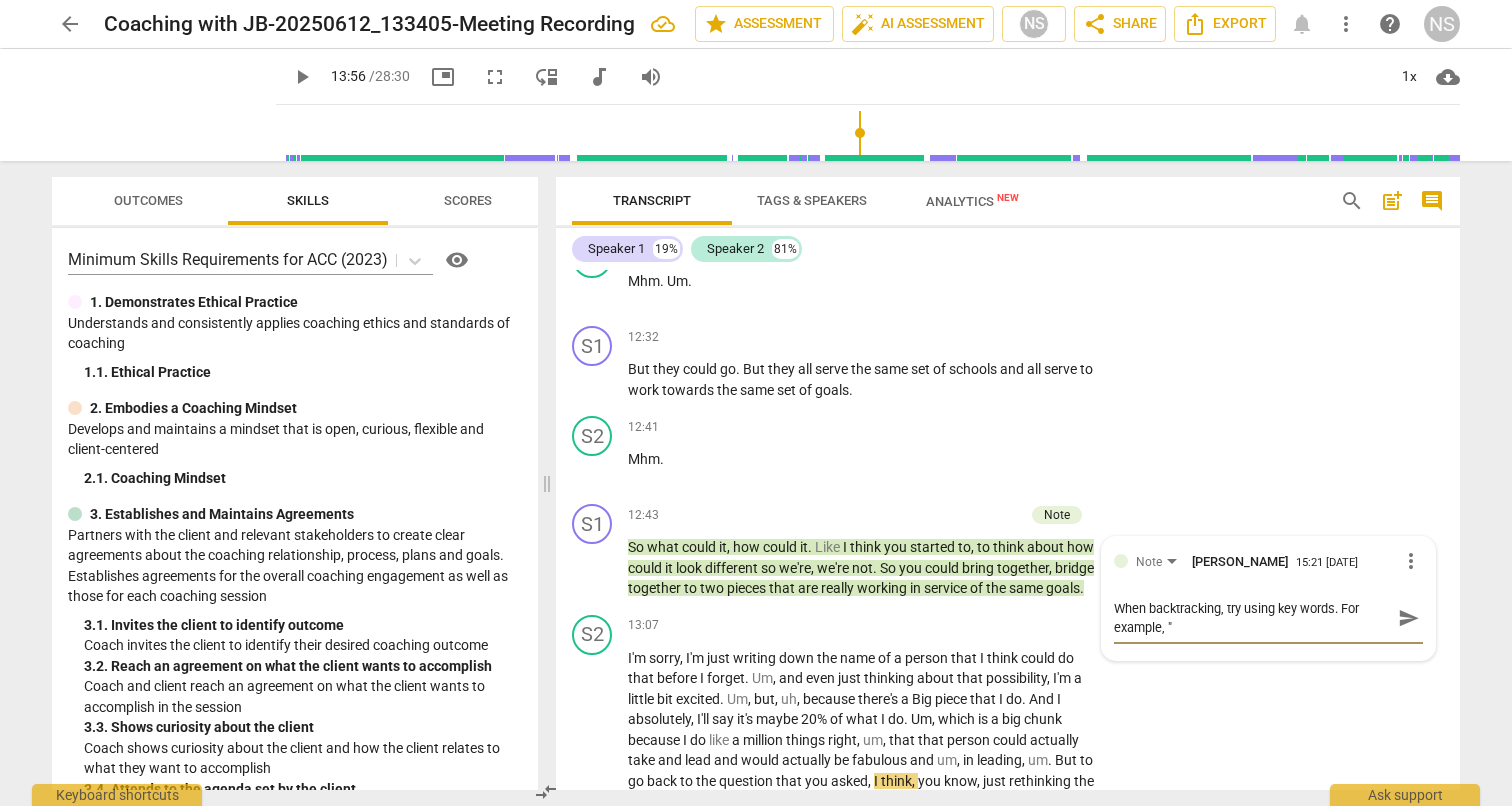 type on "When backtracking, try using key words. For example, " A" 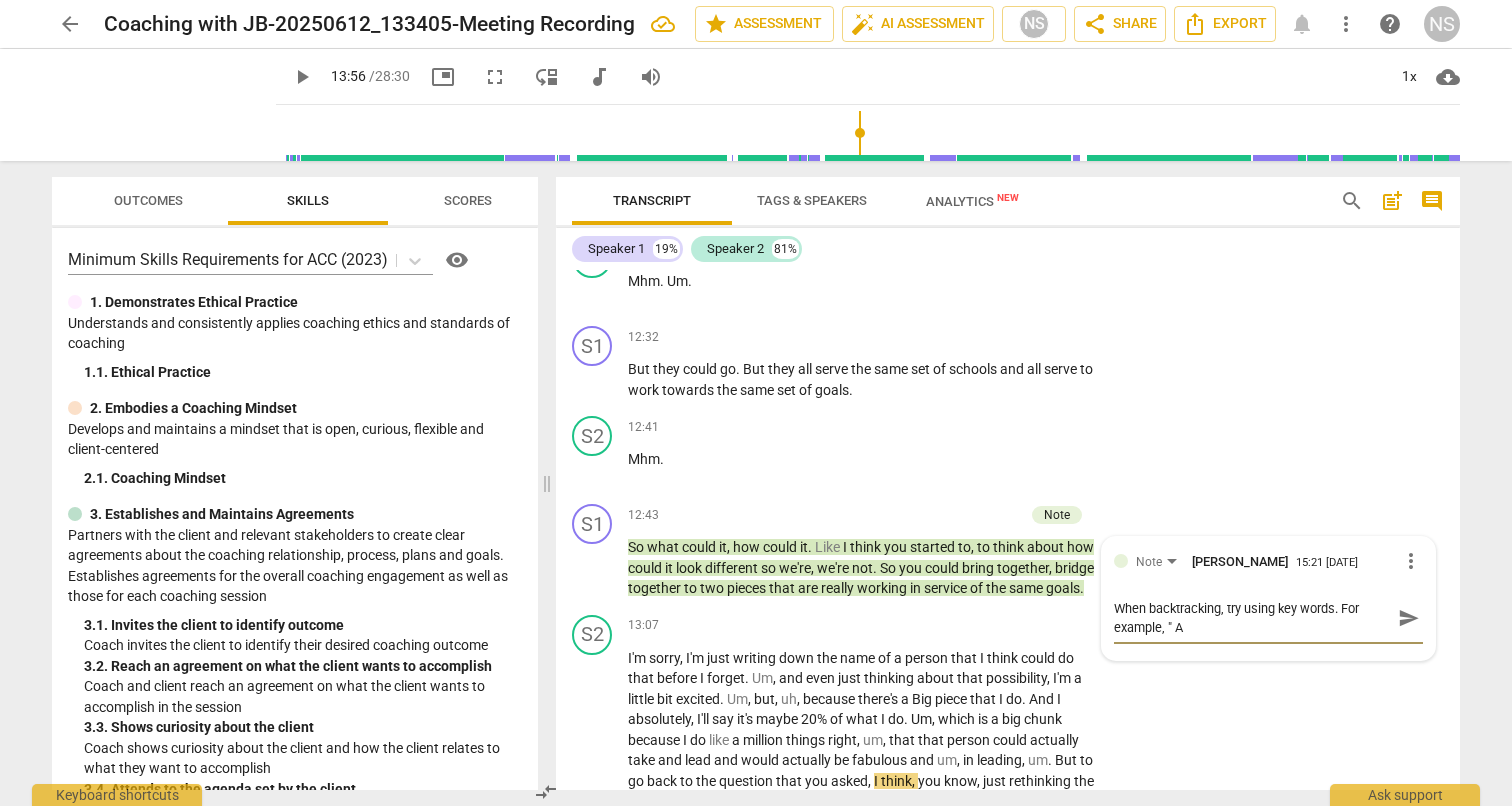 type on "When backtracking, try using key words. For example, " A" 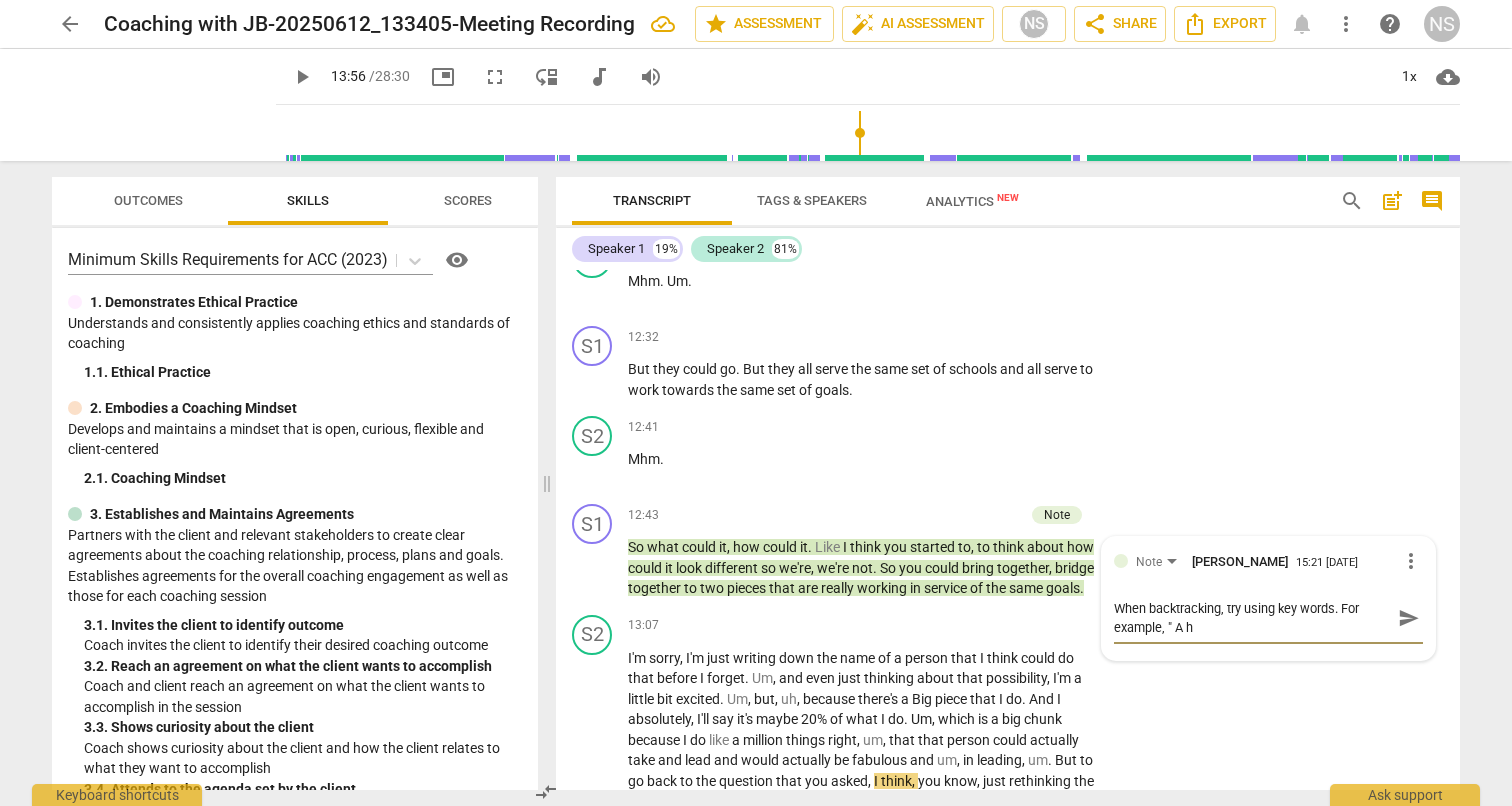 type on "When backtracking, try using key words. For example, " A hy" 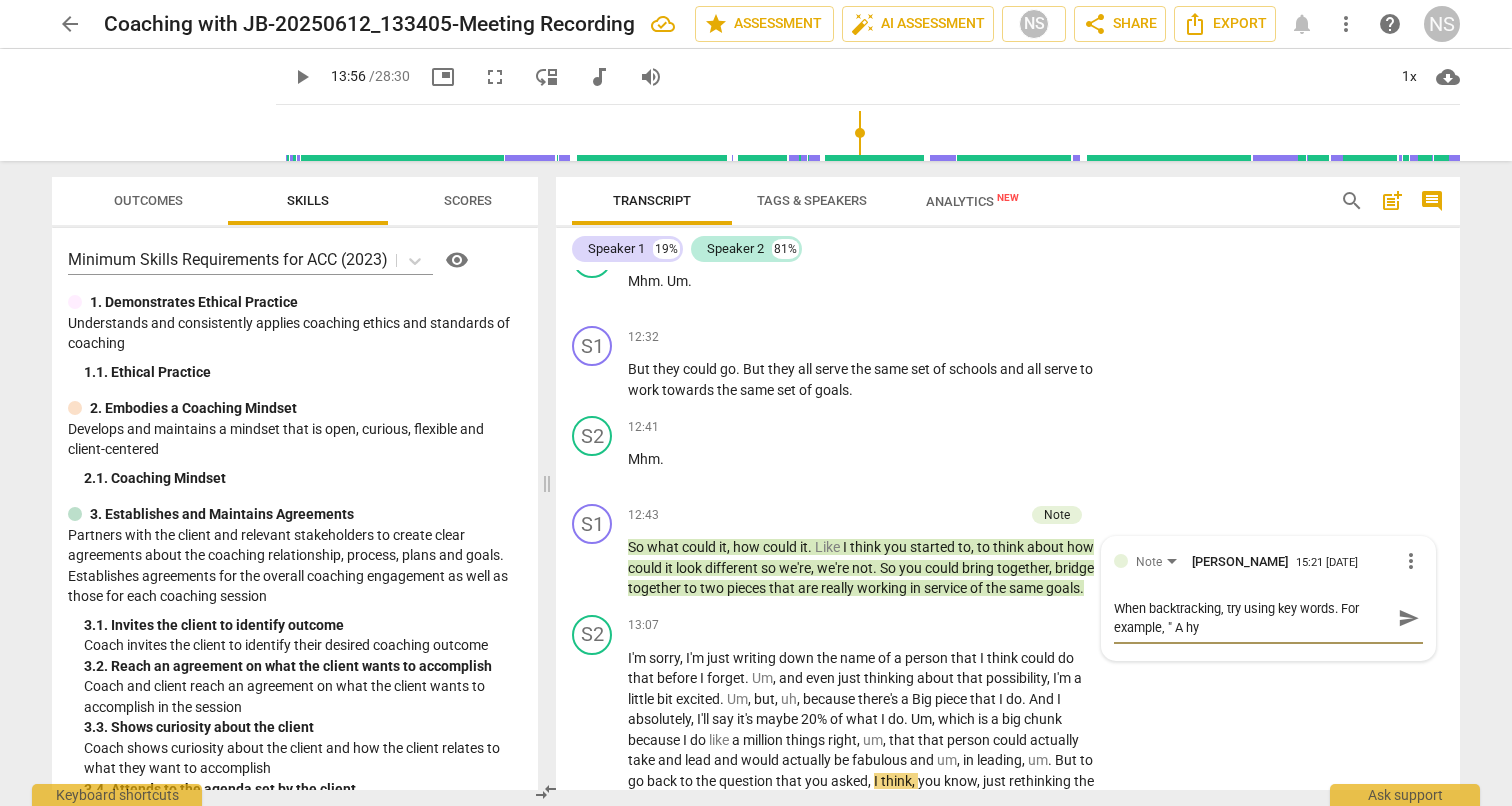 type on "When backtracking, try using key words. For example, " A hyb" 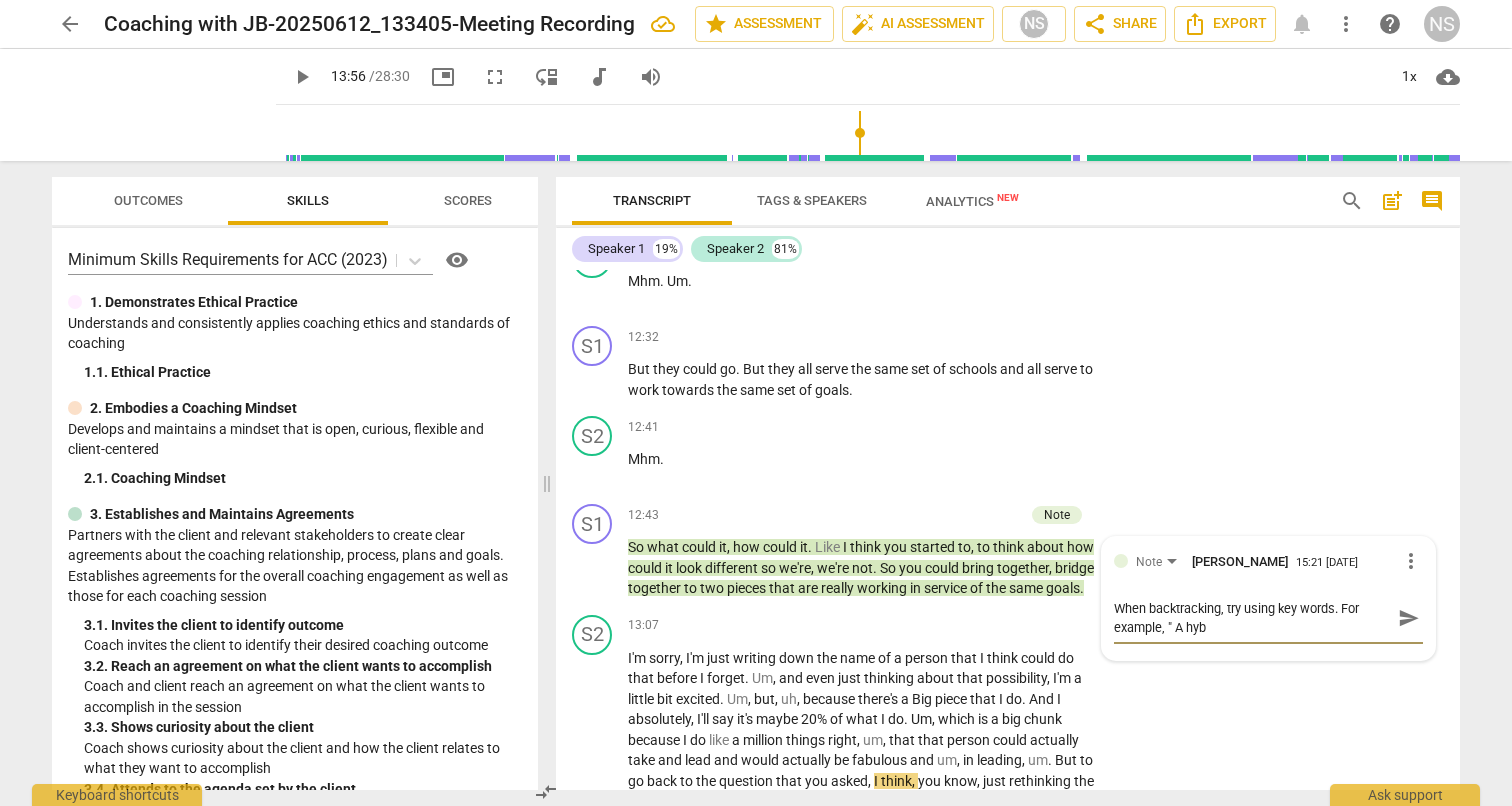 type on "When backtracking, try using key words. For example, " A hybr" 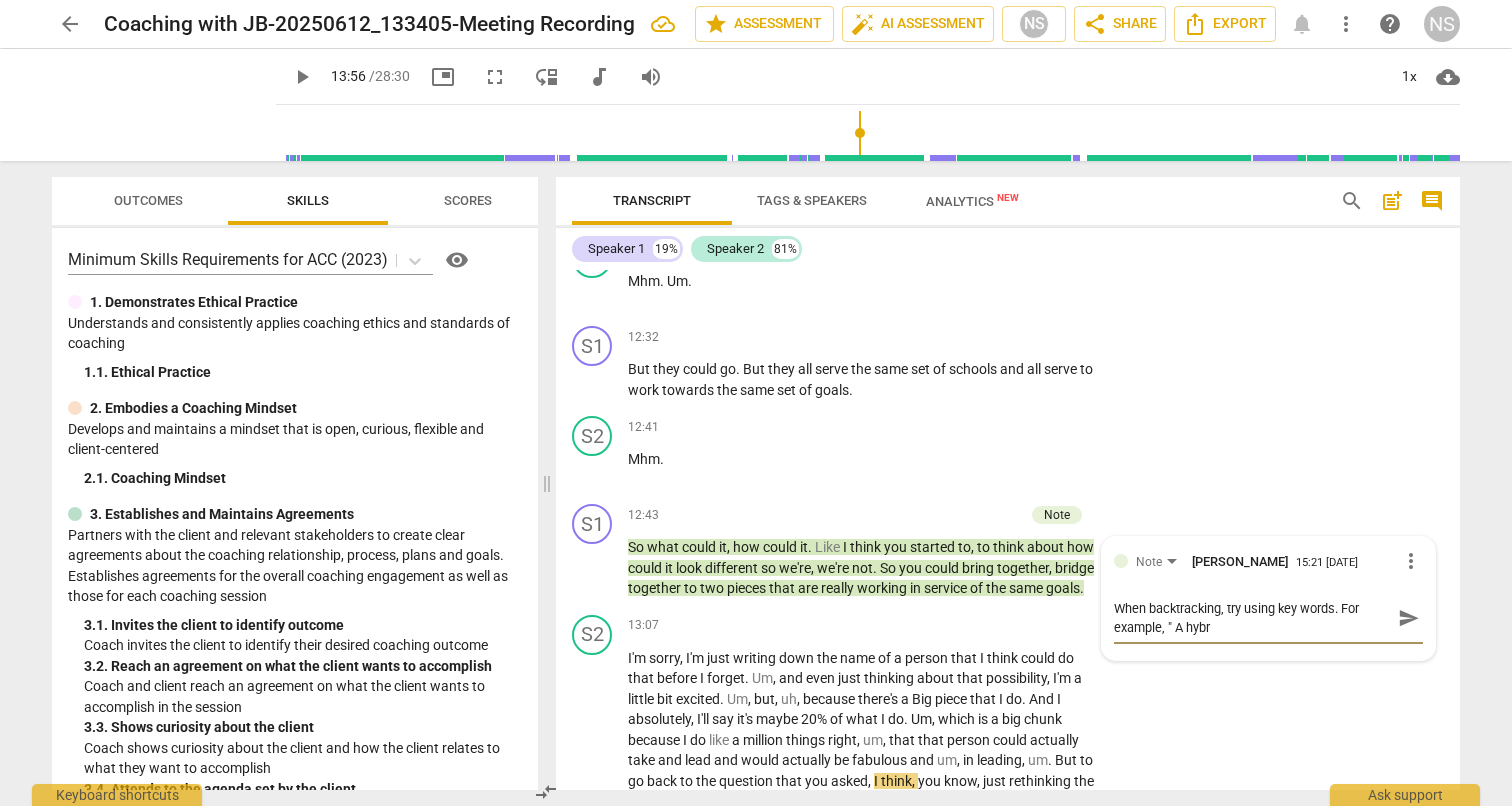 type on "When backtracking, try using key words. For example, " A hybri" 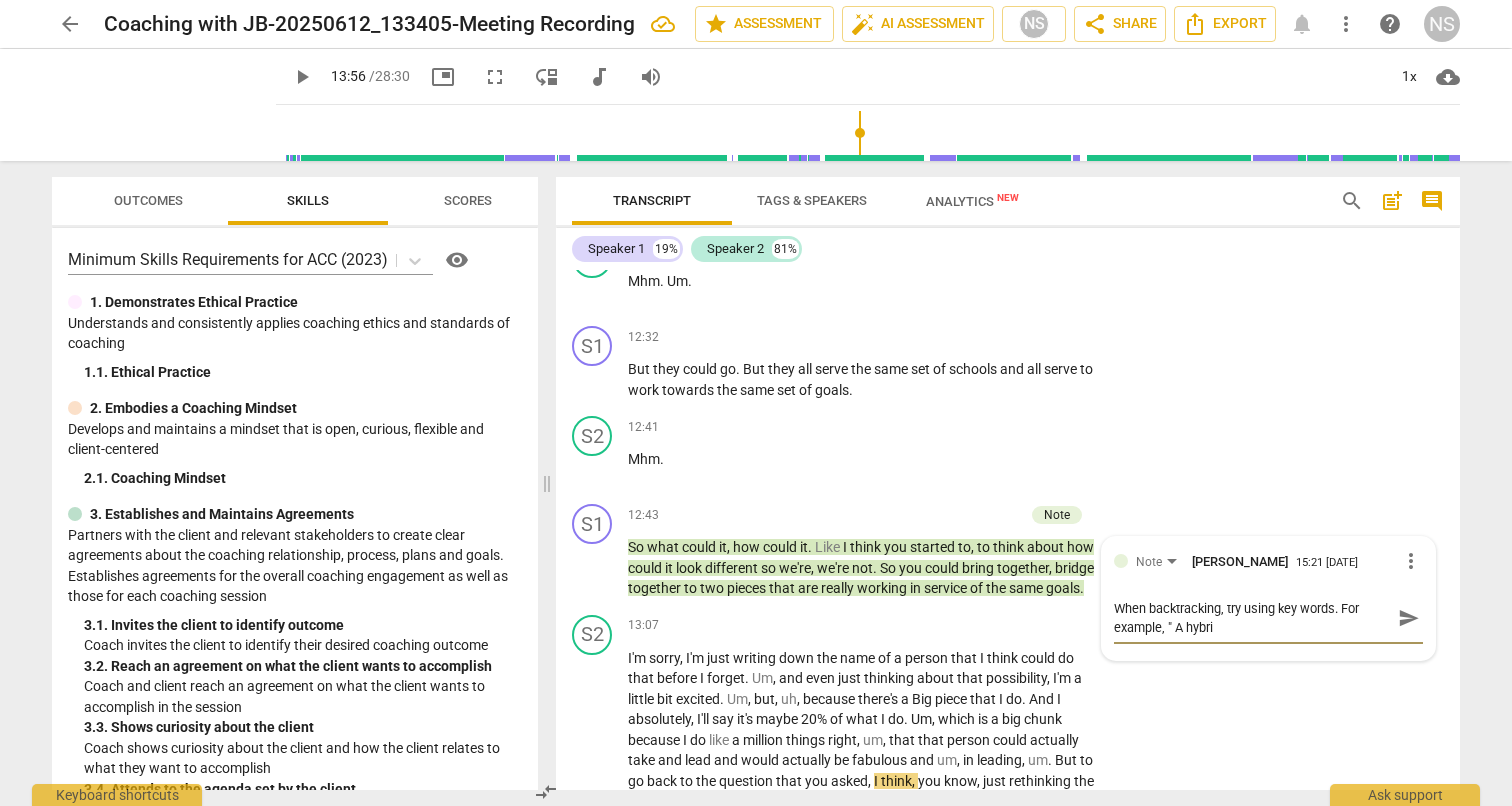 type on "When backtracking, try using key words. For example, " A hybrid" 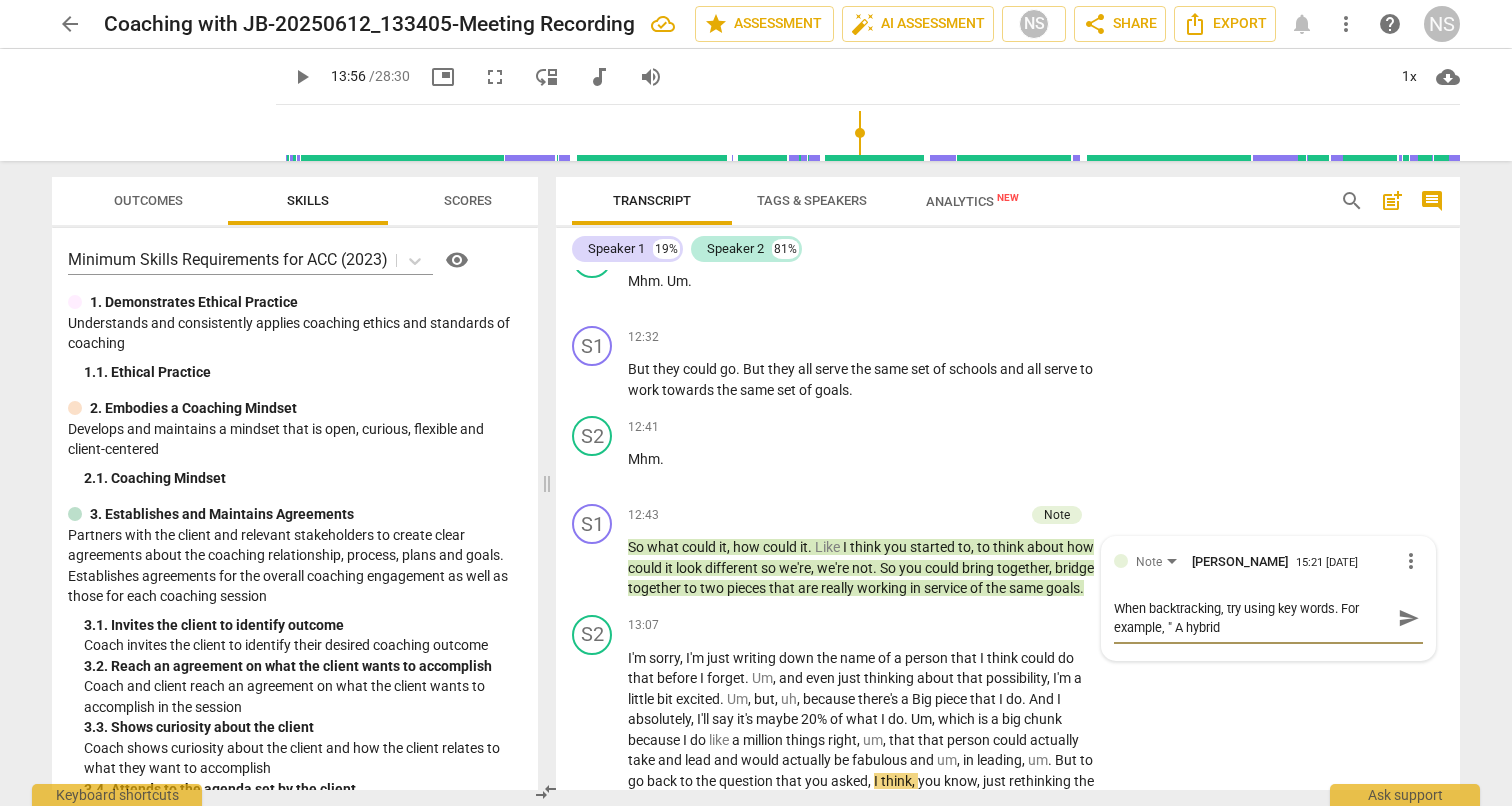 type on "When backtracking, try using key words. For example, " A hybrid"" 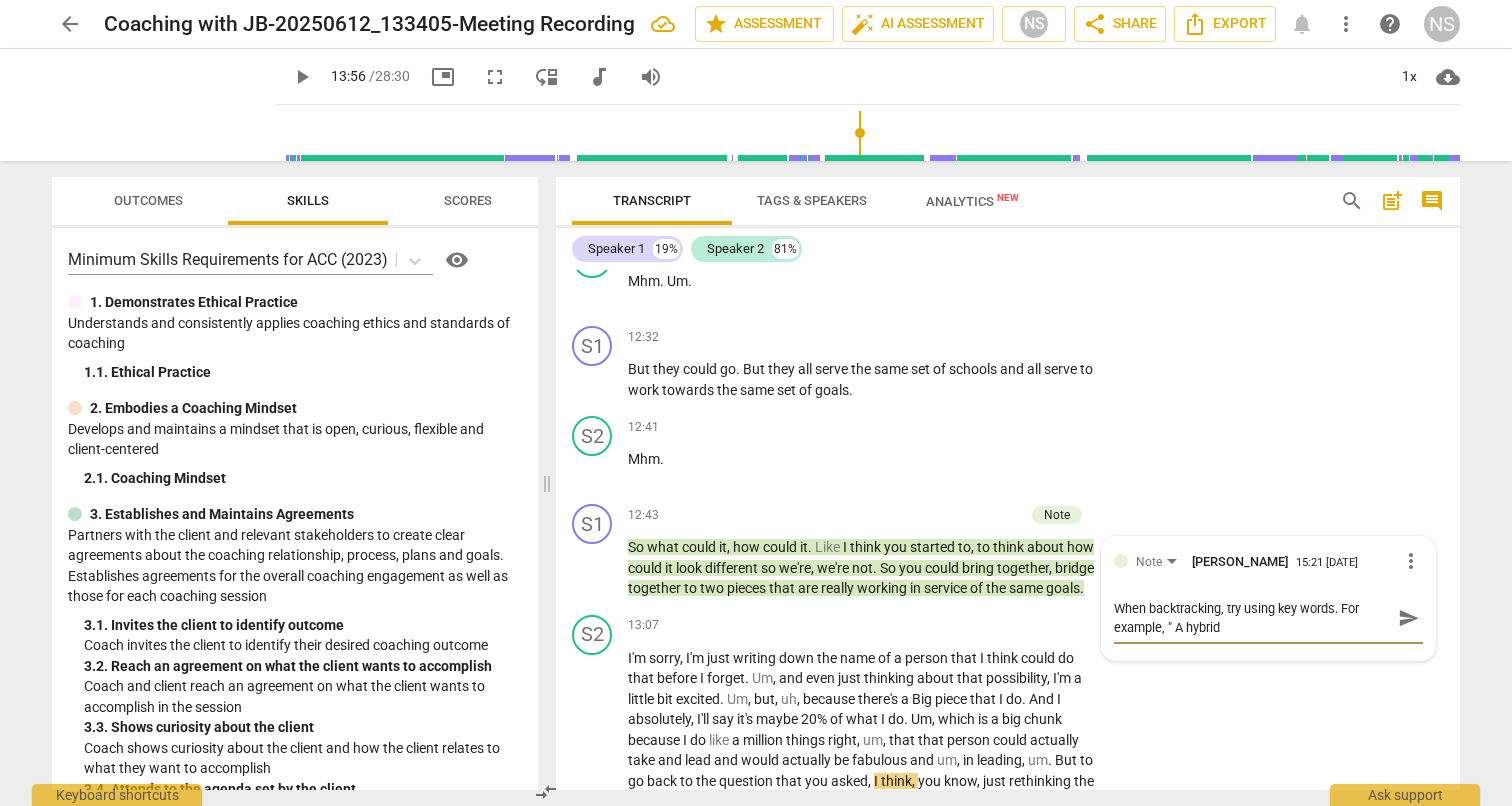 type on "When backtracking, try using key words. For example, " A hybrid"" 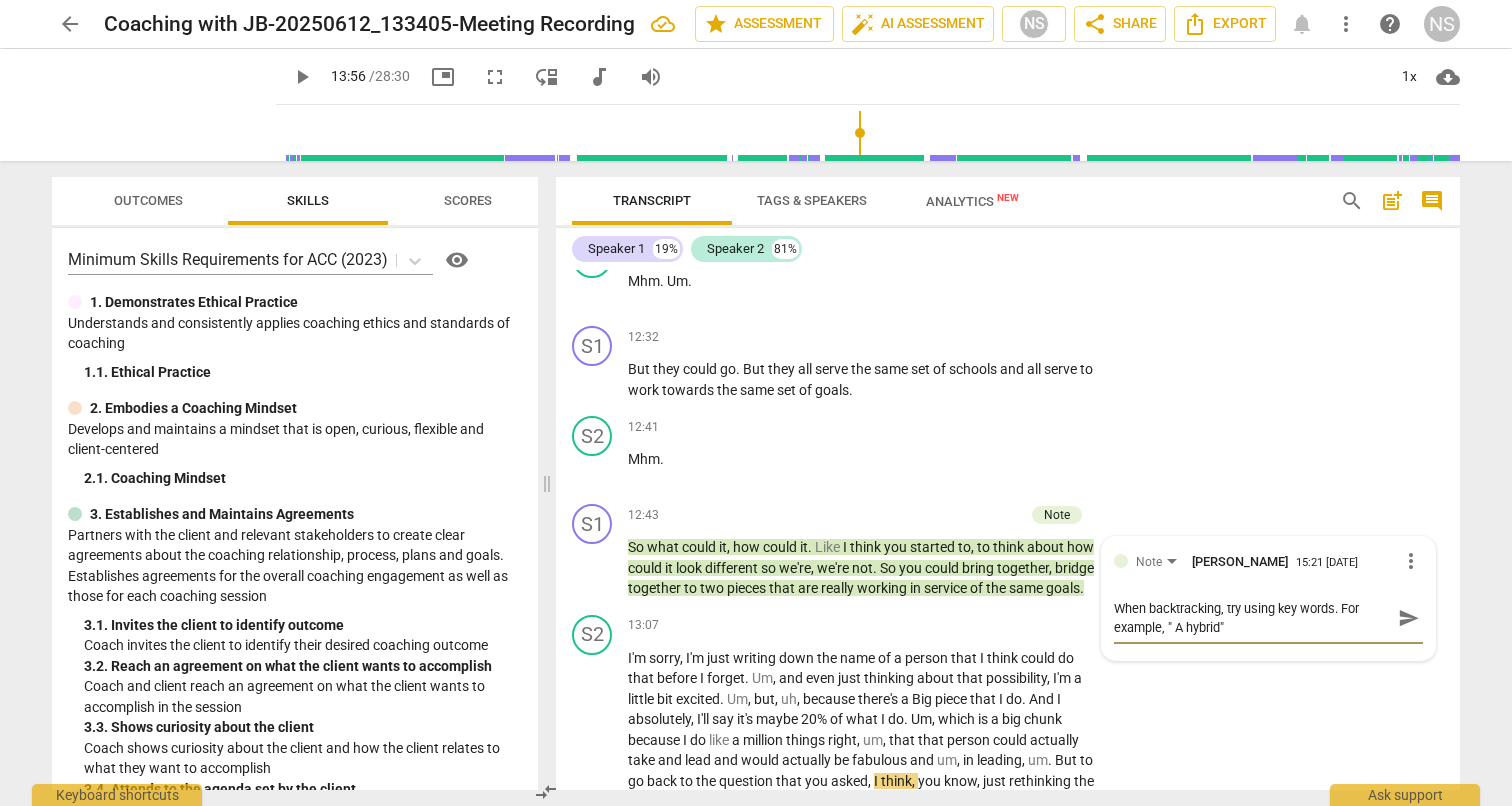 type on "When backtracking, try using key words. For example, " A hybrid"," 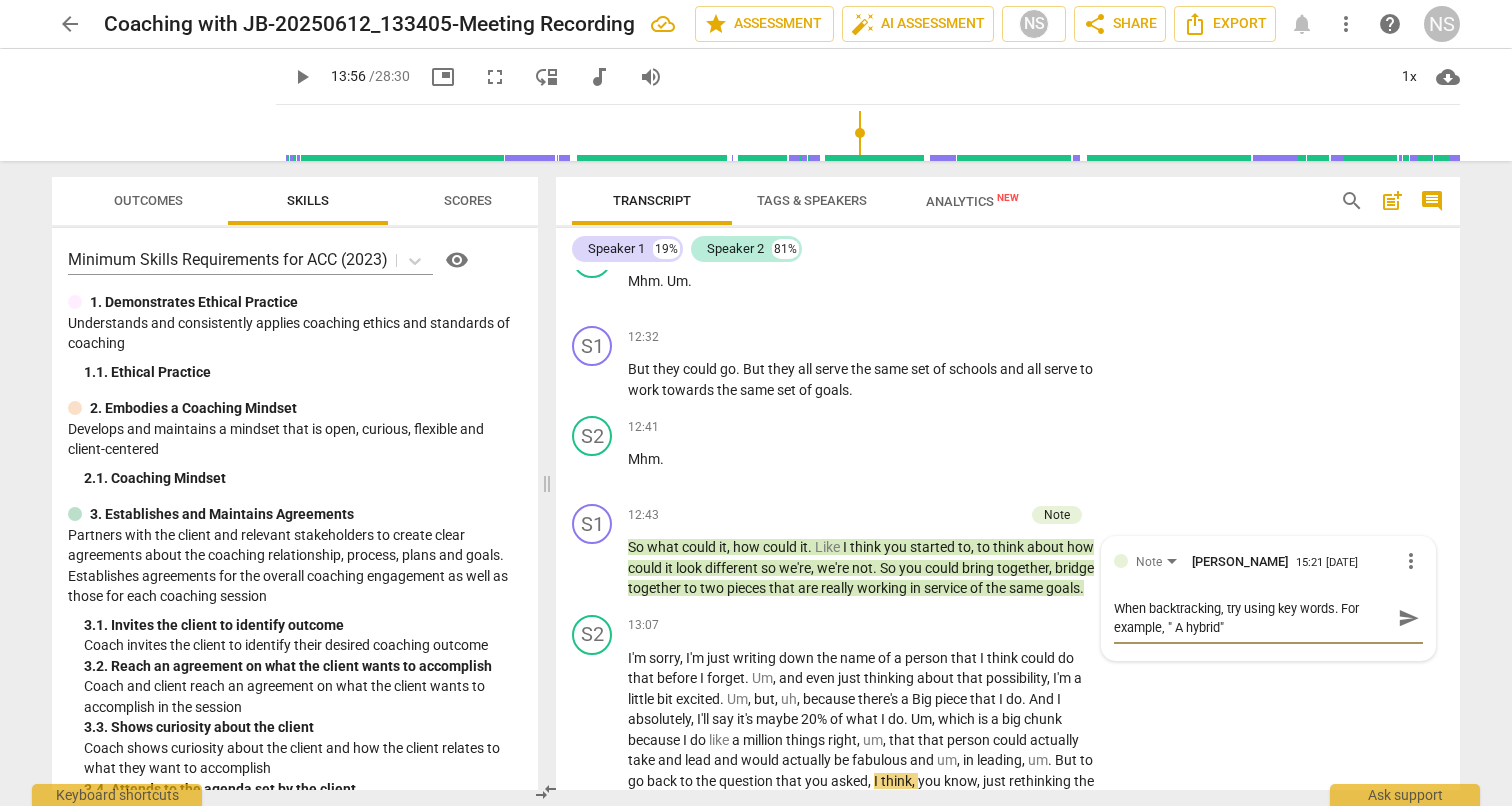 type 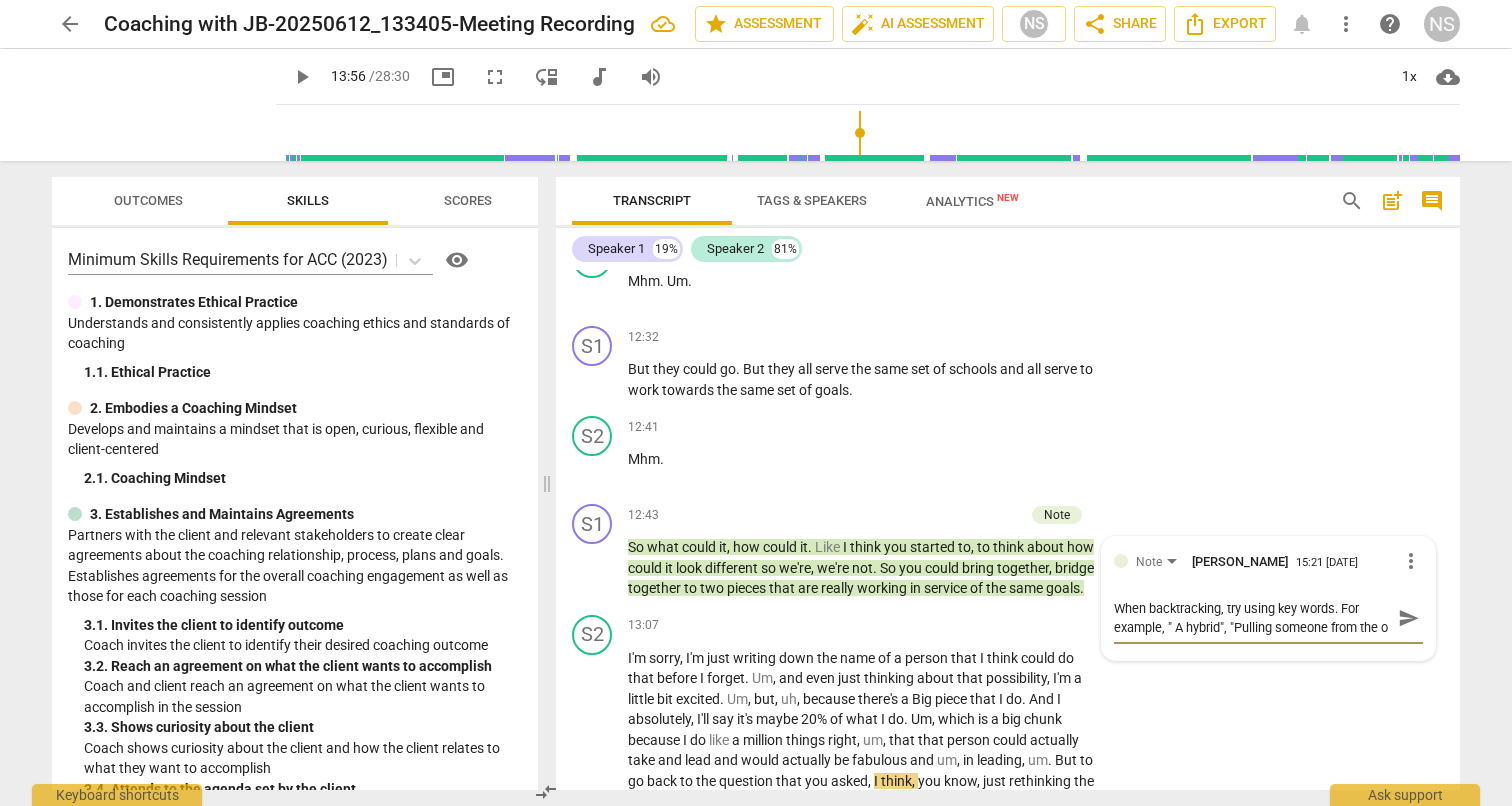 scroll, scrollTop: 17, scrollLeft: 0, axis: vertical 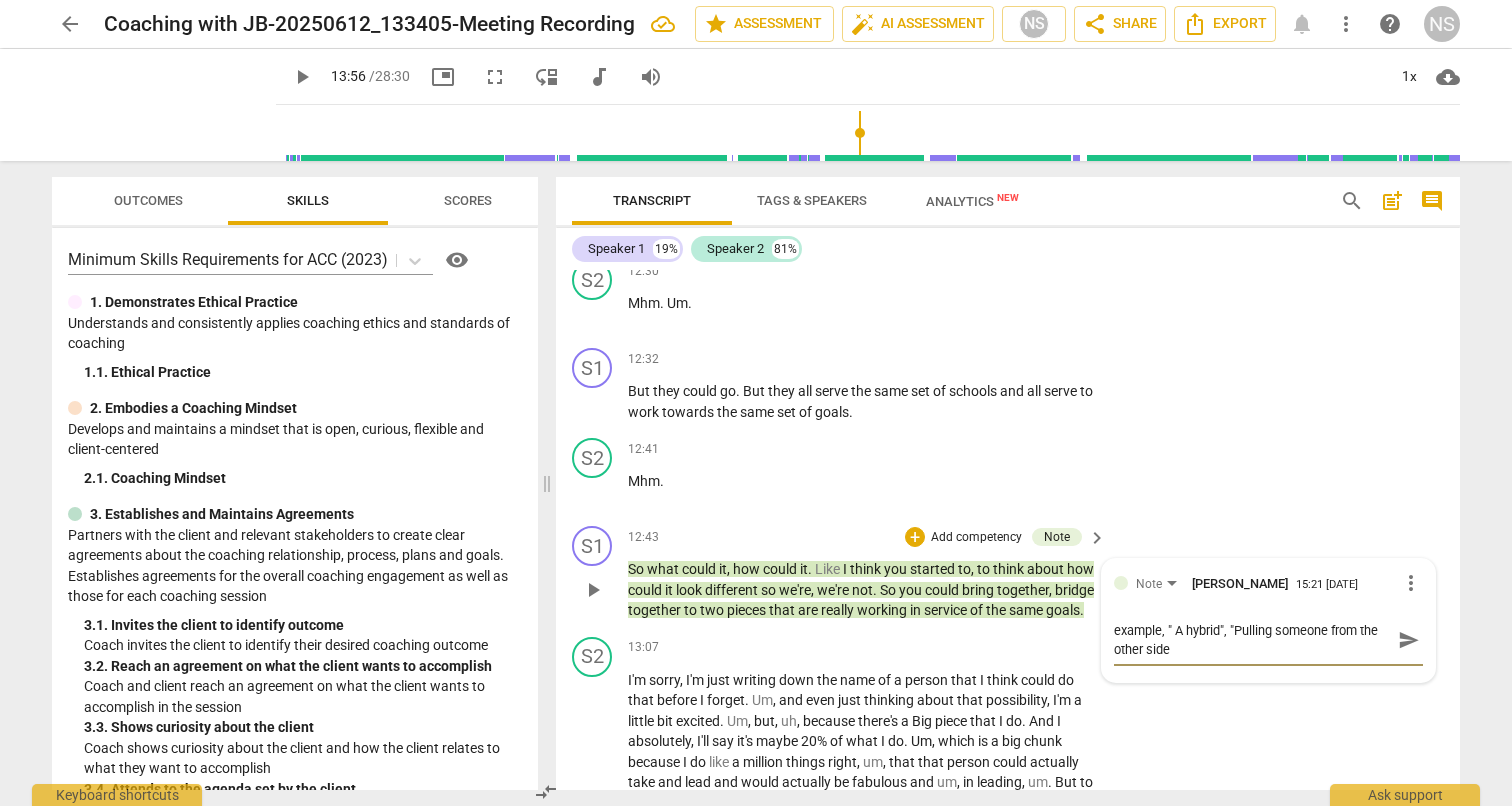click on "When backtracking, try using key words. For example, " A hybrid", "Pulling someone from the other side" at bounding box center (1252, 640) 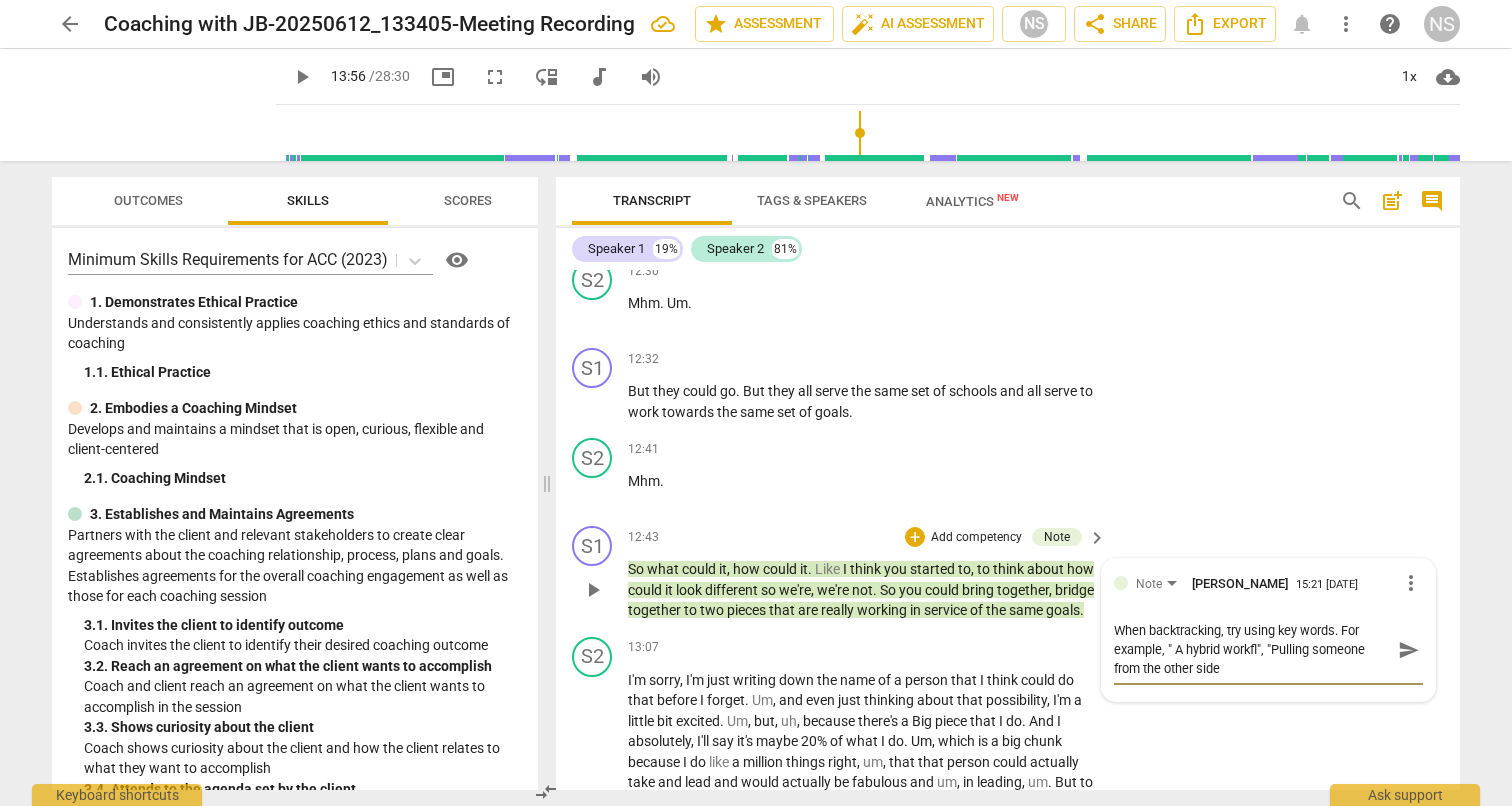scroll, scrollTop: 0, scrollLeft: 0, axis: both 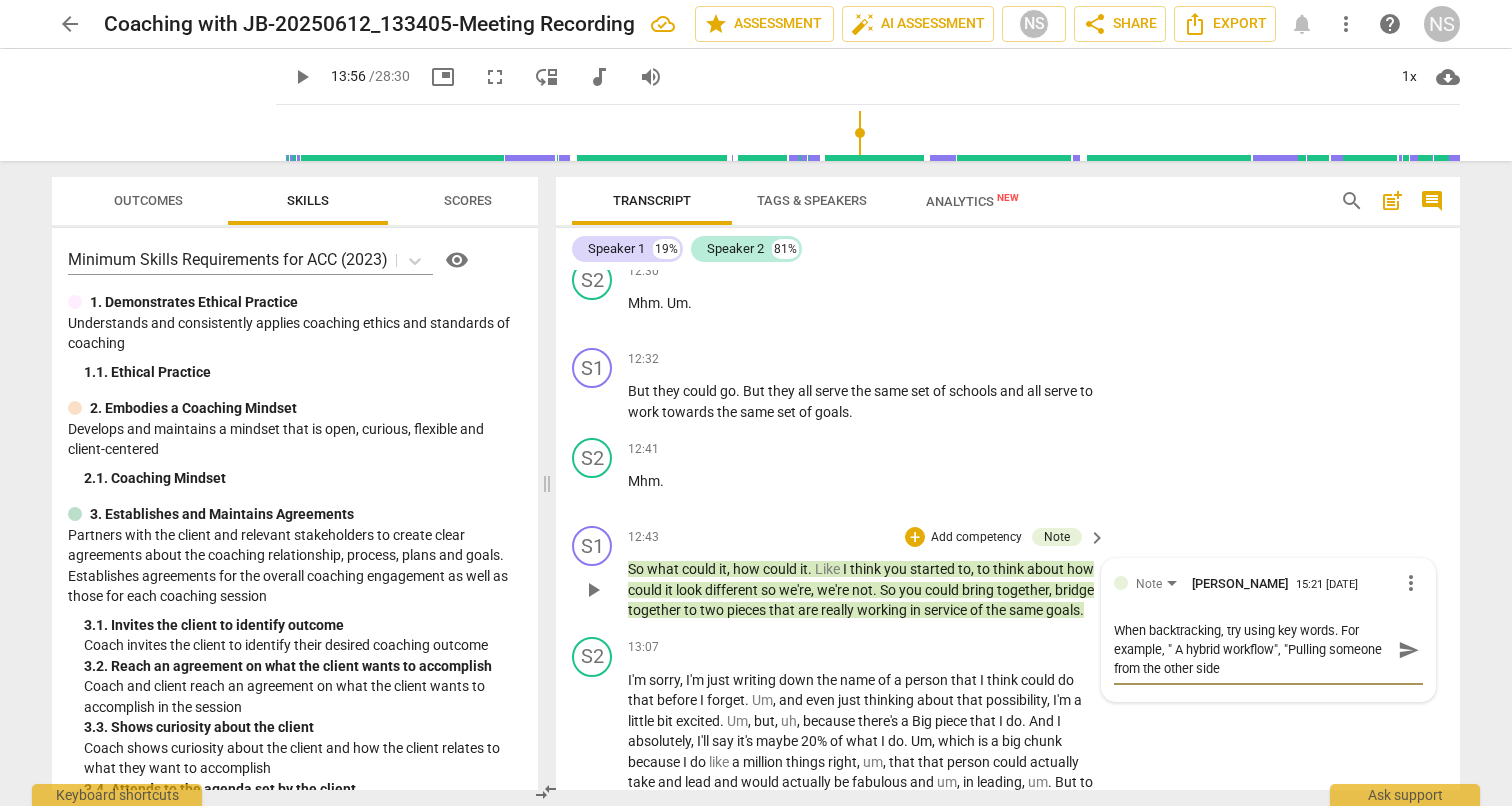 click on "When backtracking, try using key words. For example, " A hybrid workflow", "Pulling someone from the other side" at bounding box center (1252, 649) 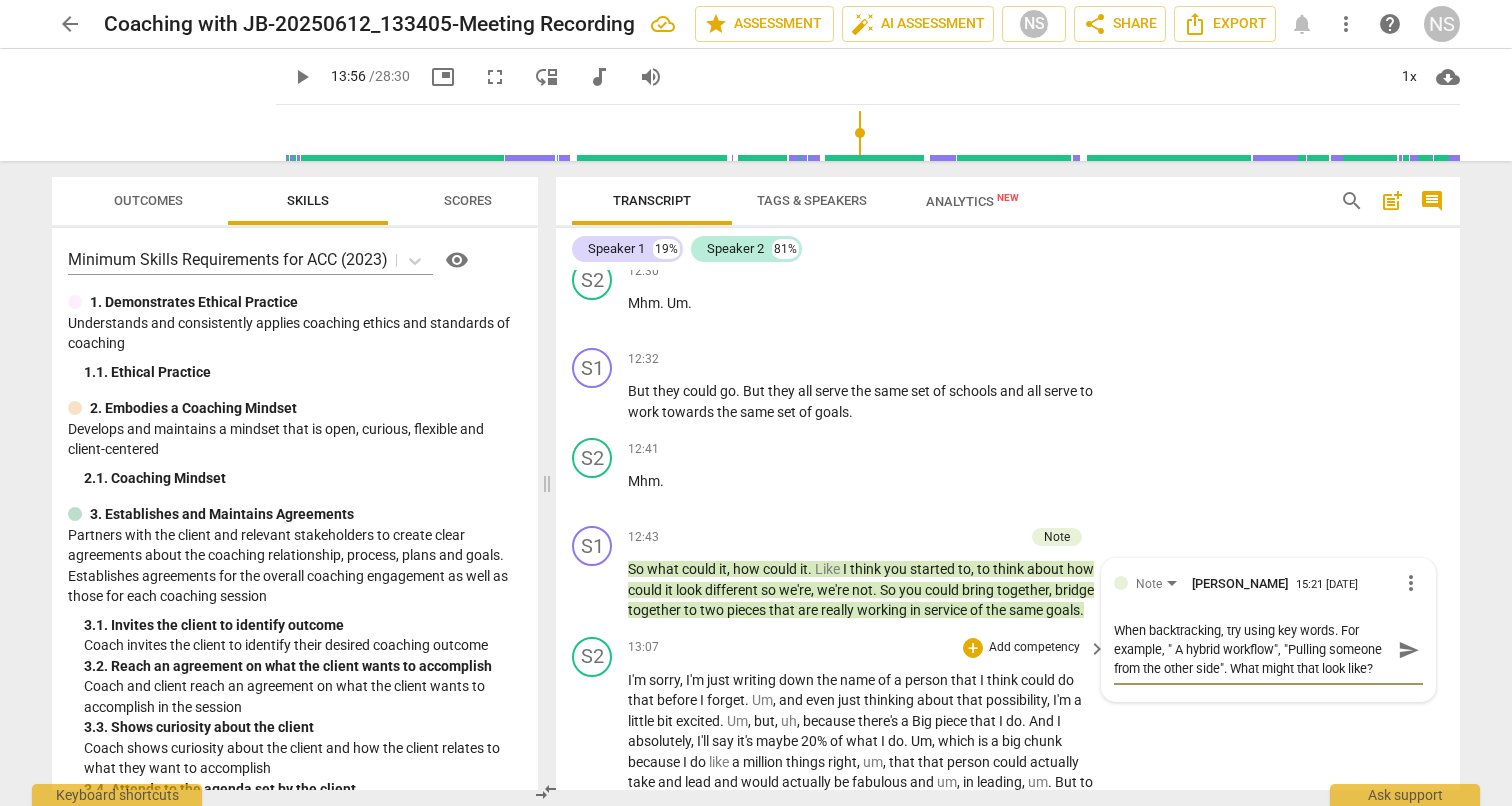 click on "S2 play_arrow pause 13:07 + Add competency keyboard_arrow_right I'm   sorry ,   I'm   just   writing   down   the   name   of   a   person   that   I   think   could   do   that   before   I   forget .   Um ,   and   even   just   thinking   about   that   possibility ,   I'm   a   little   bit   excited .   Um ,   but ,   uh ,   because   there's   a   Big   piece   that   I   do .   And   I   absolutely ,   I'll   say   it's   maybe   20 %   of   what   I   do .   Um ,   which   is   a   big   chunk   because   I   do   like   a   million   things   right ,   um ,   that   that   person   could   actually   take   and   lead   and   would   actually   be   fabulous   and   um ,   in   leading ,   um .   But   to   go   back   to   the   question   that   you   asked ,   I   think ,   you   know ,   just   rethinking   the   team   structure   and   rethinking   um ,   roles   and   responsibilities ,   um ,   is   possibly   a   place   where   I   can   start   with   leadership ,   um ,   um ,   with   my" at bounding box center [1008, 838] 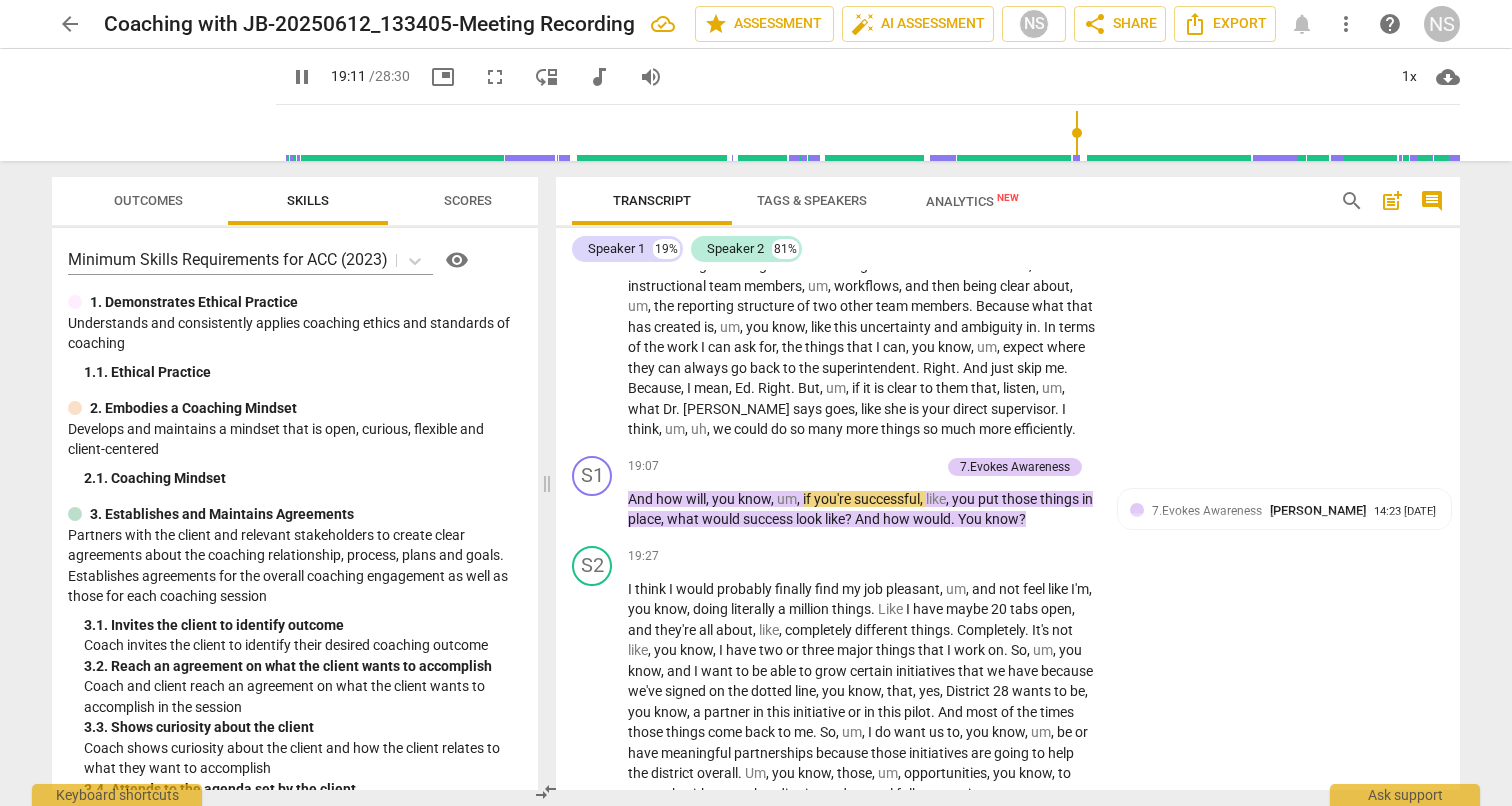 scroll, scrollTop: 4280, scrollLeft: 0, axis: vertical 